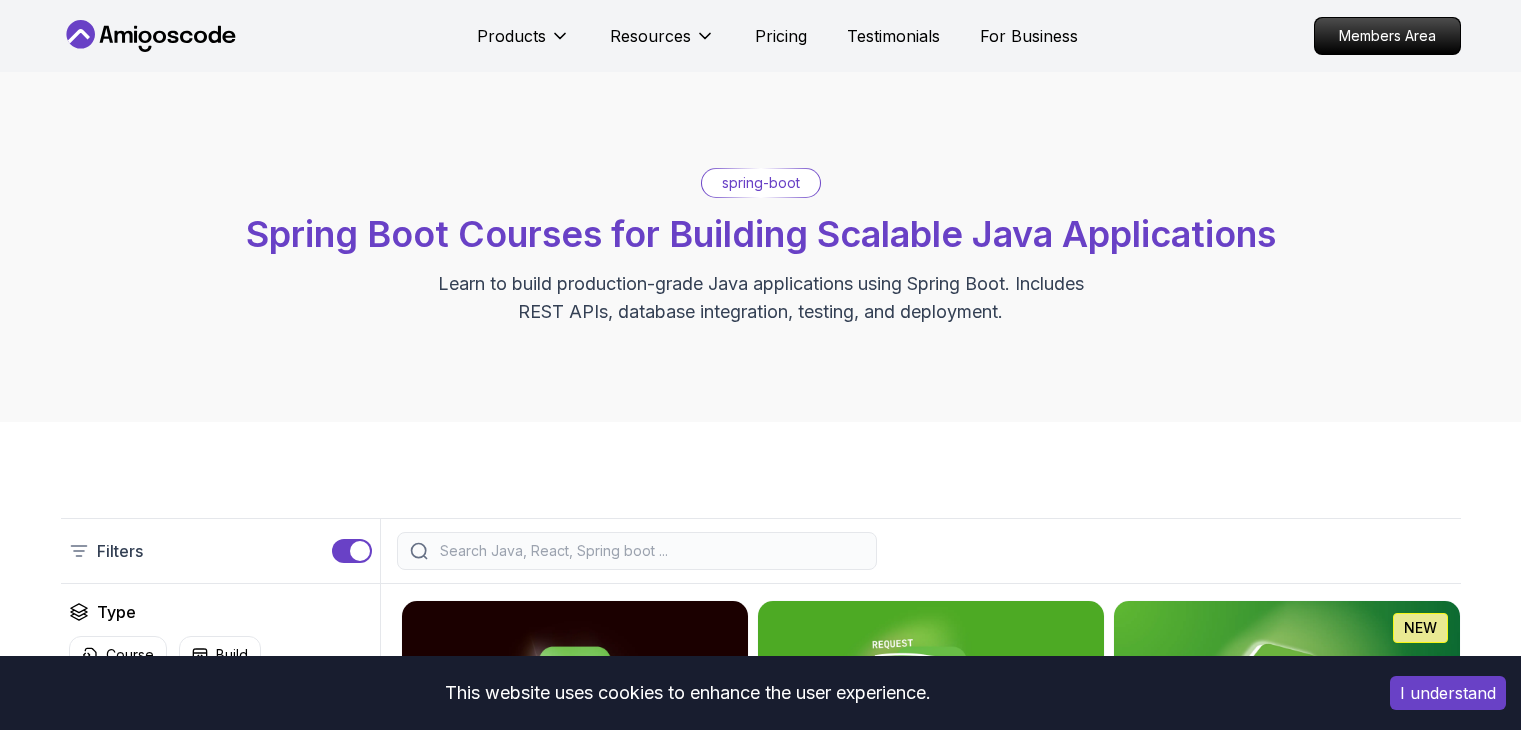 scroll, scrollTop: 68, scrollLeft: 0, axis: vertical 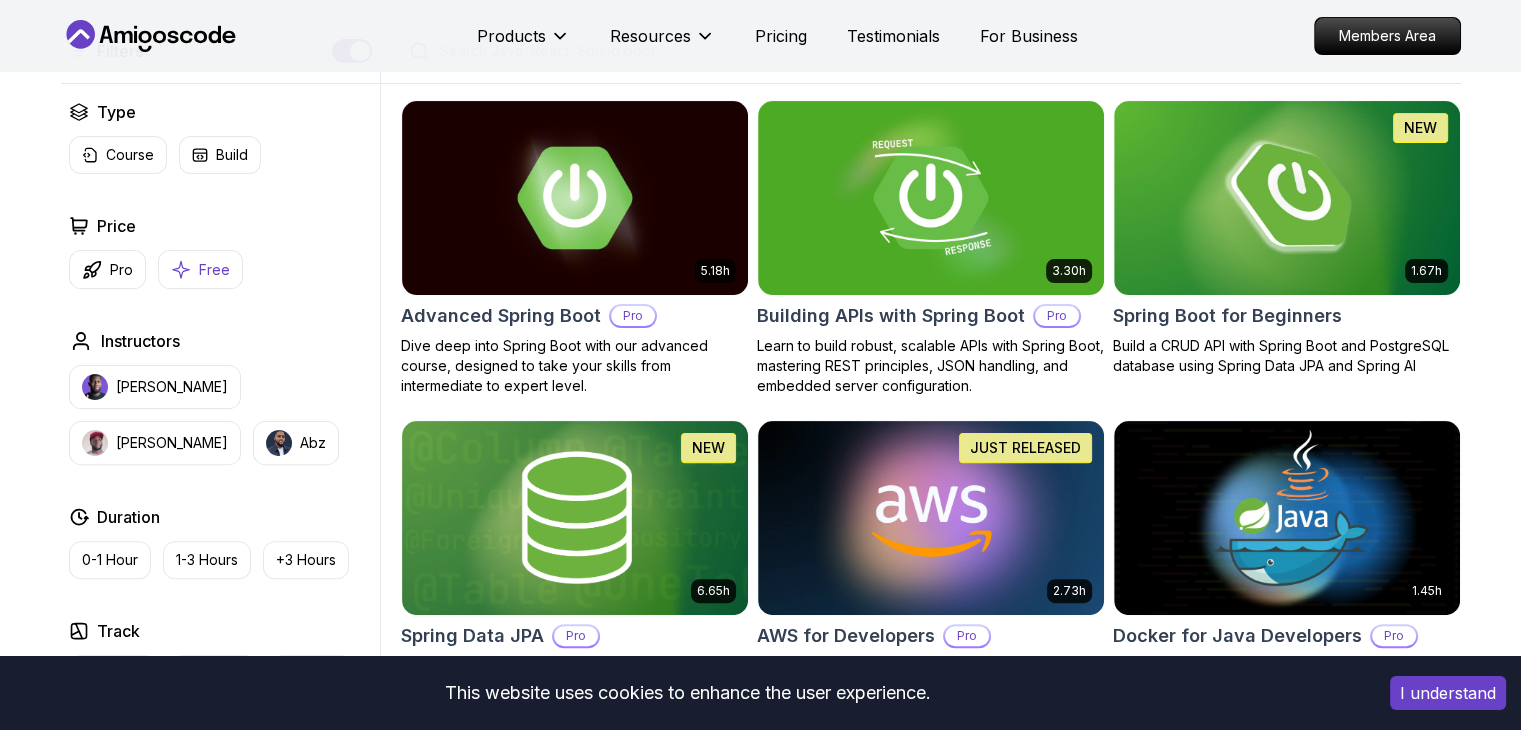 click on "Free" at bounding box center (214, 270) 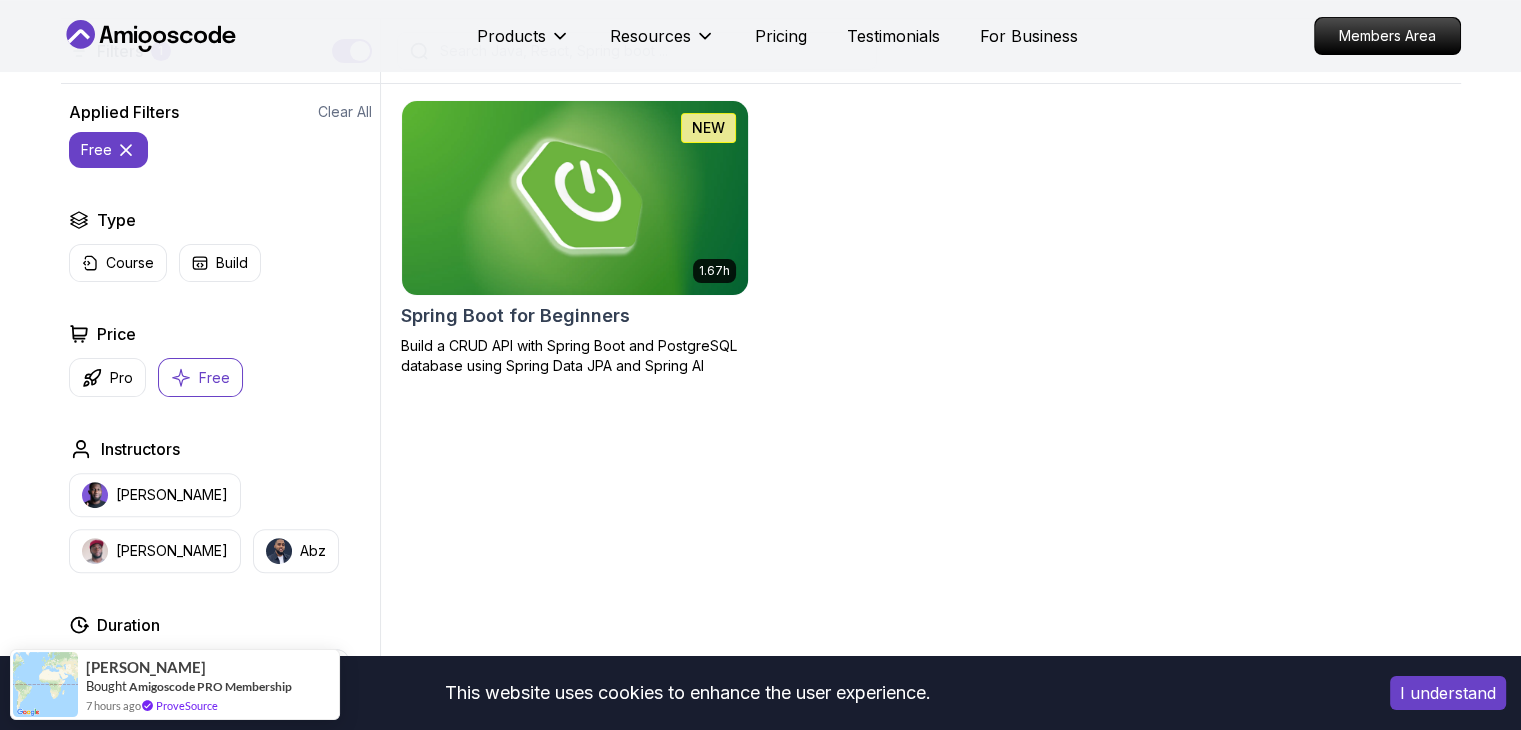 click at bounding box center [574, 197] 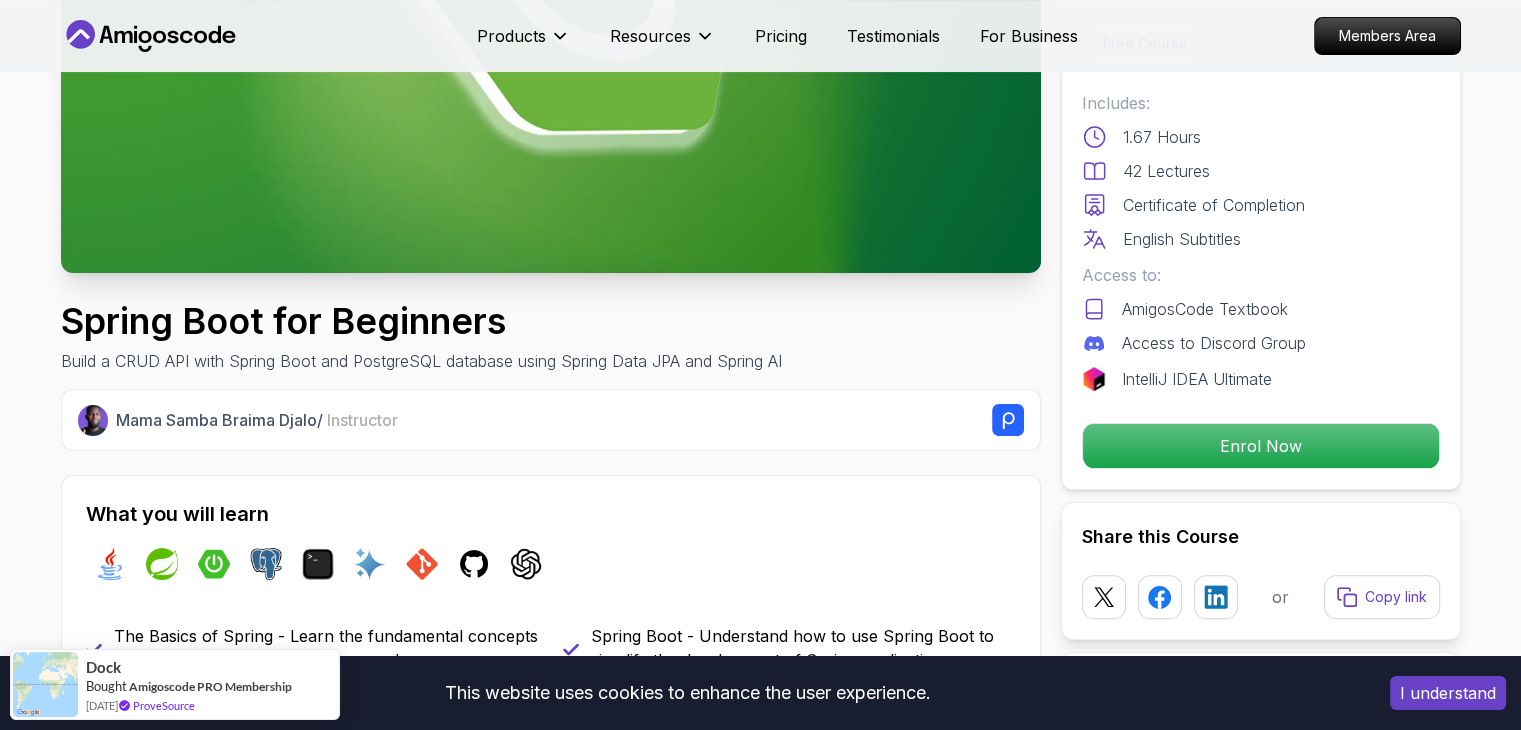 scroll, scrollTop: 400, scrollLeft: 0, axis: vertical 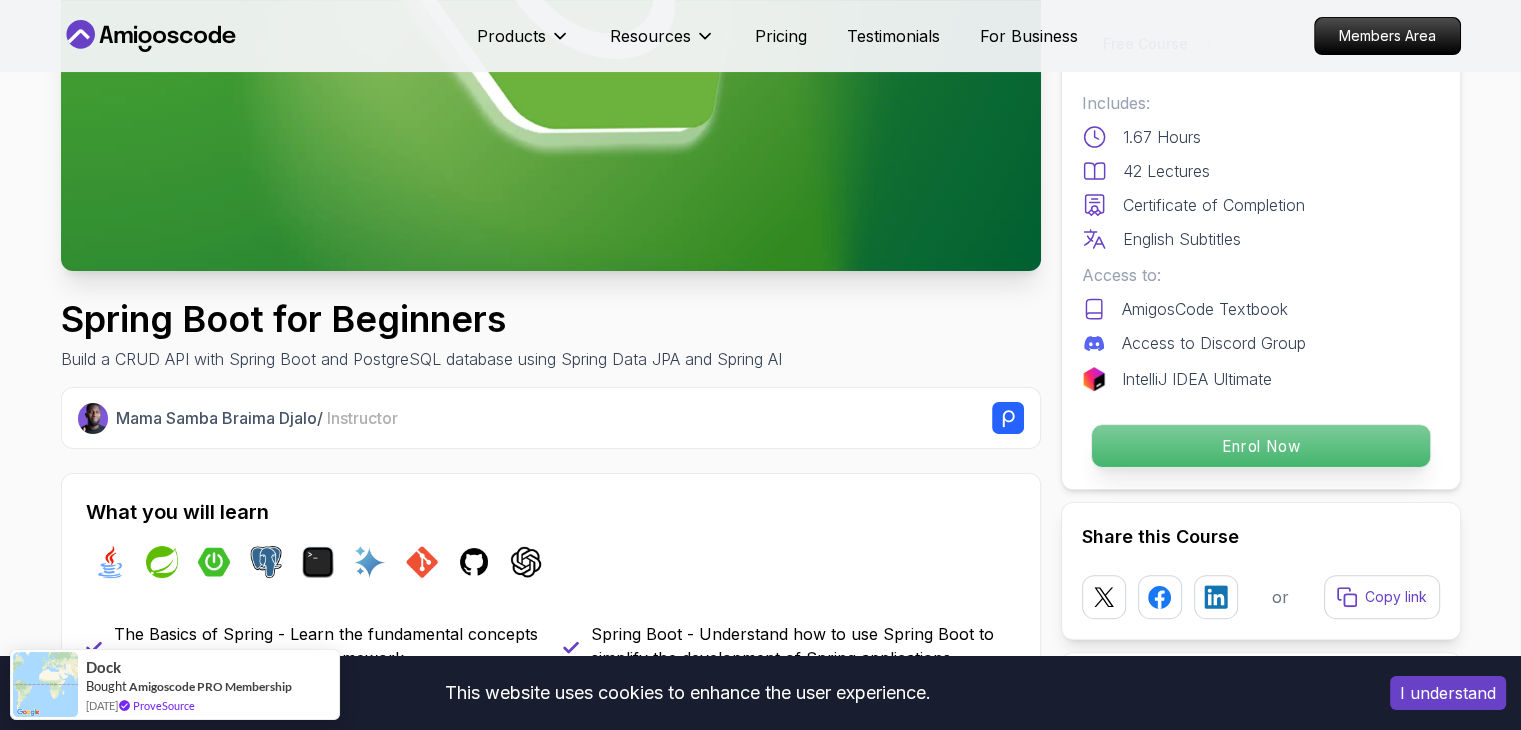 click on "Enrol Now" at bounding box center (1260, 446) 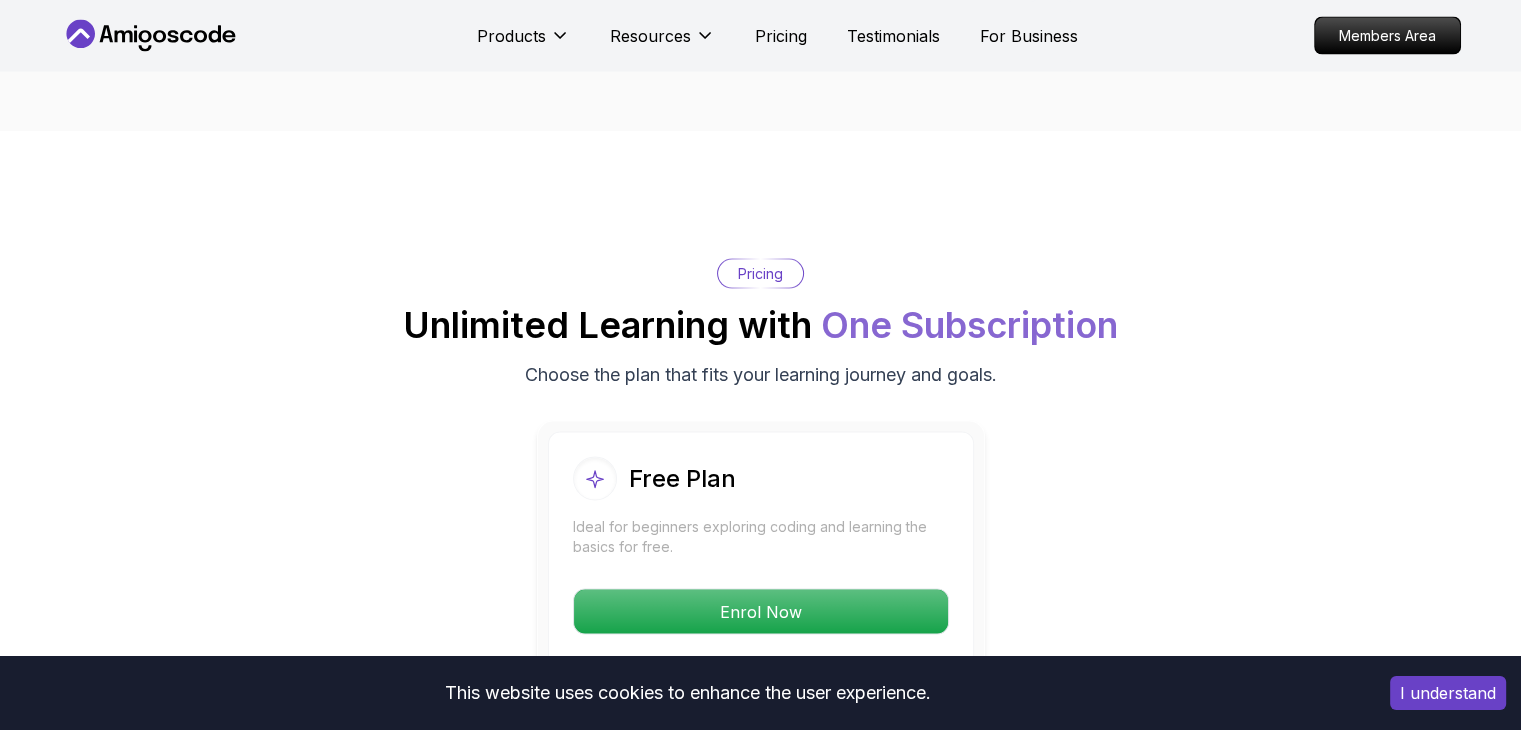 scroll, scrollTop: 3920, scrollLeft: 0, axis: vertical 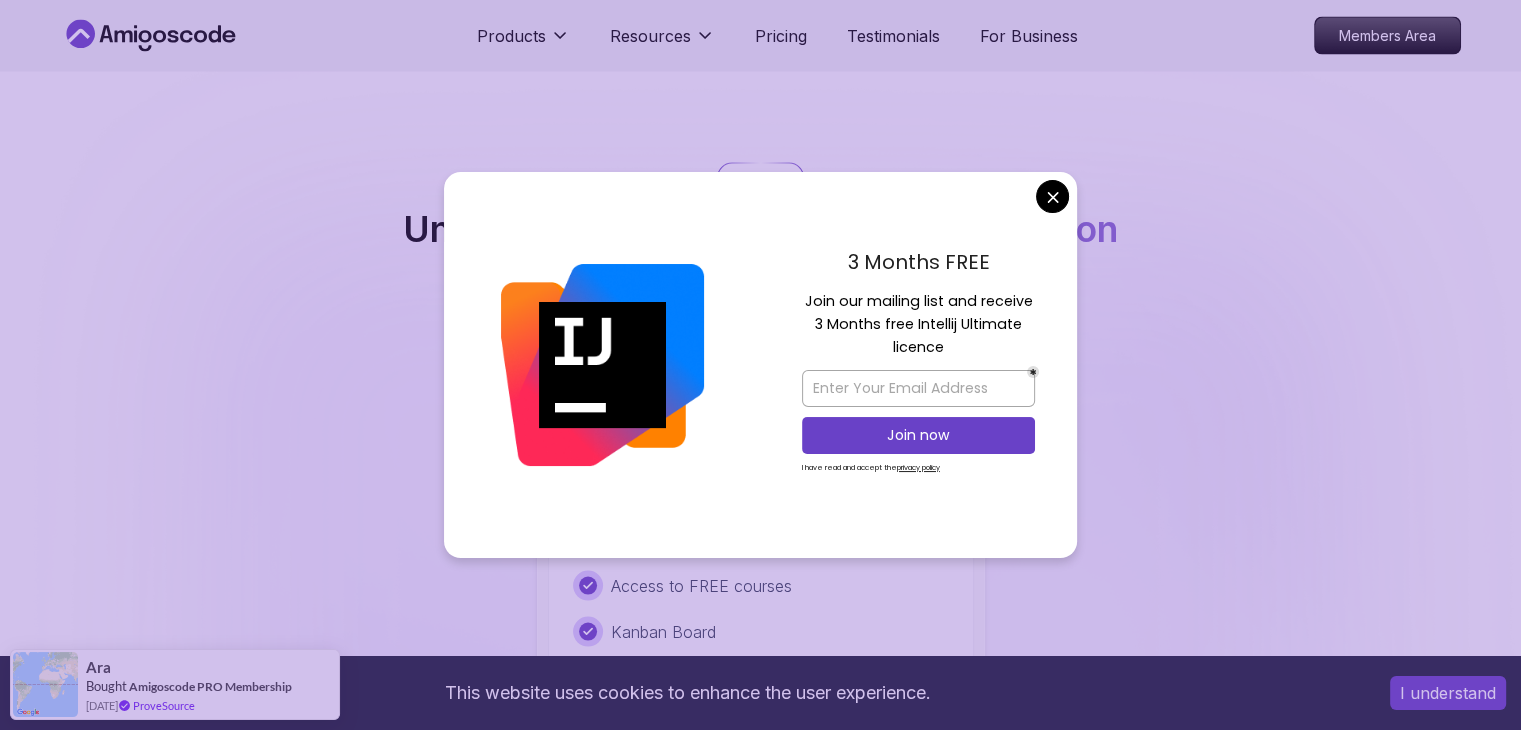 click on "This website uses cookies to enhance the user experience. I understand Products Resources Pricing Testimonials For Business Members Area Products Resources Pricing Testimonials For Business Members Area Spring Boot for Beginners Build a CRUD API with Spring Boot and PostgreSQL database using Spring Data JPA and Spring AI Mama Samba Braima Djalo  /   Instructor Free Course Includes: 1.67 Hours 42 Lectures Certificate of Completion English Subtitles Access to: AmigosCode Textbook Access to Discord Group IntelliJ IDEA Ultimate Enrol Now Share this Course or Copy link Got a Team of 5 or More? With one subscription, give your entire team access to all courses and features. Check our Business Plan Mama Samba Braima Djalo  /   Instructor What you will learn java spring spring-boot postgres terminal ai git github chatgpt The Basics of Spring - Learn the fundamental concepts and features of the Spring framework. Spring Boot - Understand how to use Spring Boot to simplify the development of Spring applications." at bounding box center [760, 1138] 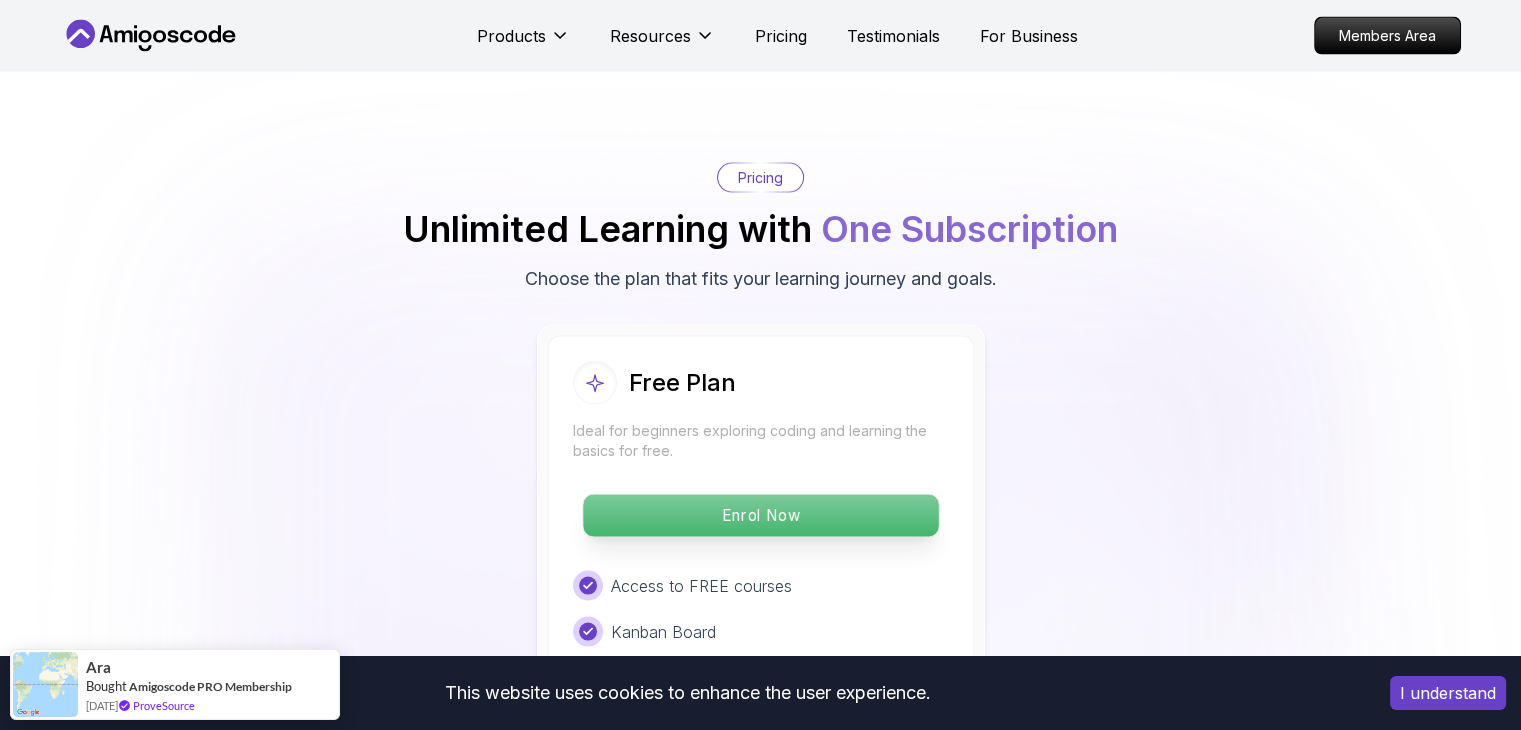 click on "Enrol Now" at bounding box center (760, 516) 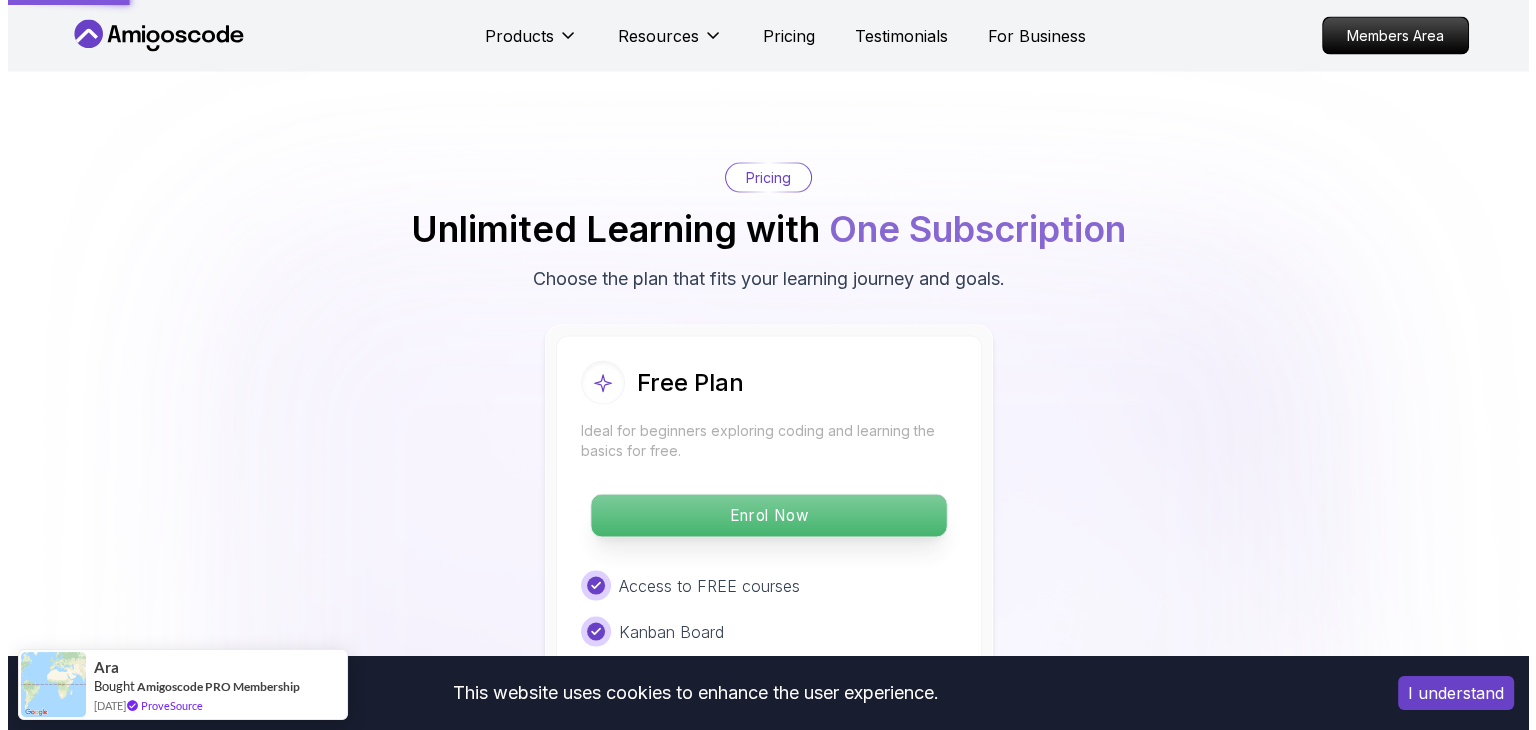 scroll, scrollTop: 0, scrollLeft: 0, axis: both 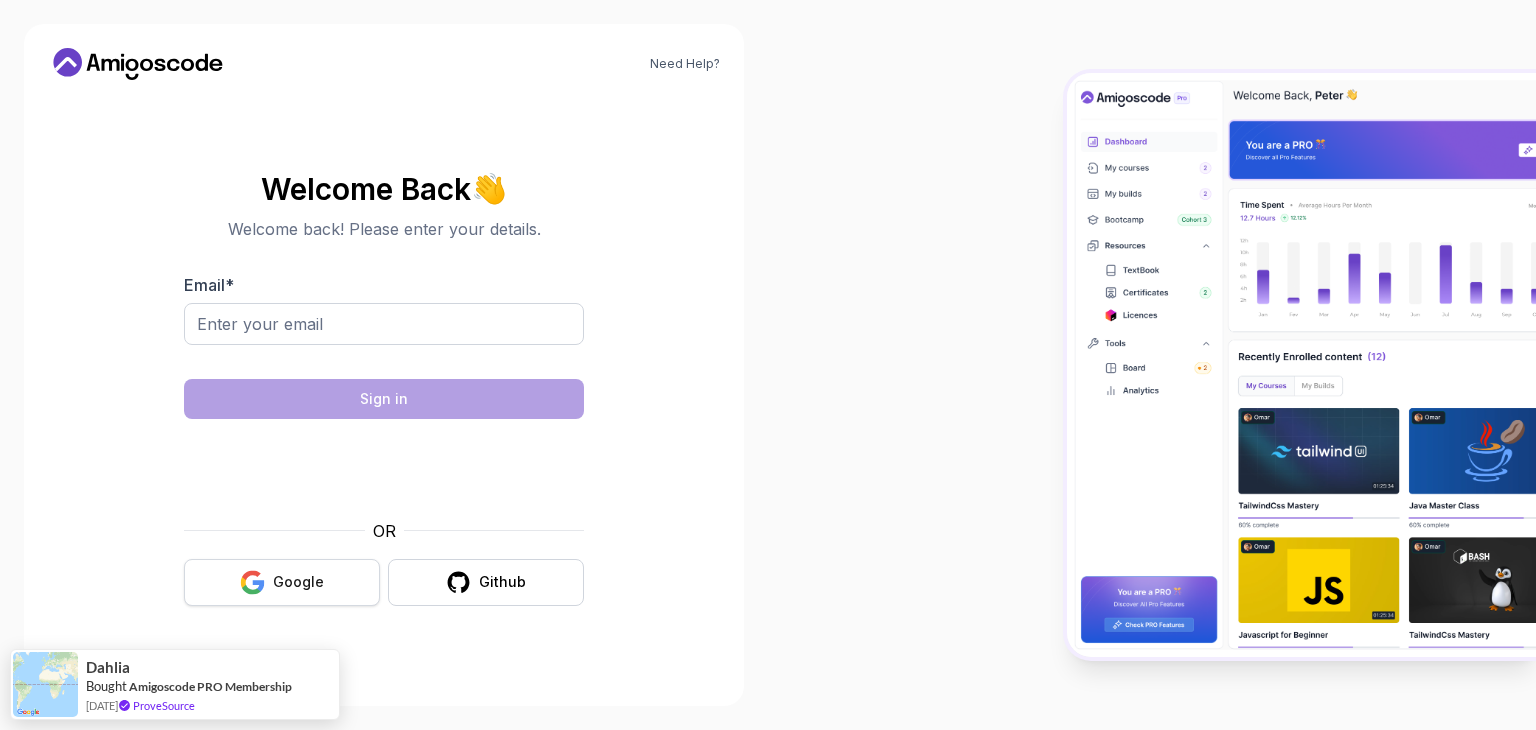 click on "Google" at bounding box center [282, 582] 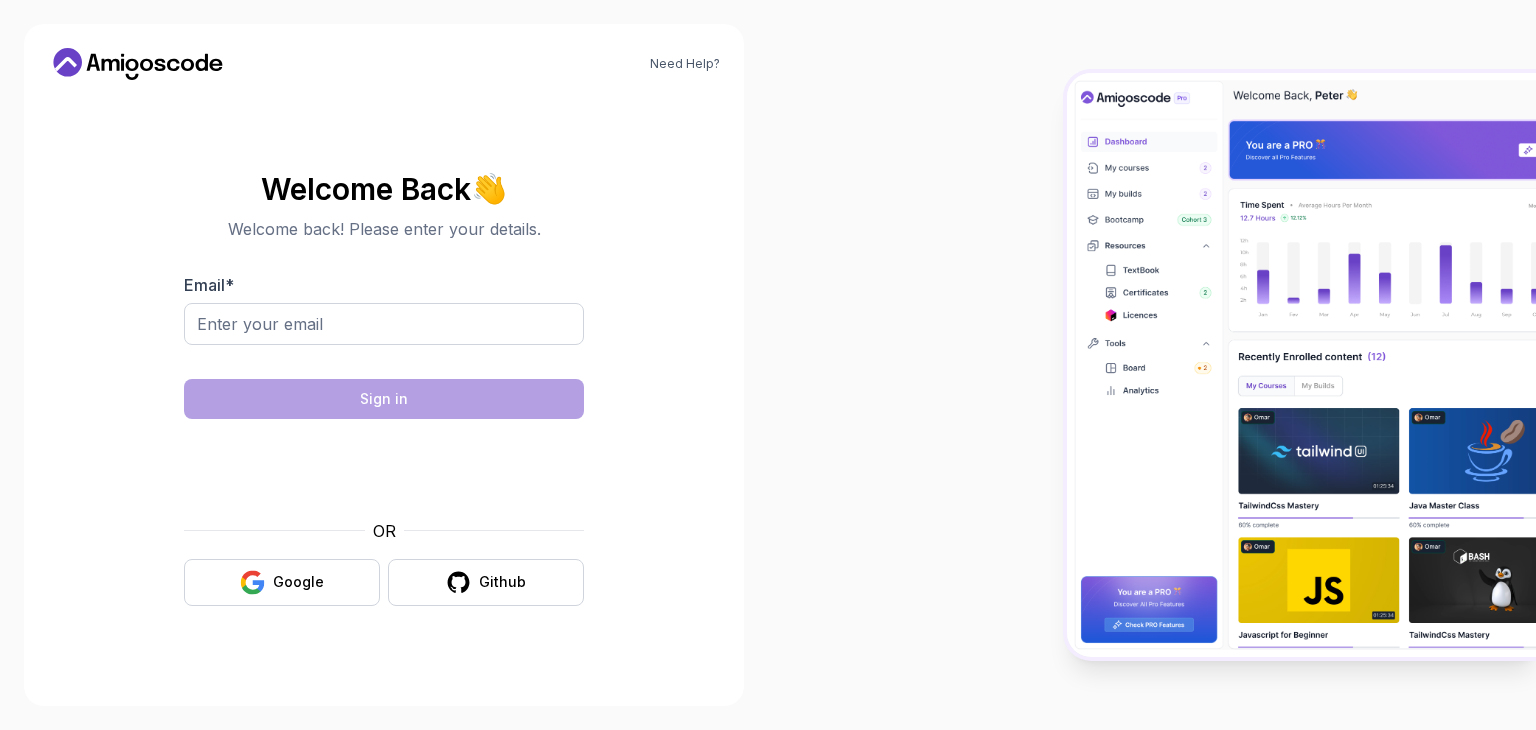 scroll, scrollTop: 0, scrollLeft: 0, axis: both 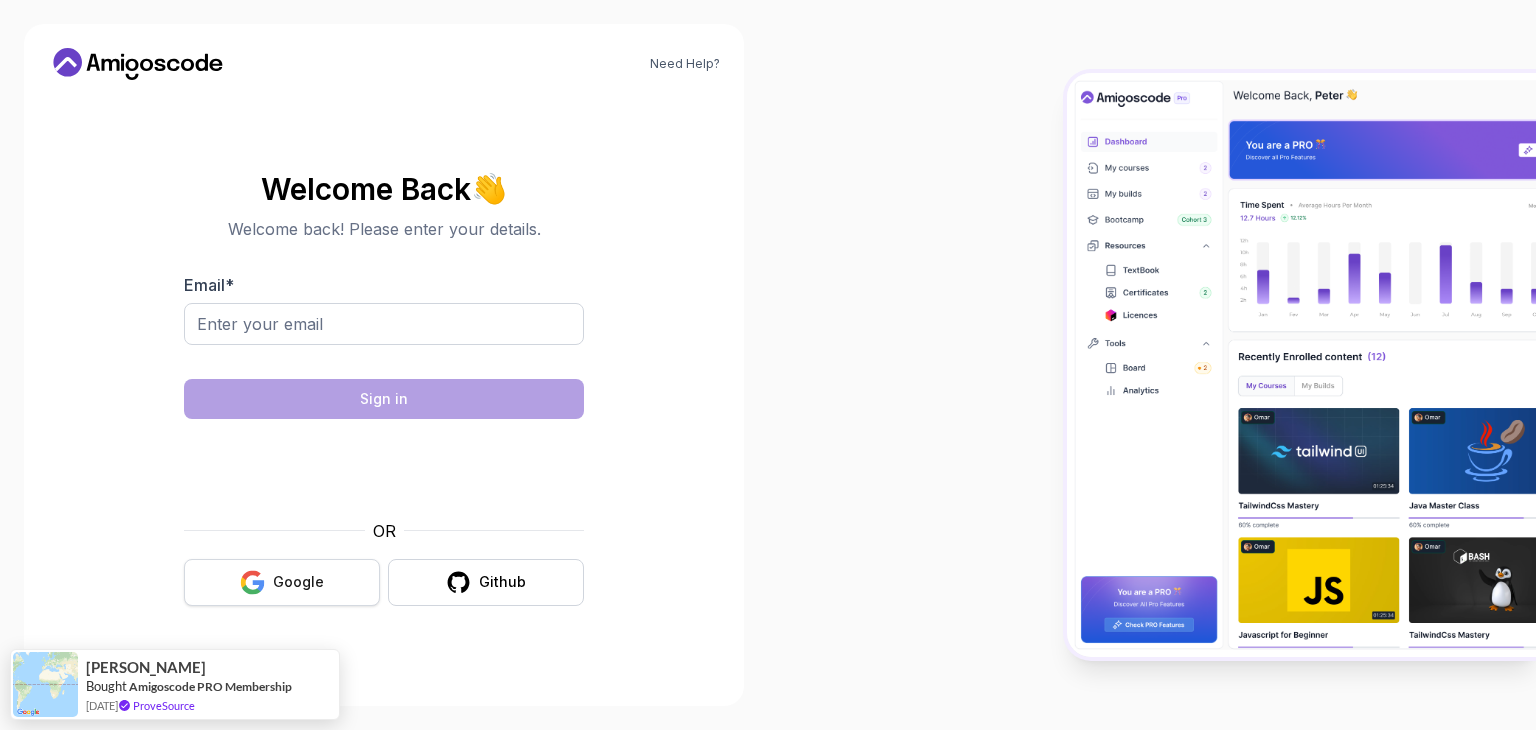 click on "Google" at bounding box center [282, 582] 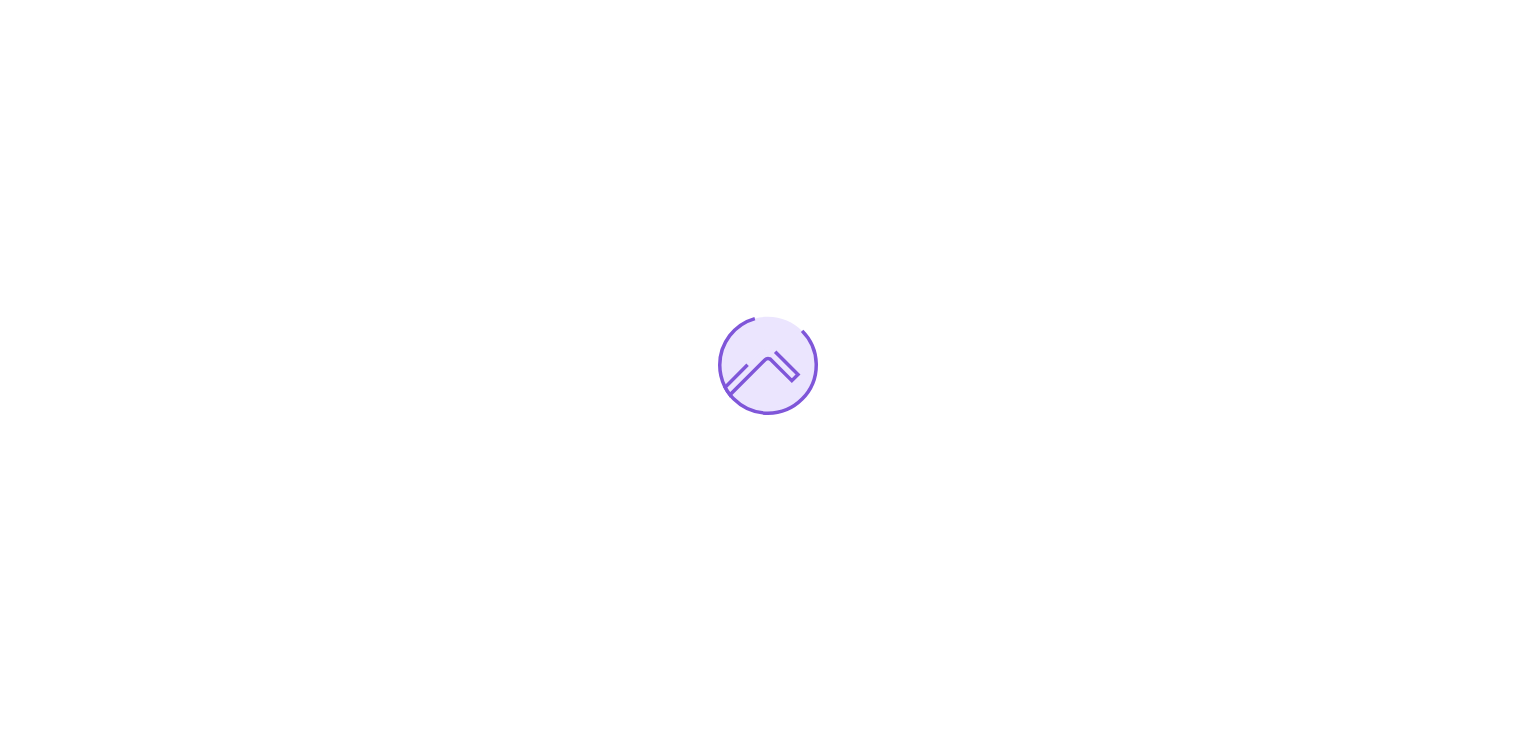 scroll, scrollTop: 0, scrollLeft: 0, axis: both 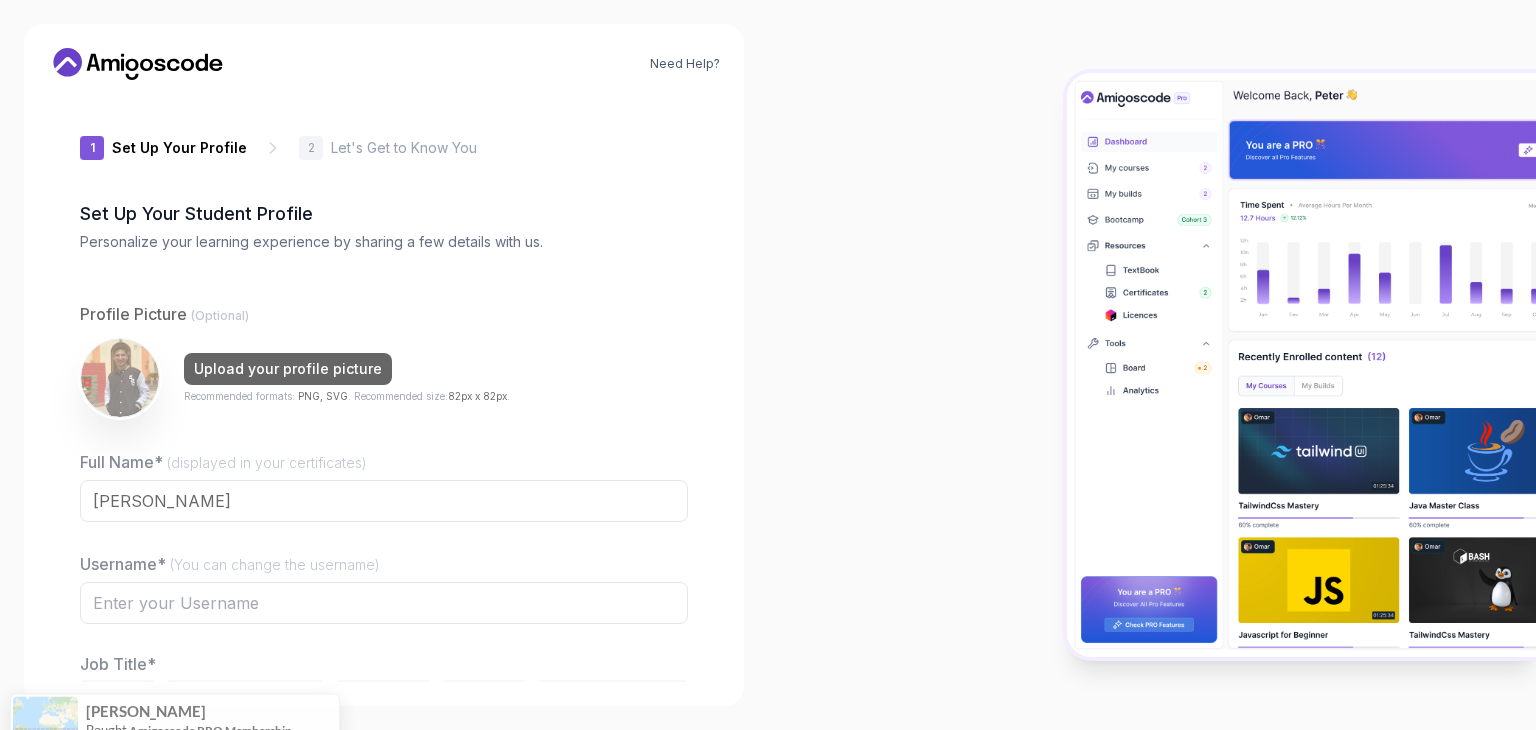 type on "zanytiger7a8f4" 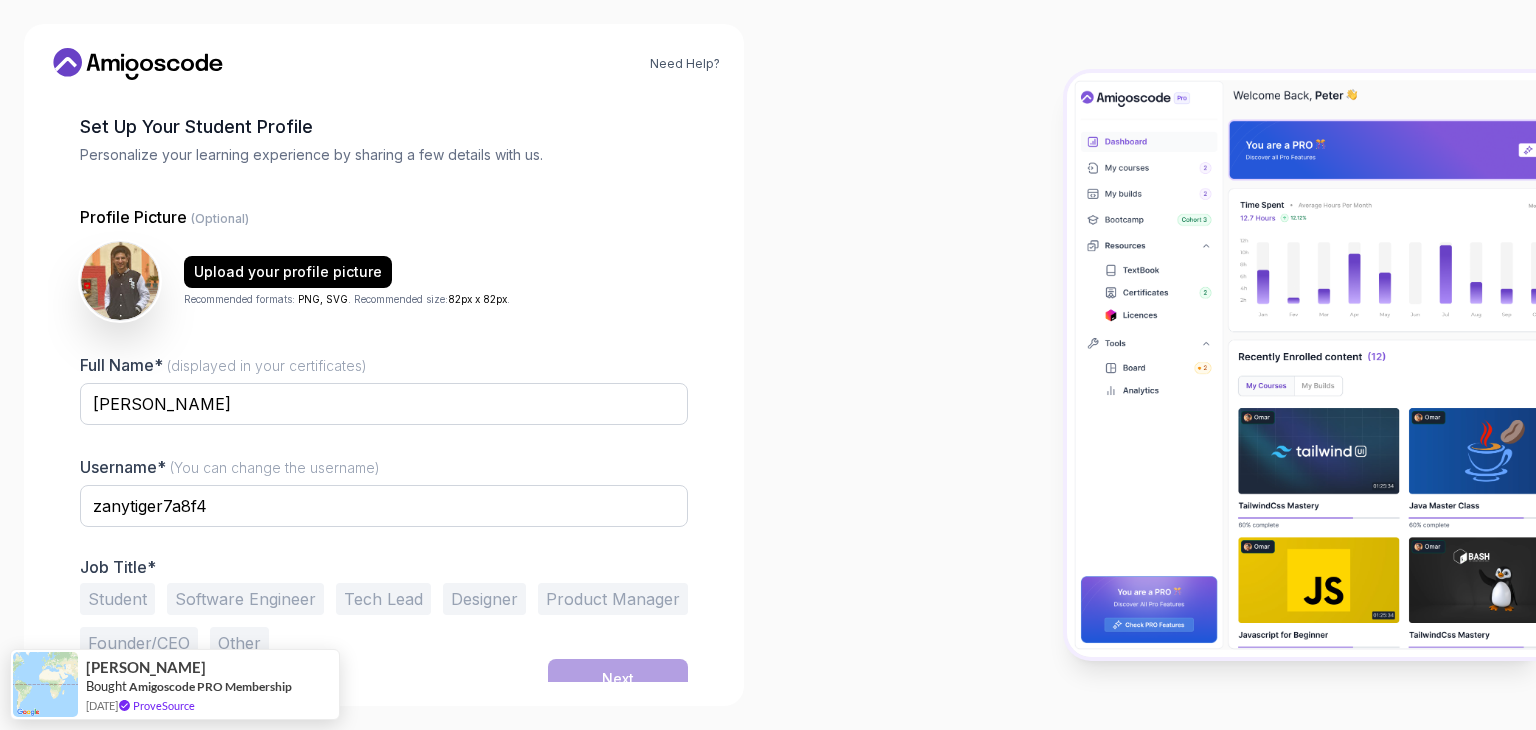 scroll, scrollTop: 104, scrollLeft: 0, axis: vertical 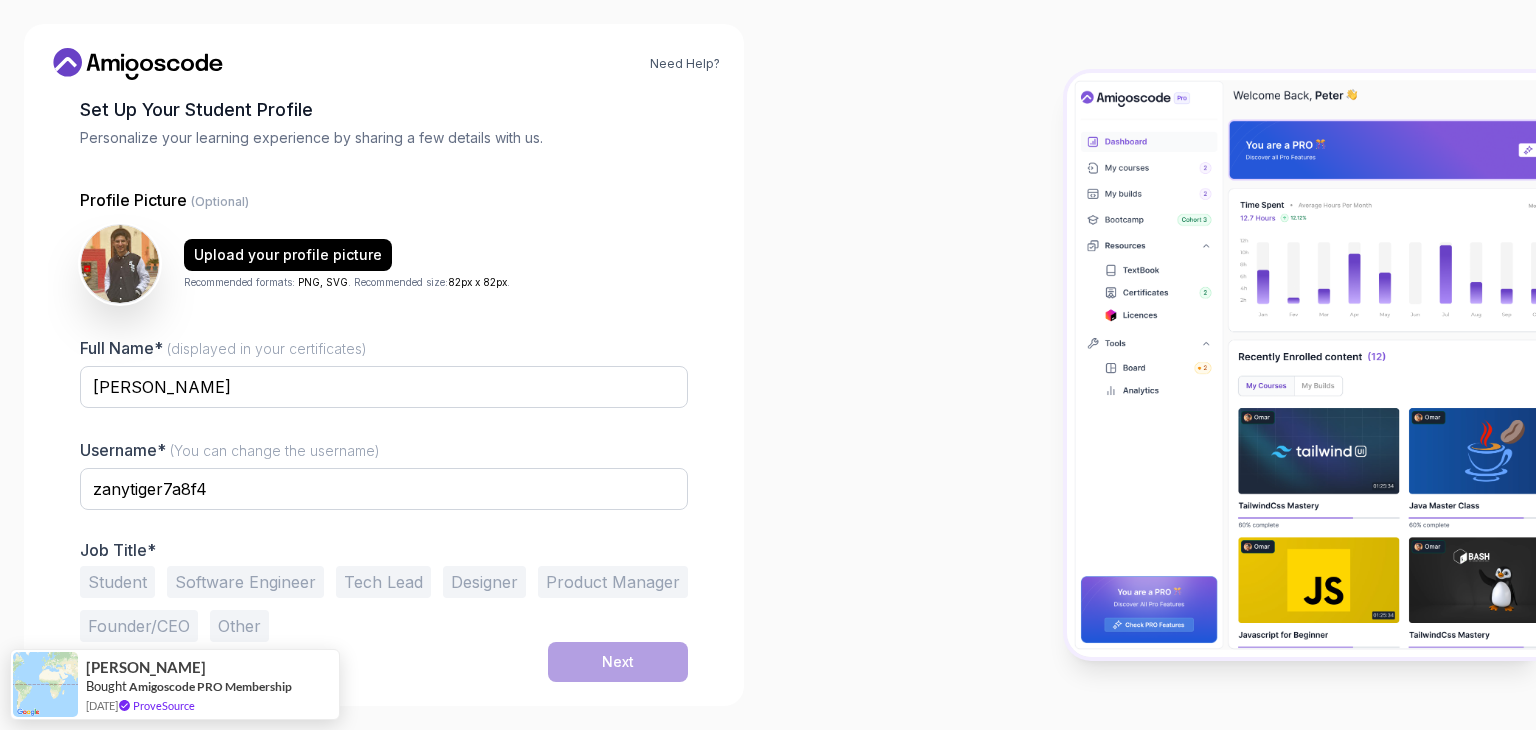 click on "Username*   (You can change the username) zanytiger7a8f4" at bounding box center [384, 485] 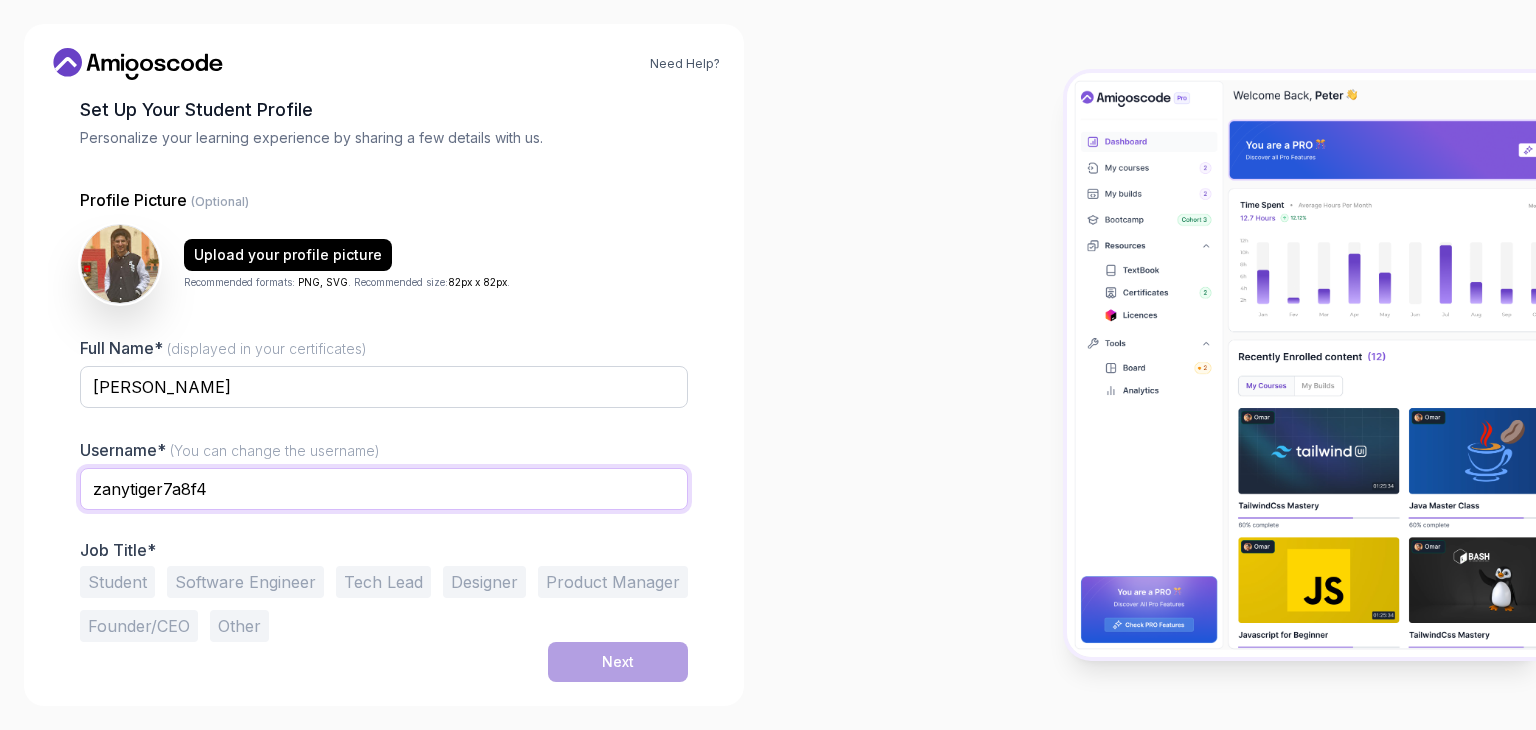 drag, startPoint x: 260, startPoint y: 490, endPoint x: 55, endPoint y: 469, distance: 206.0728 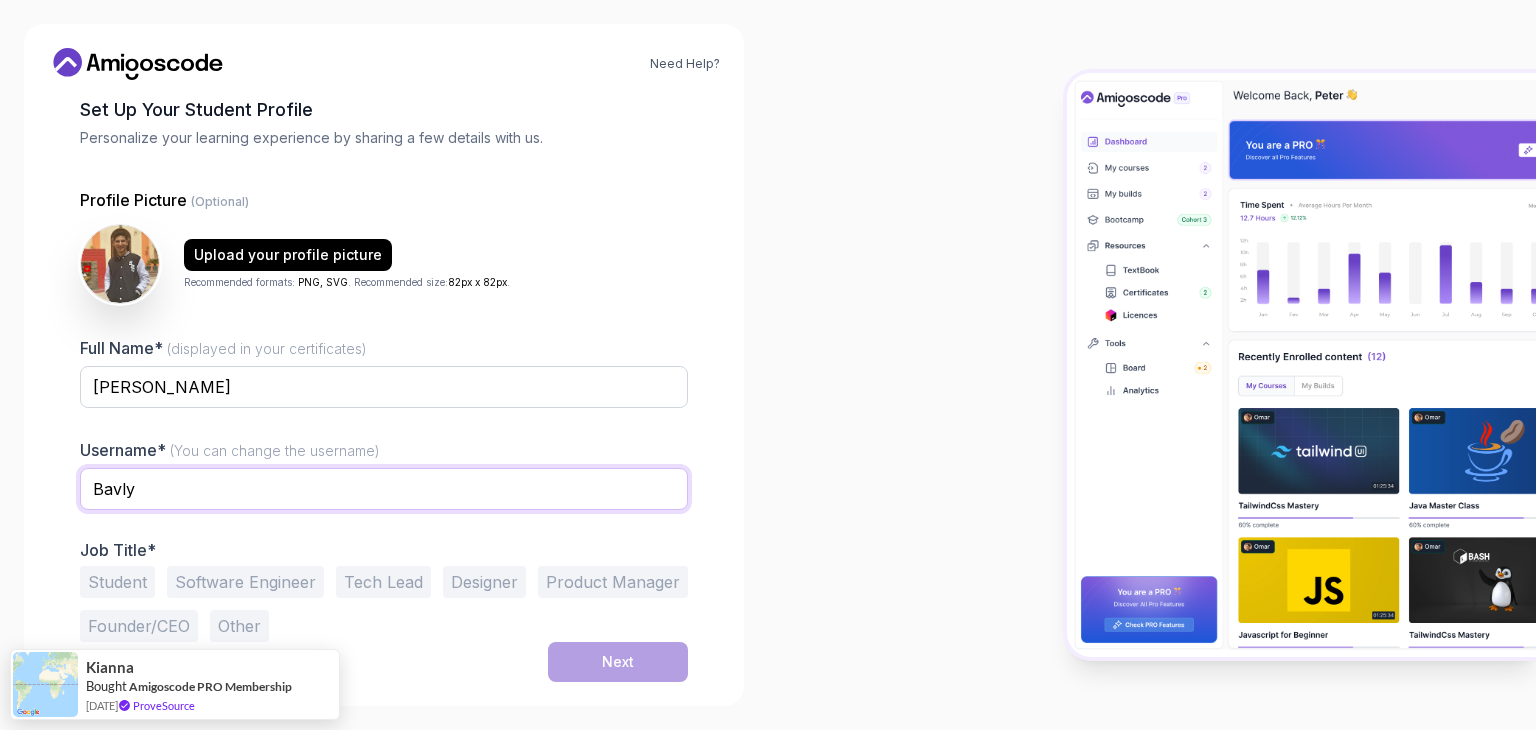 type on "Bavly" 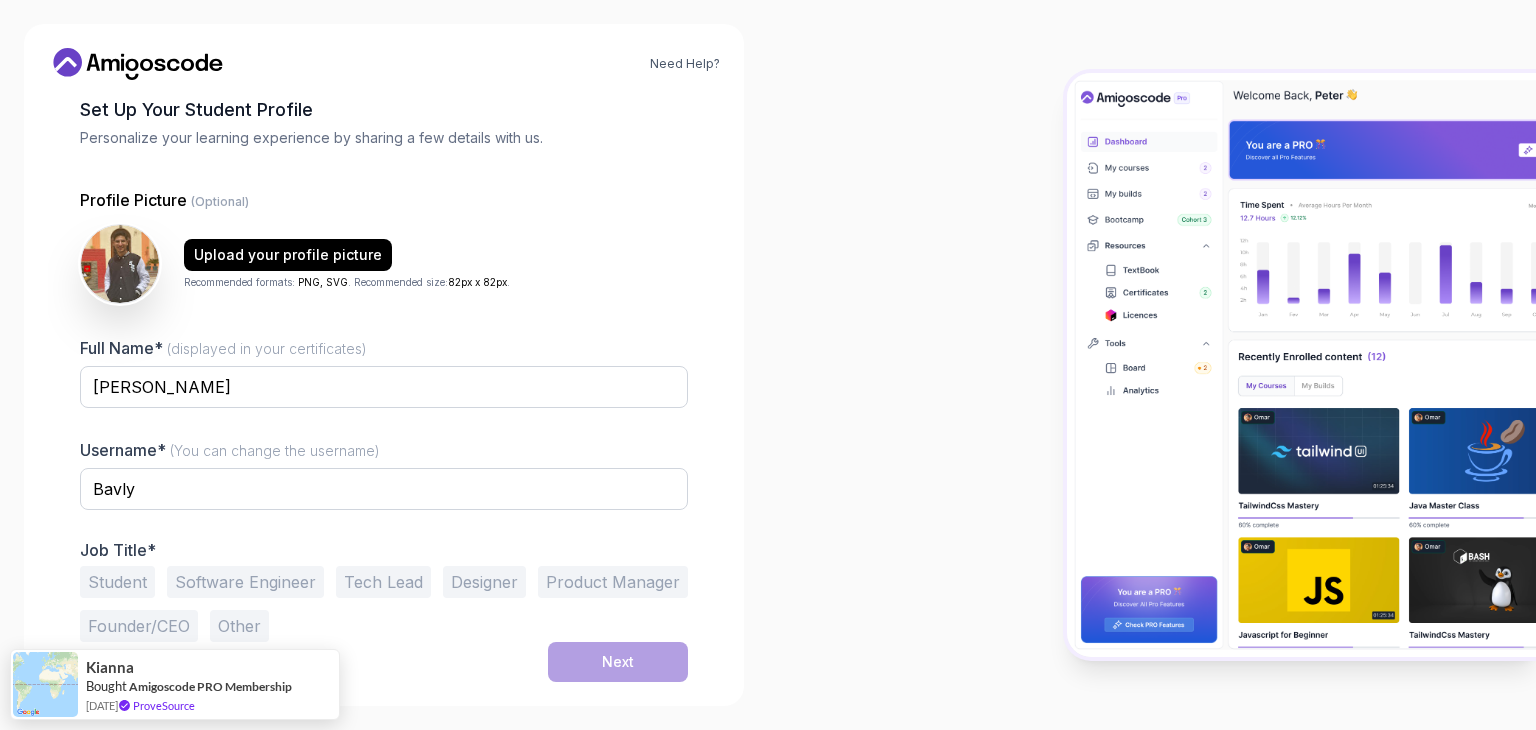 click on "Student" at bounding box center (117, 582) 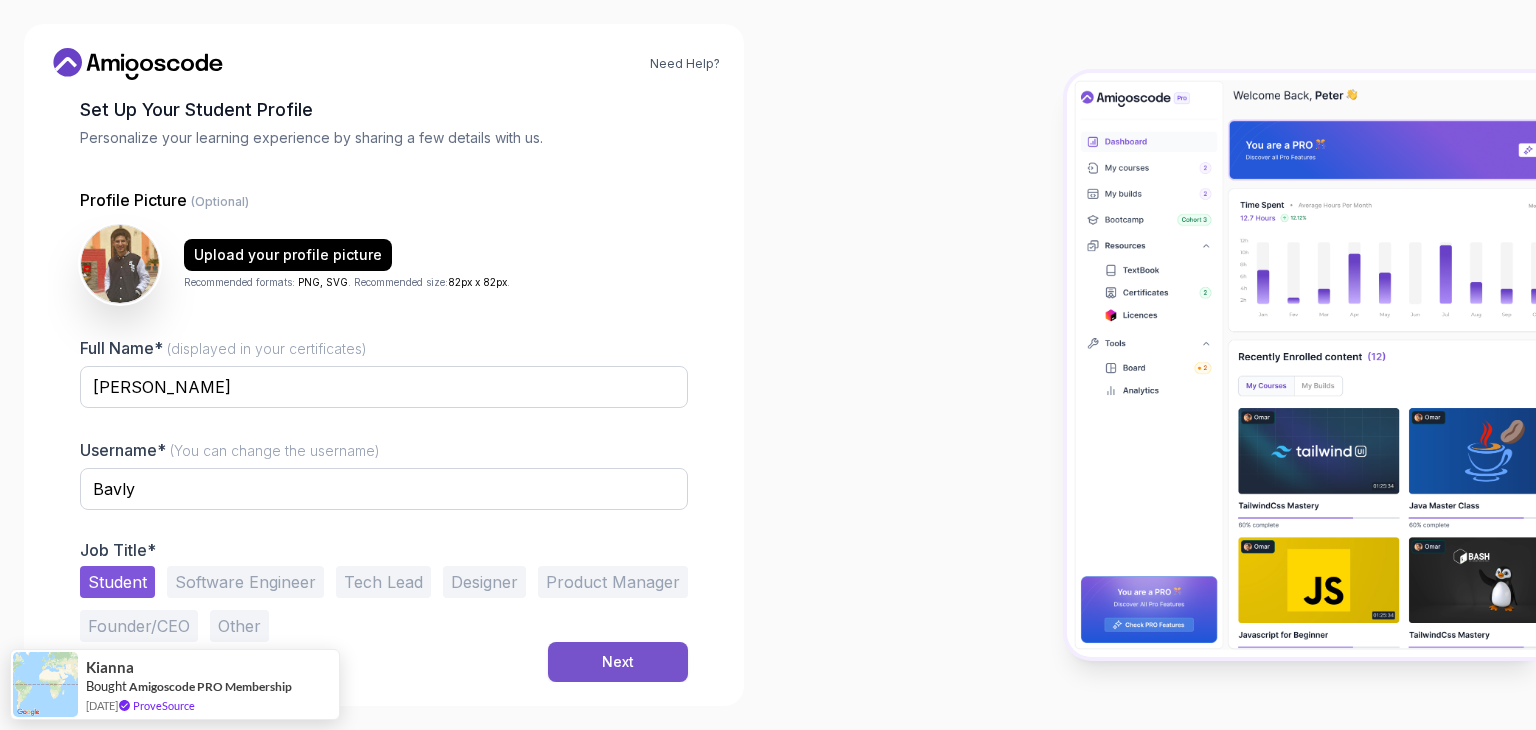 click on "Next" at bounding box center [618, 662] 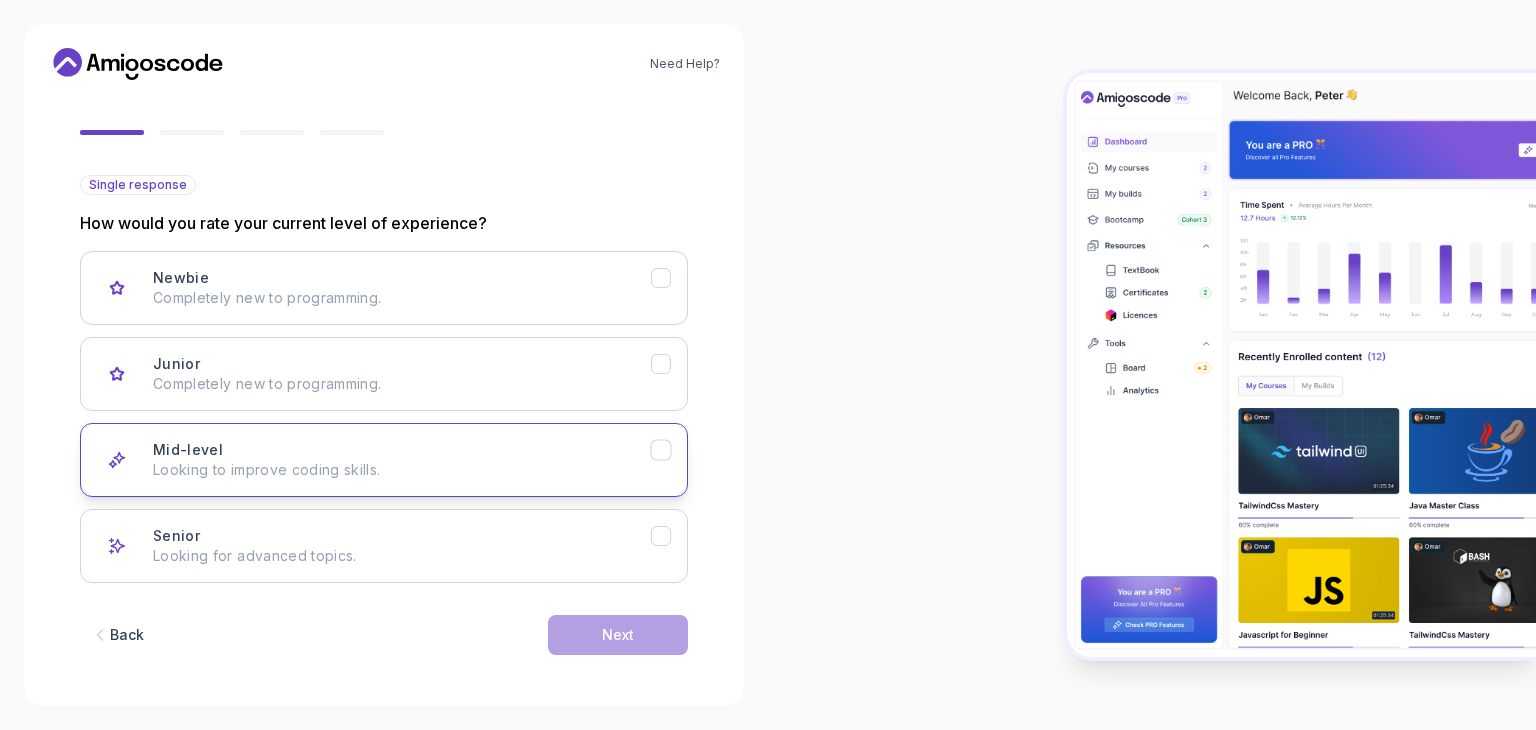 scroll, scrollTop: 165, scrollLeft: 0, axis: vertical 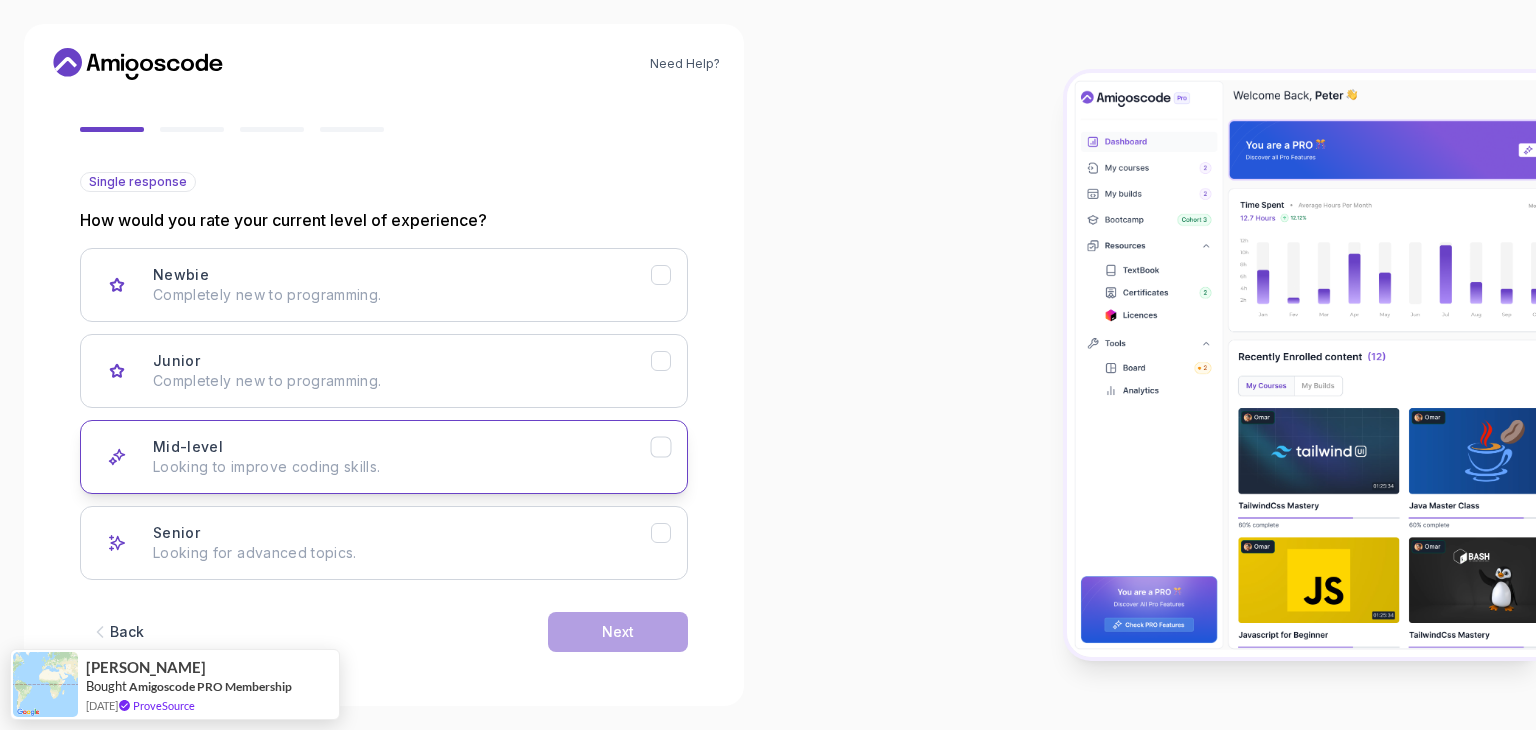 click on "Mid-level Looking to improve coding skills." at bounding box center (402, 457) 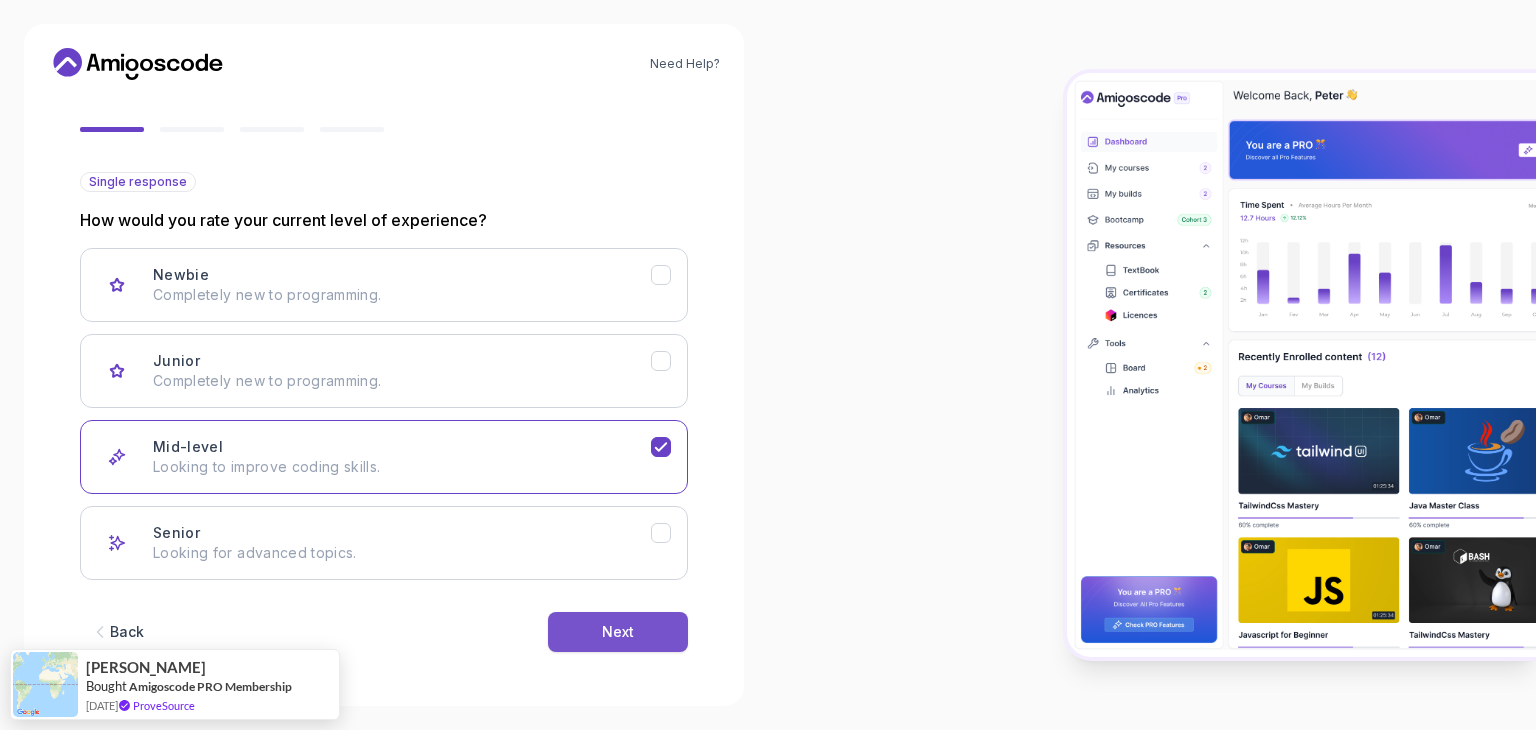 click on "Next" at bounding box center [618, 632] 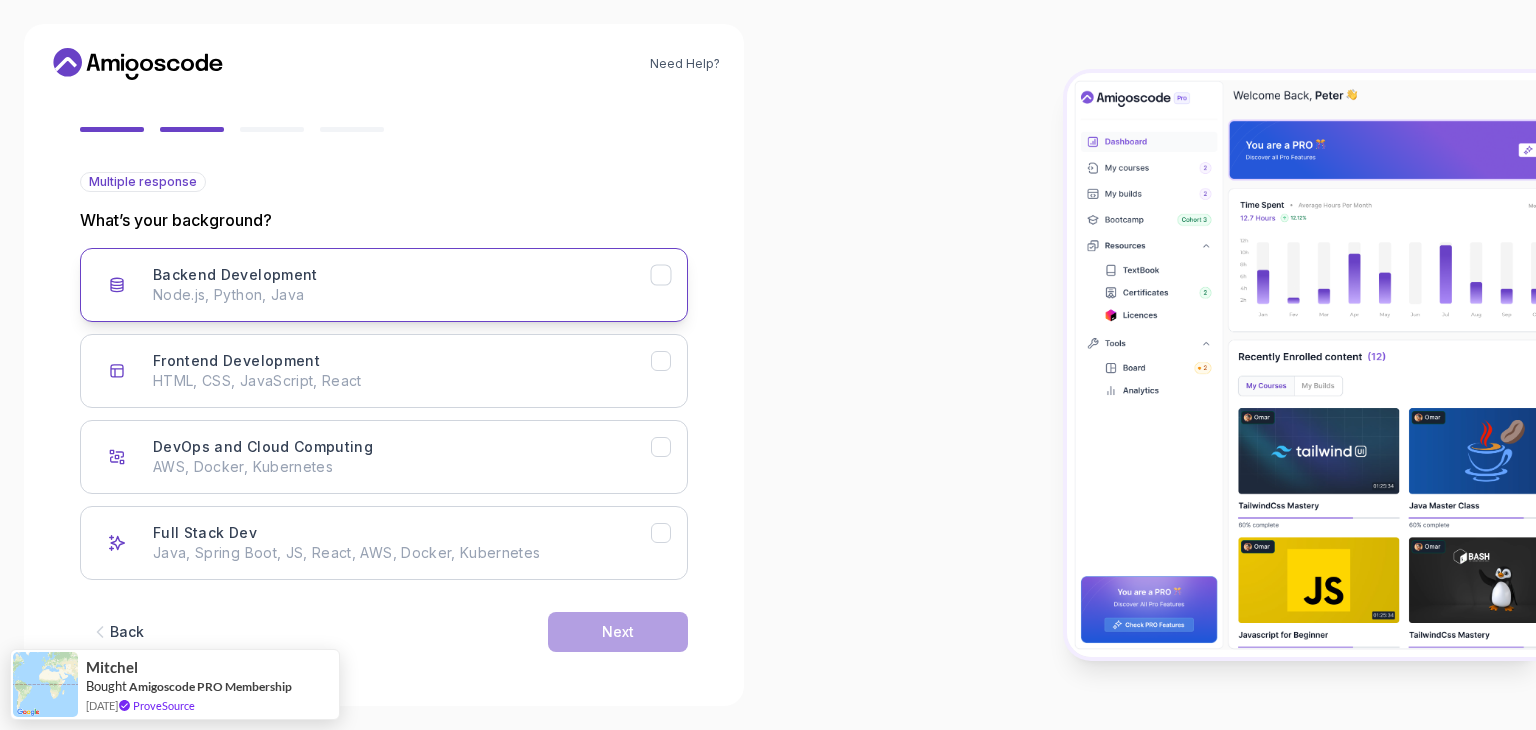 click on "Backend Development" at bounding box center (235, 275) 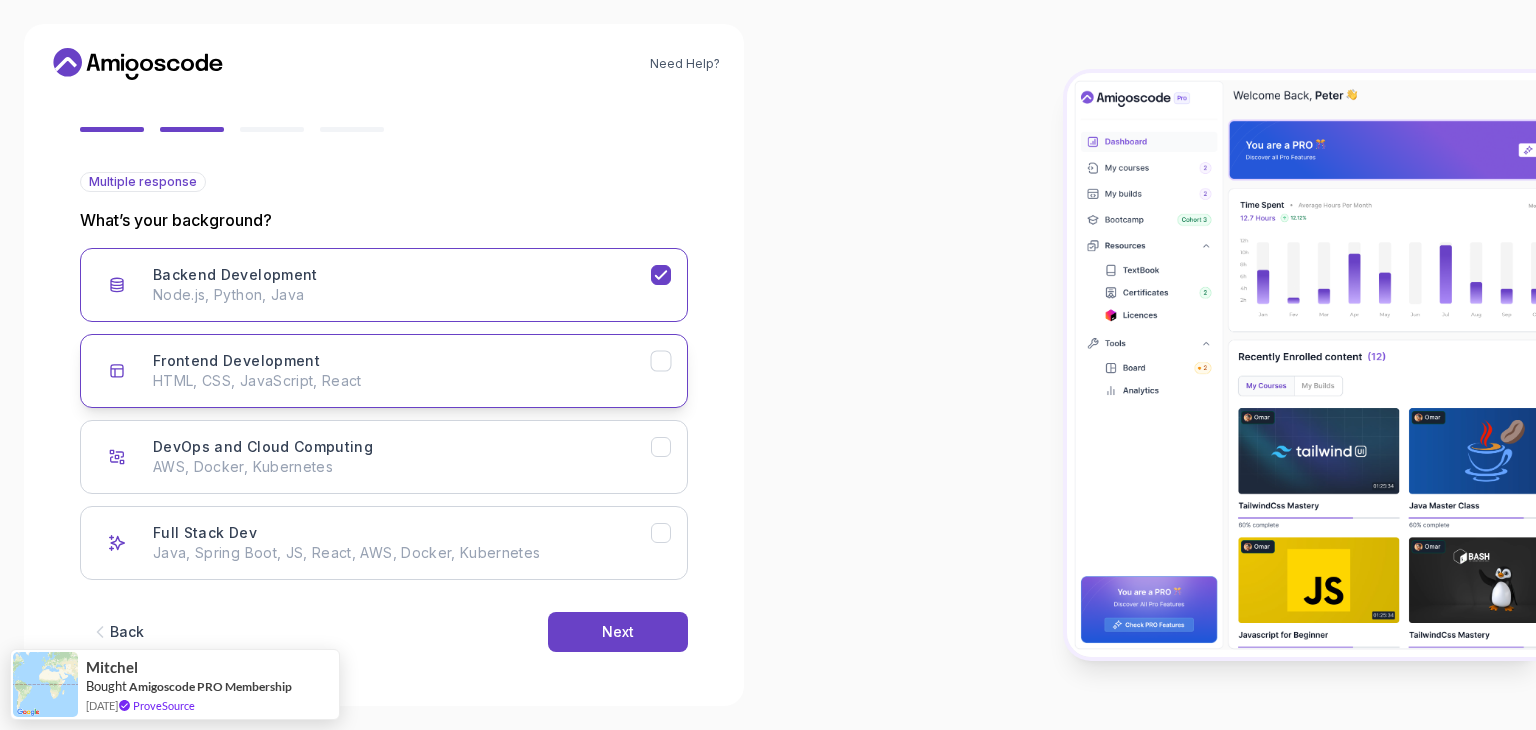 click on "Frontend Development HTML, CSS, JavaScript, React" at bounding box center [384, 371] 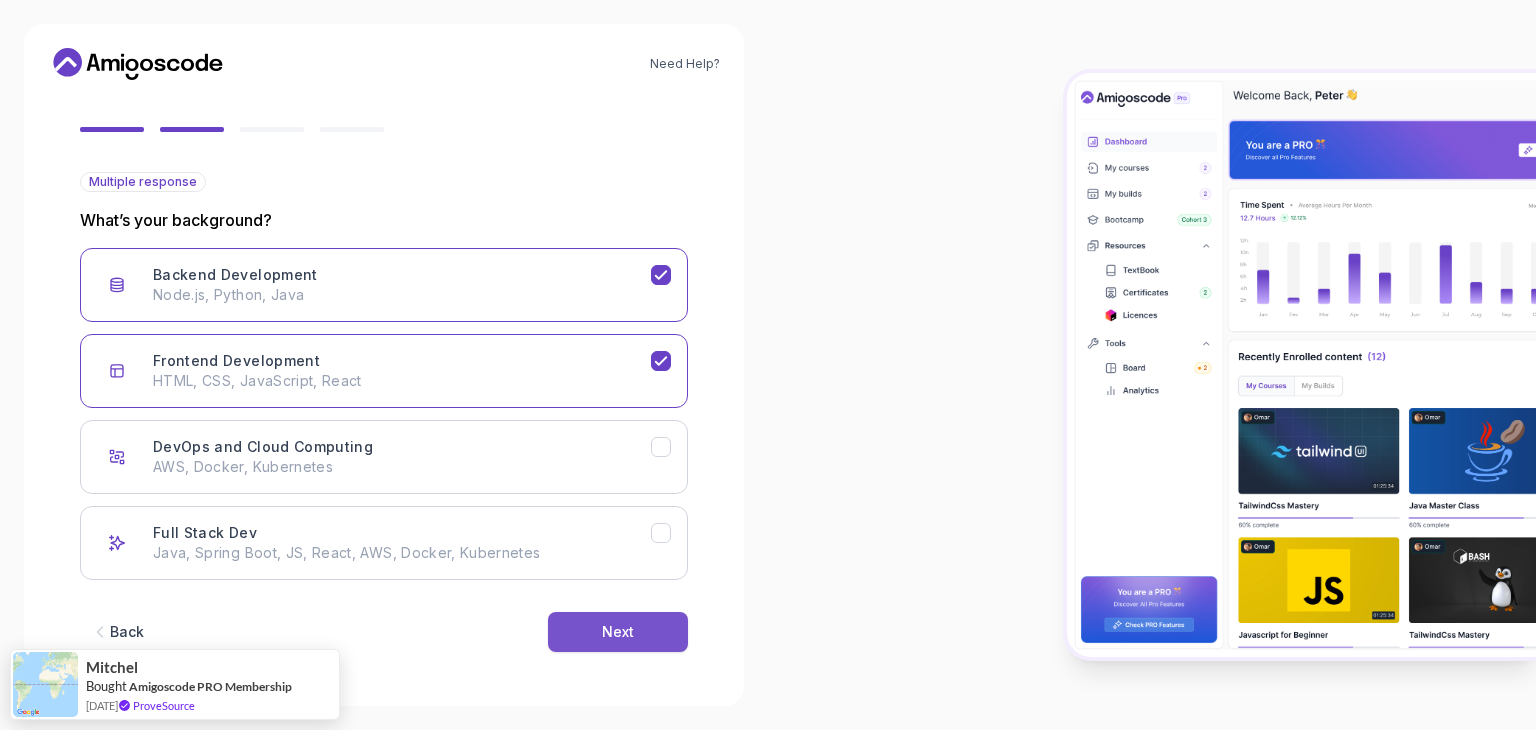 click on "Next" at bounding box center (618, 632) 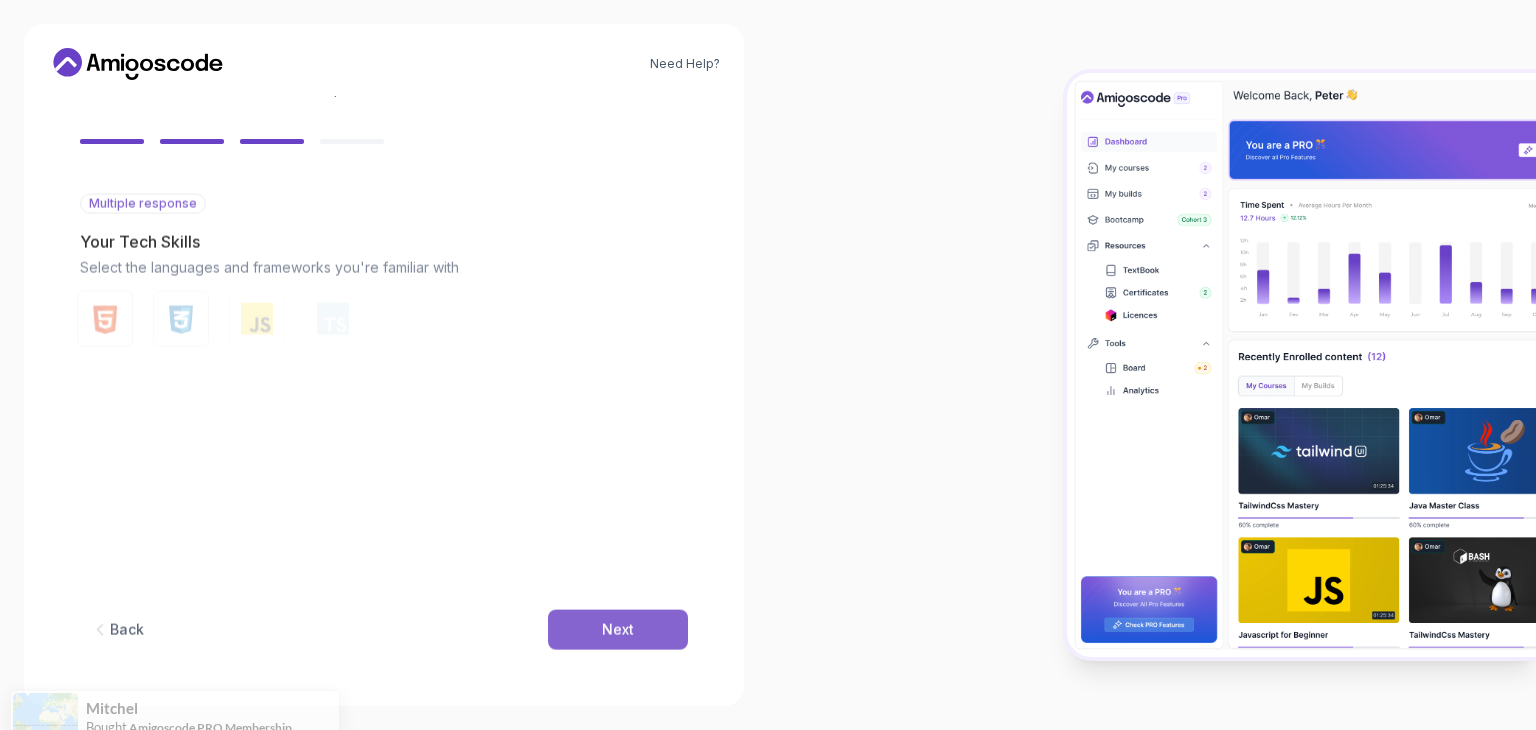 scroll, scrollTop: 143, scrollLeft: 0, axis: vertical 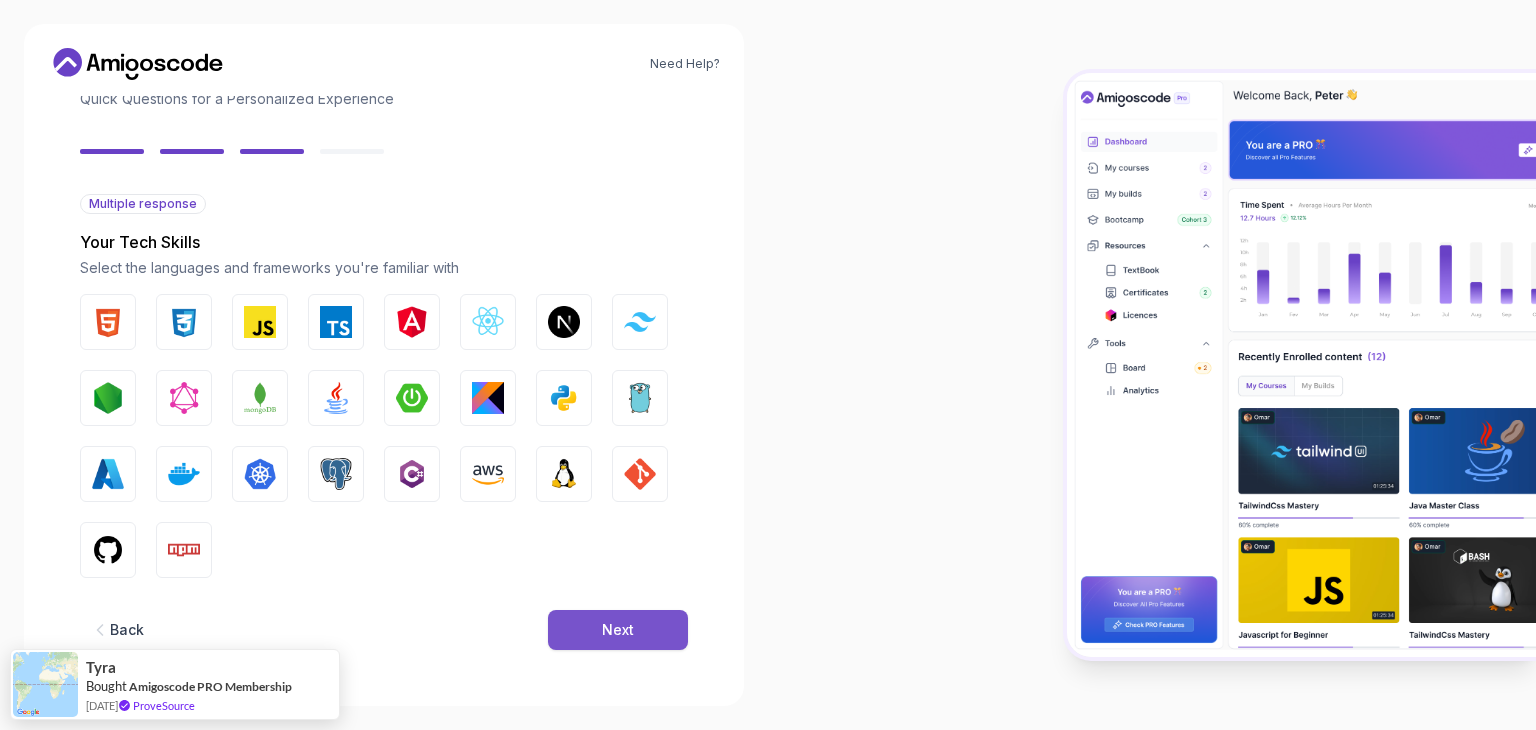 click on "Next" at bounding box center (618, 630) 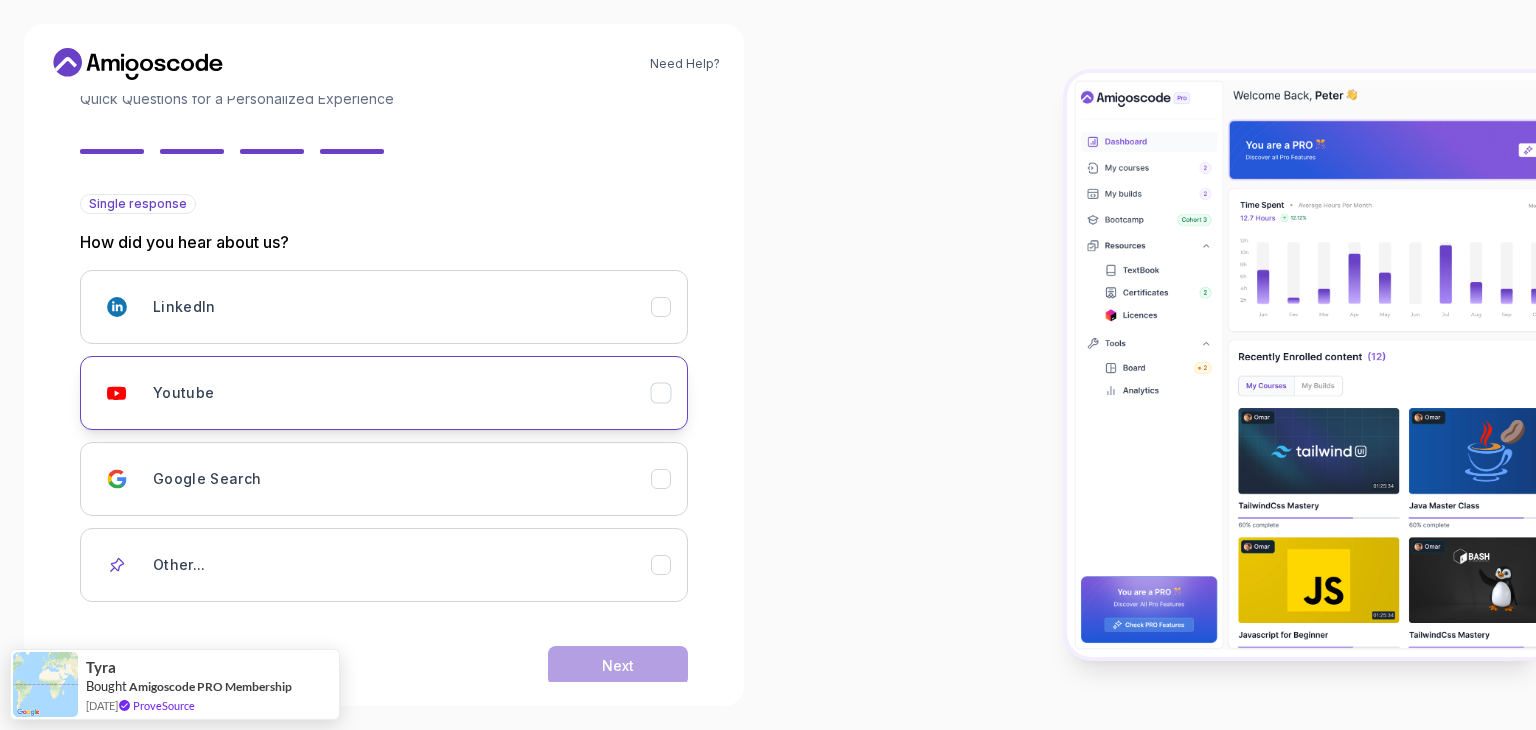 click on "Youtube" at bounding box center (384, 393) 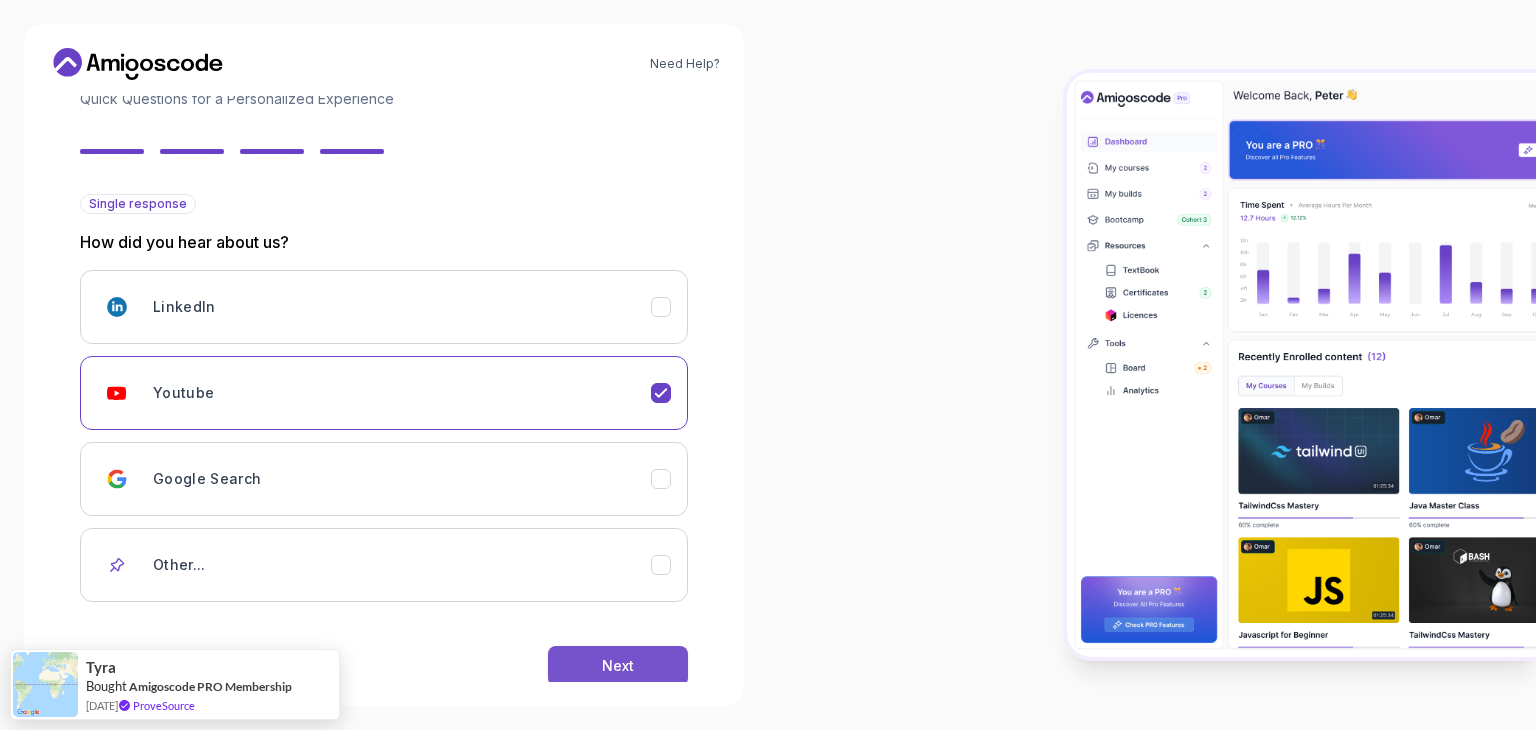 click on "Next" at bounding box center (618, 666) 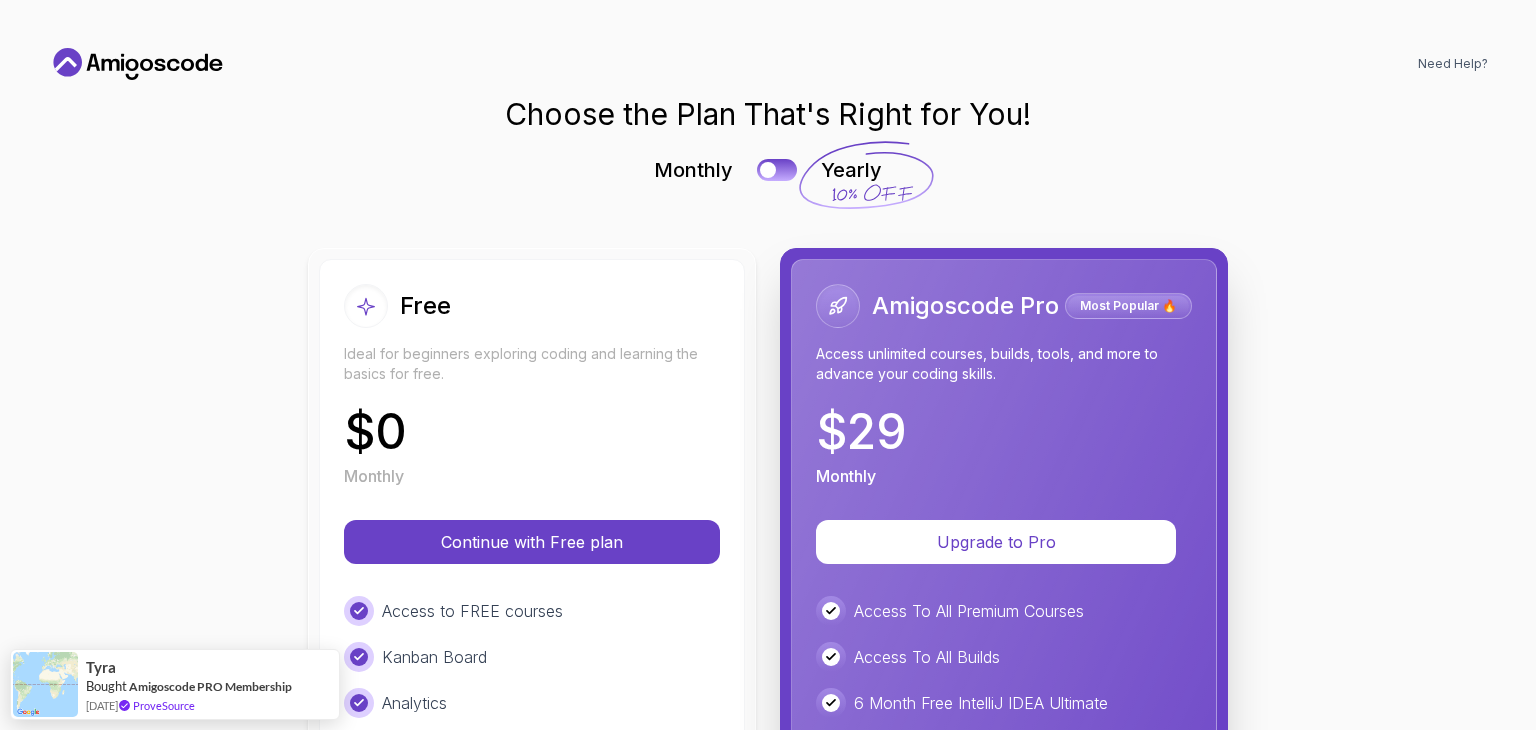scroll, scrollTop: 0, scrollLeft: 0, axis: both 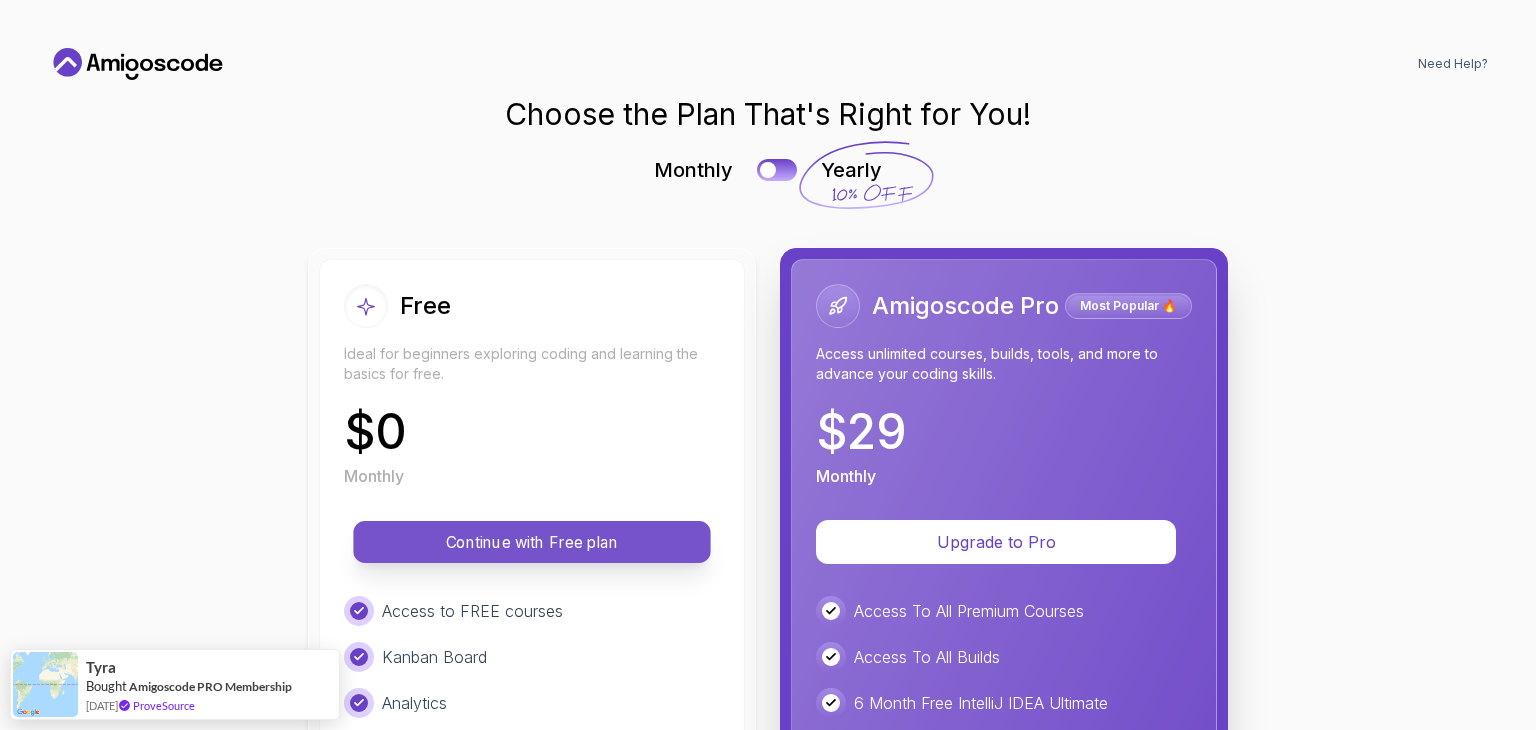 click on "Continue with Free plan" at bounding box center (531, 542) 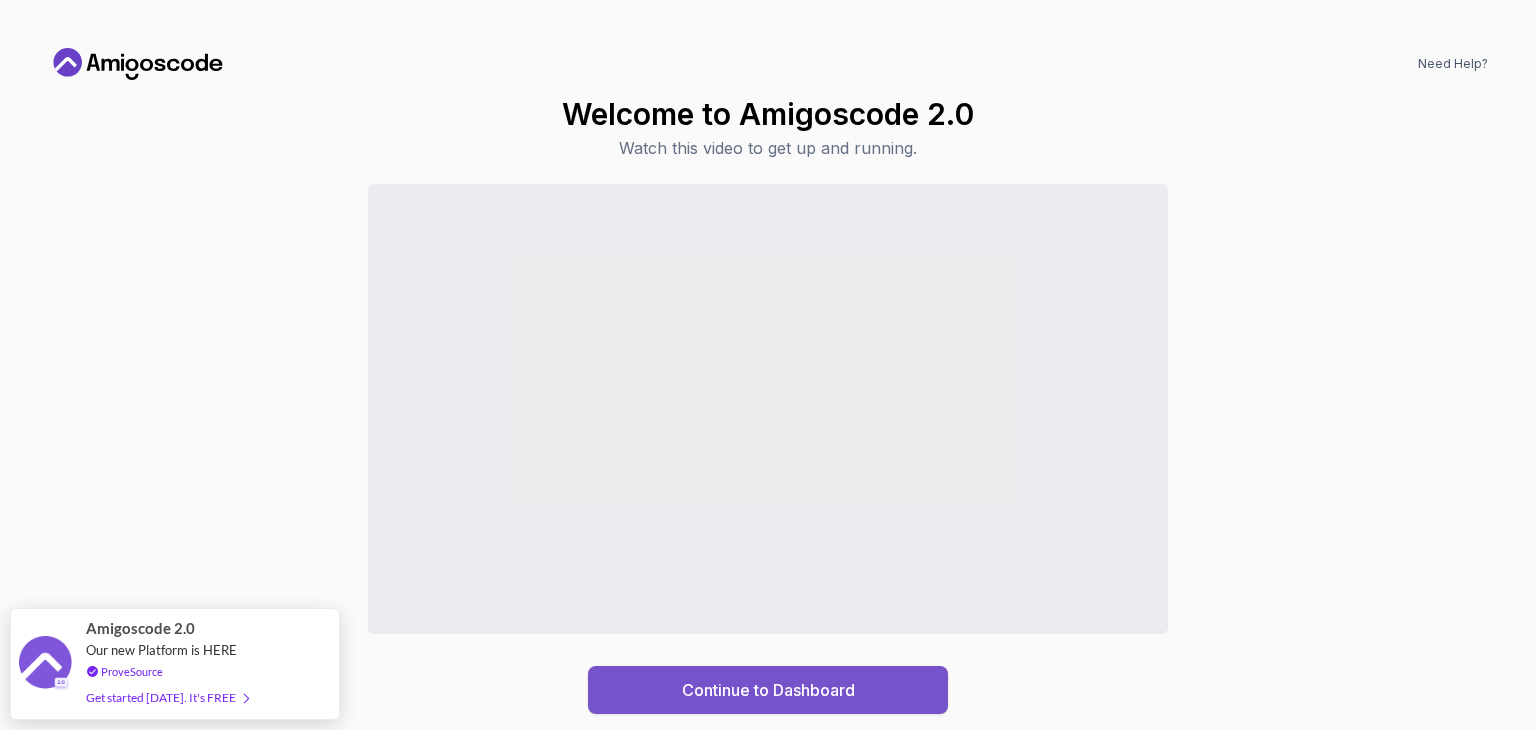 click on "Continue to Dashboard" at bounding box center [768, 690] 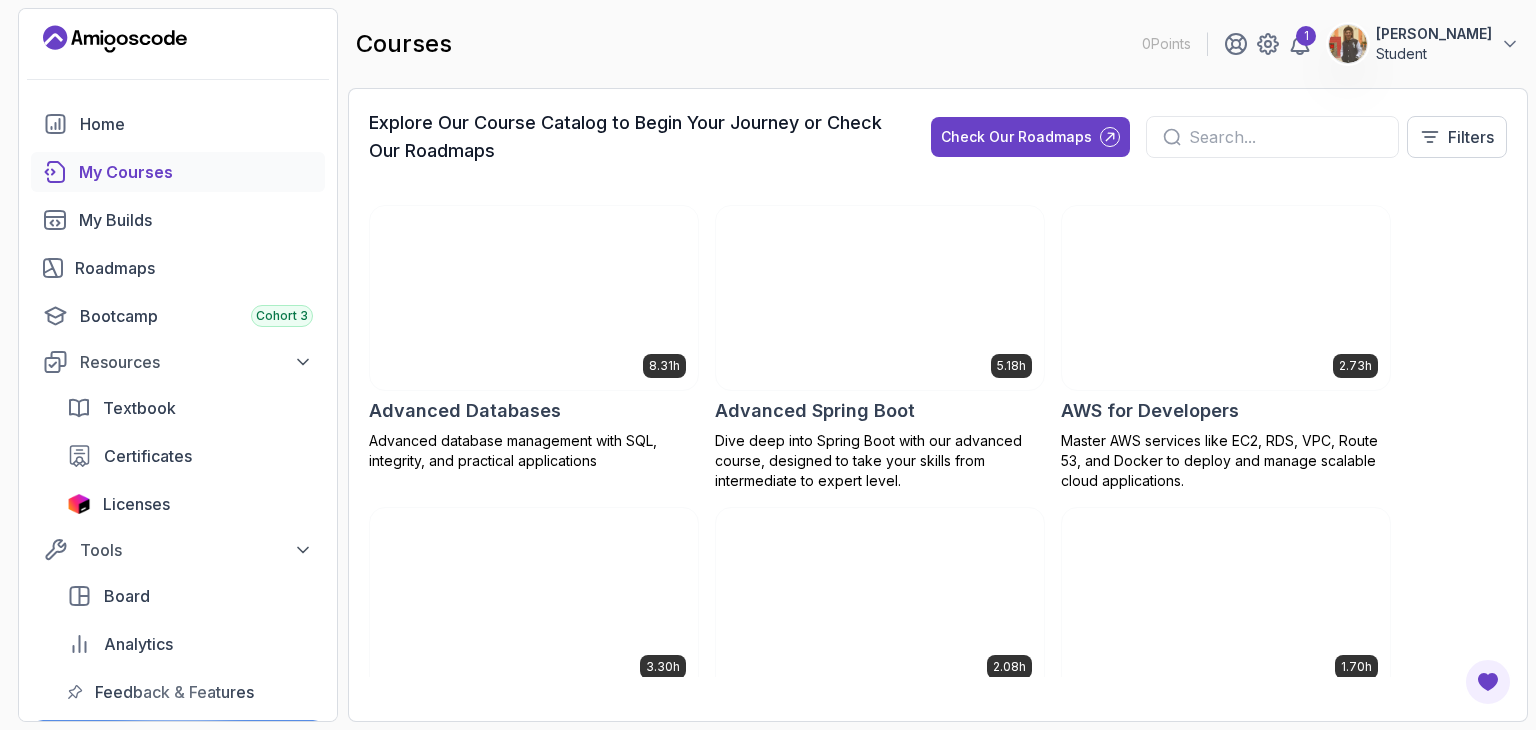 scroll, scrollTop: 0, scrollLeft: 0, axis: both 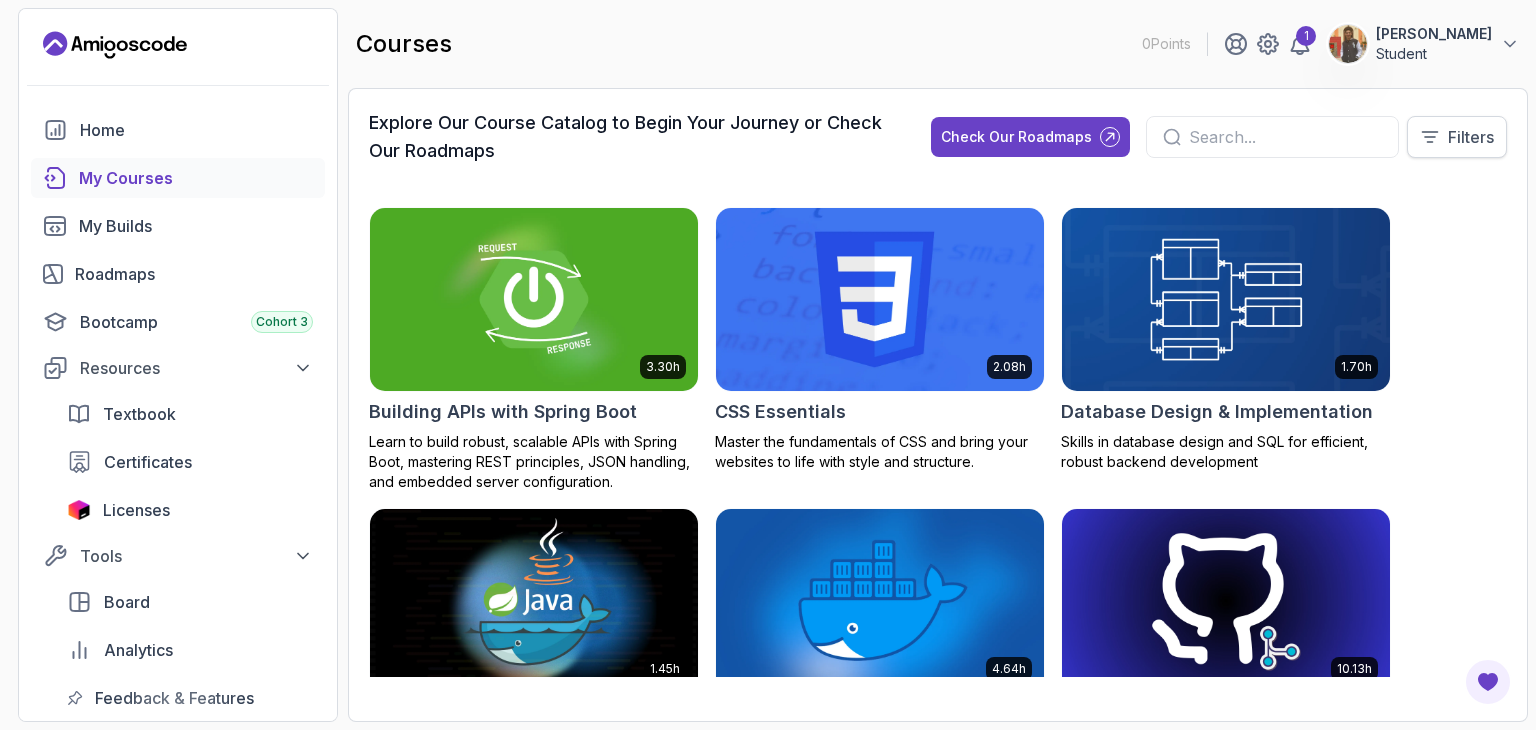 click on "Filters" at bounding box center [1457, 137] 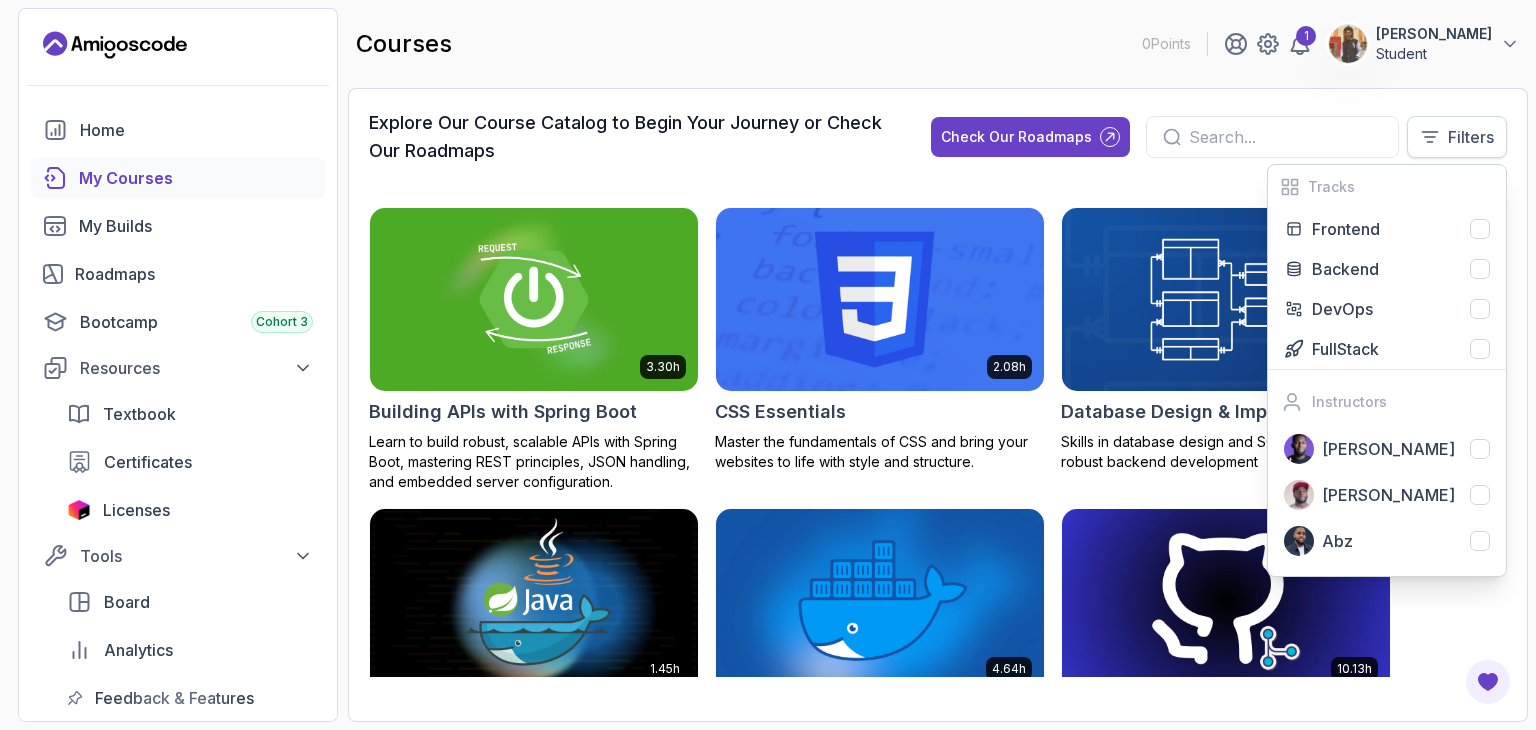 click on "Filters" at bounding box center (1457, 137) 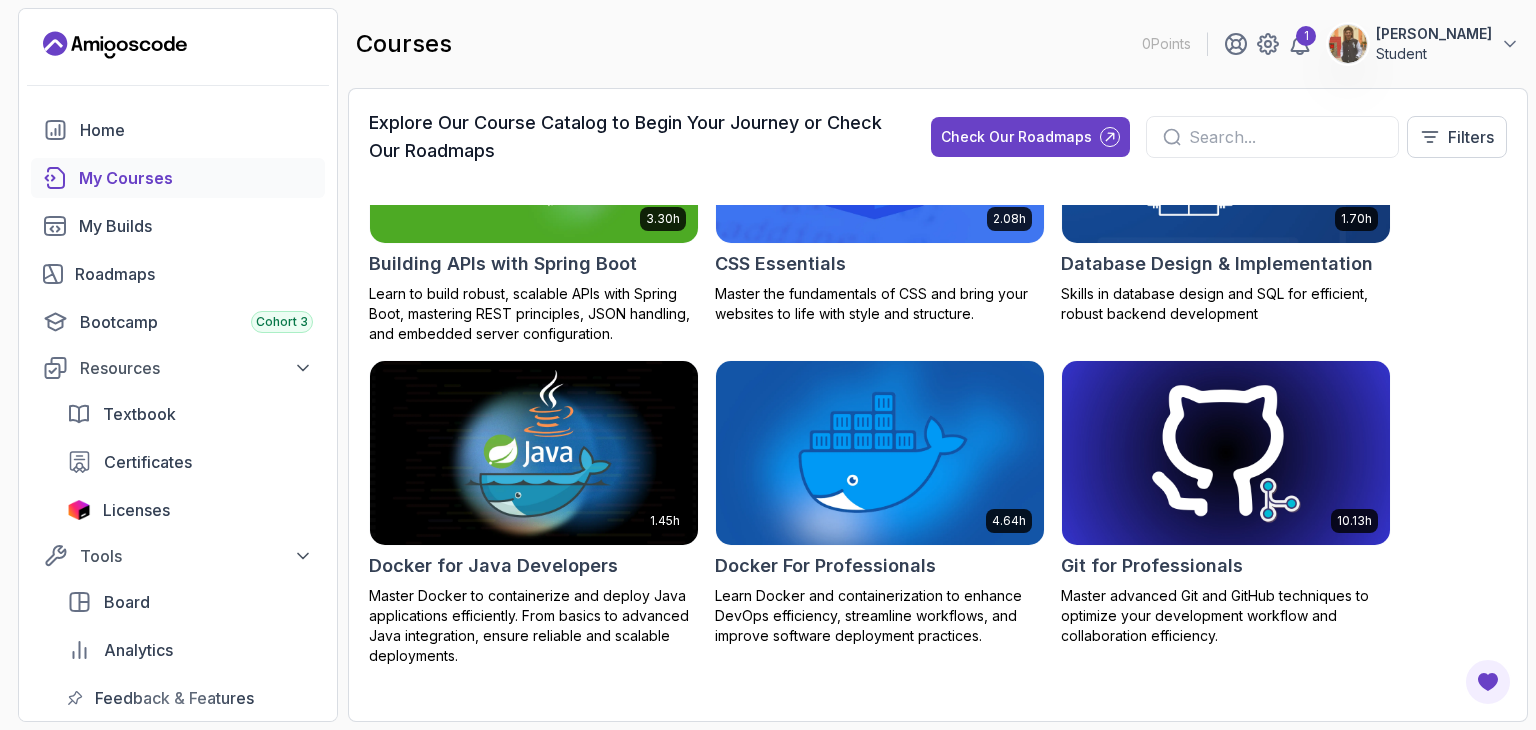 scroll, scrollTop: 800, scrollLeft: 0, axis: vertical 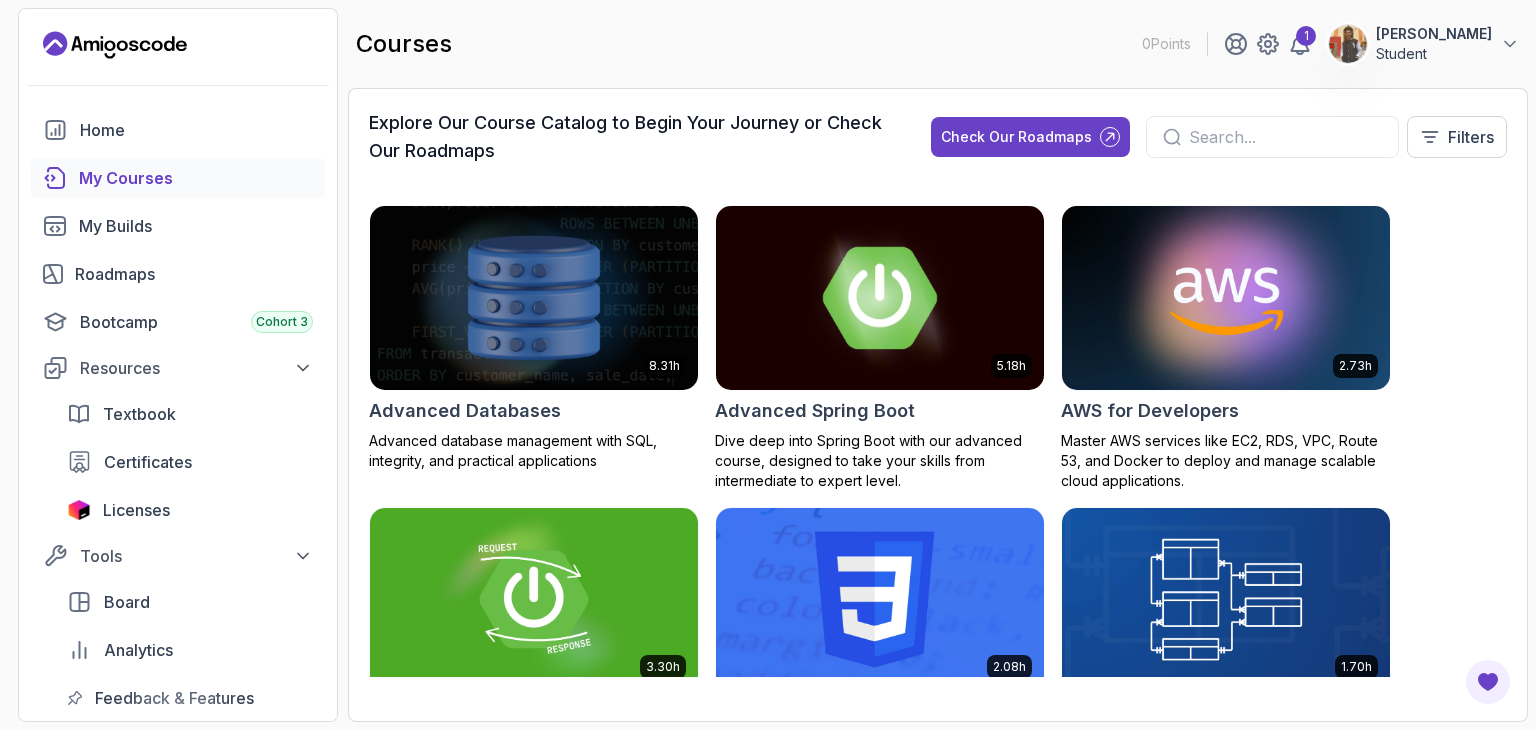 click at bounding box center (880, 297) 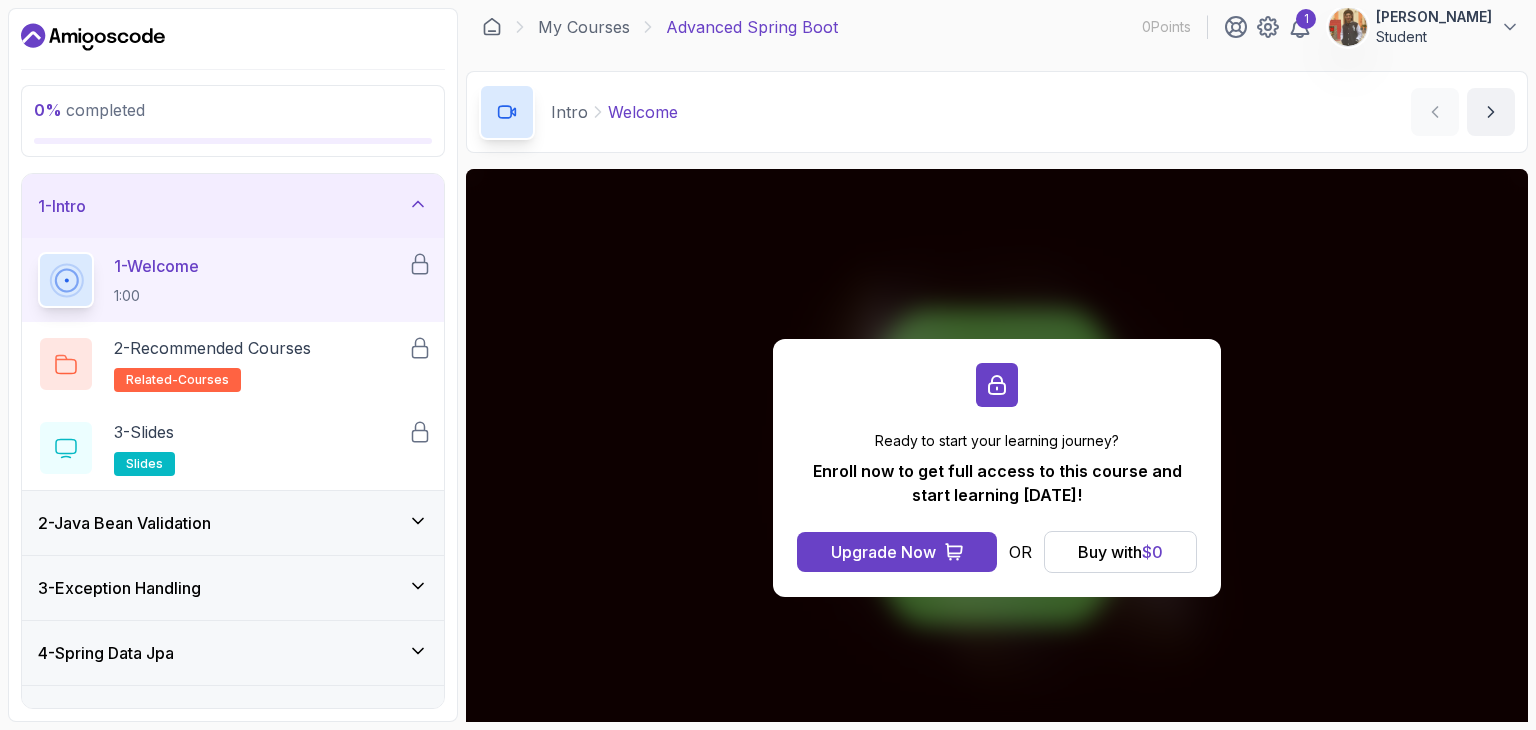 scroll, scrollTop: 0, scrollLeft: 0, axis: both 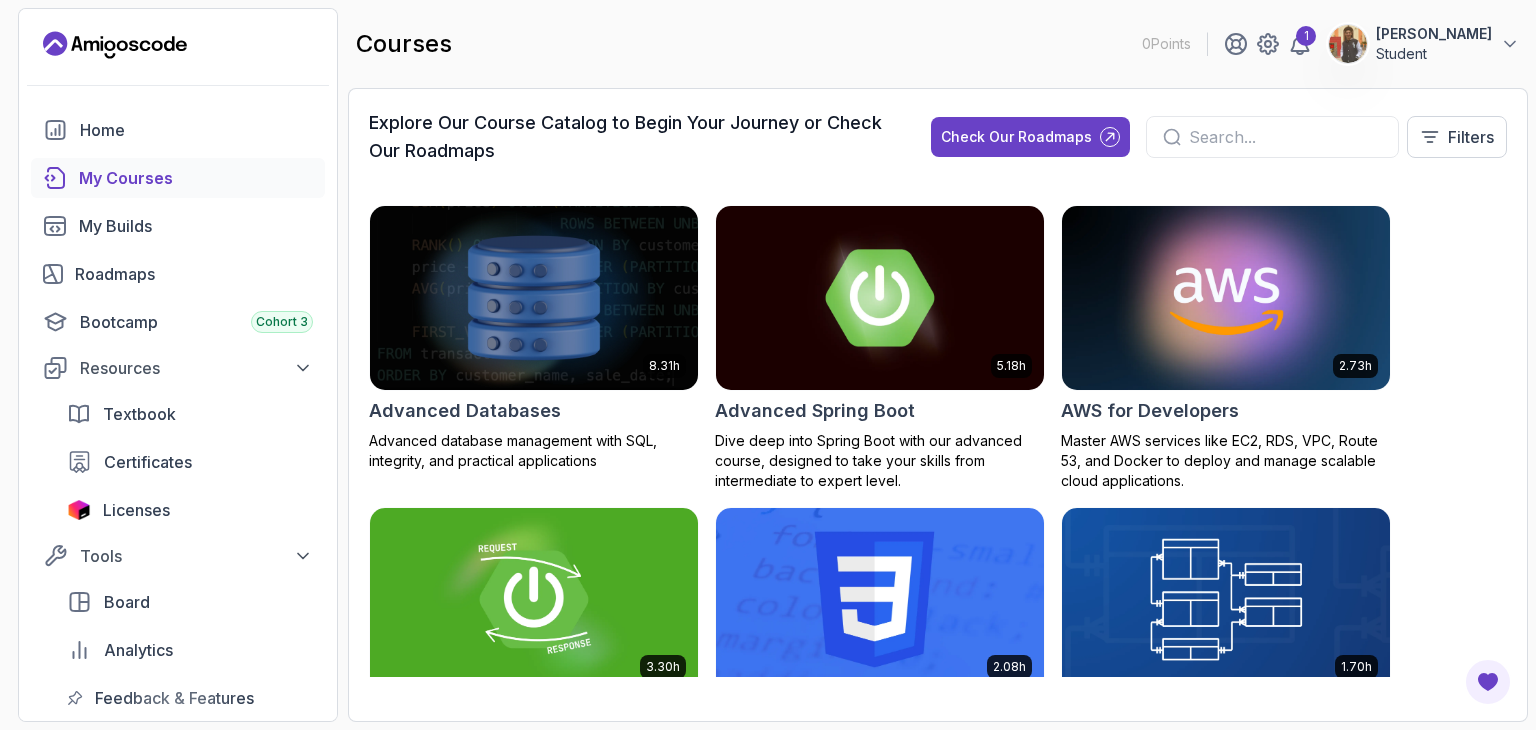 click 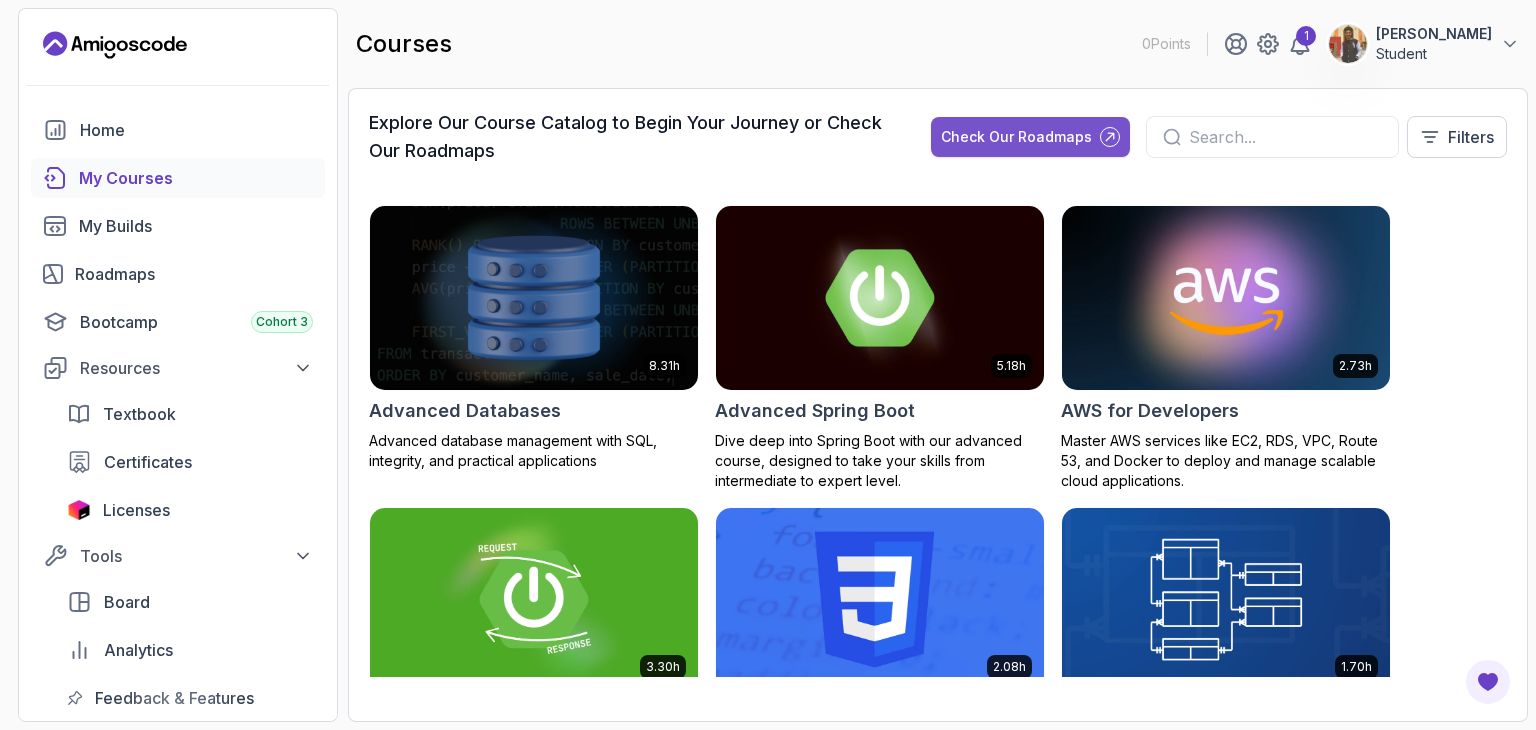click on "Check Our Roadmaps" at bounding box center [1016, 137] 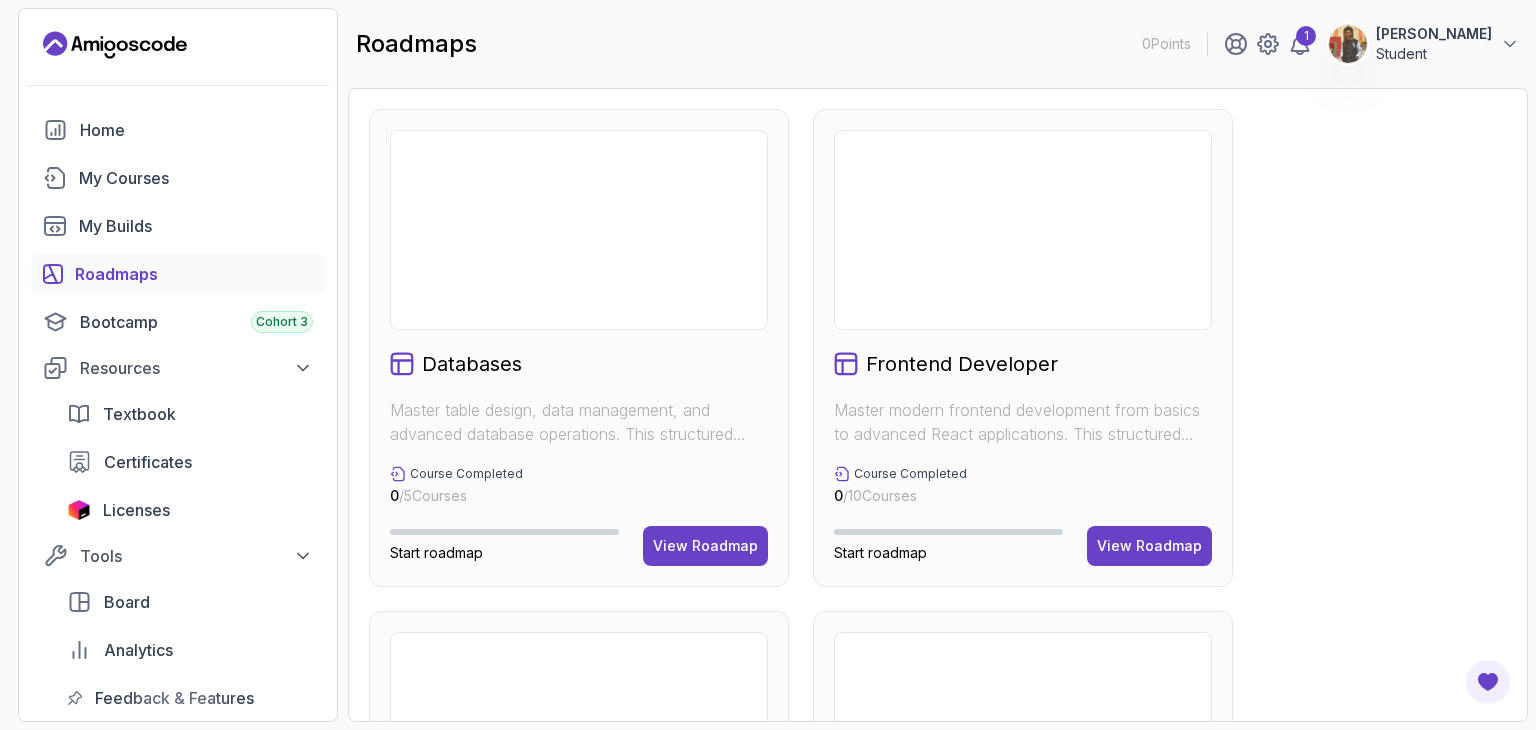 scroll, scrollTop: 488, scrollLeft: 0, axis: vertical 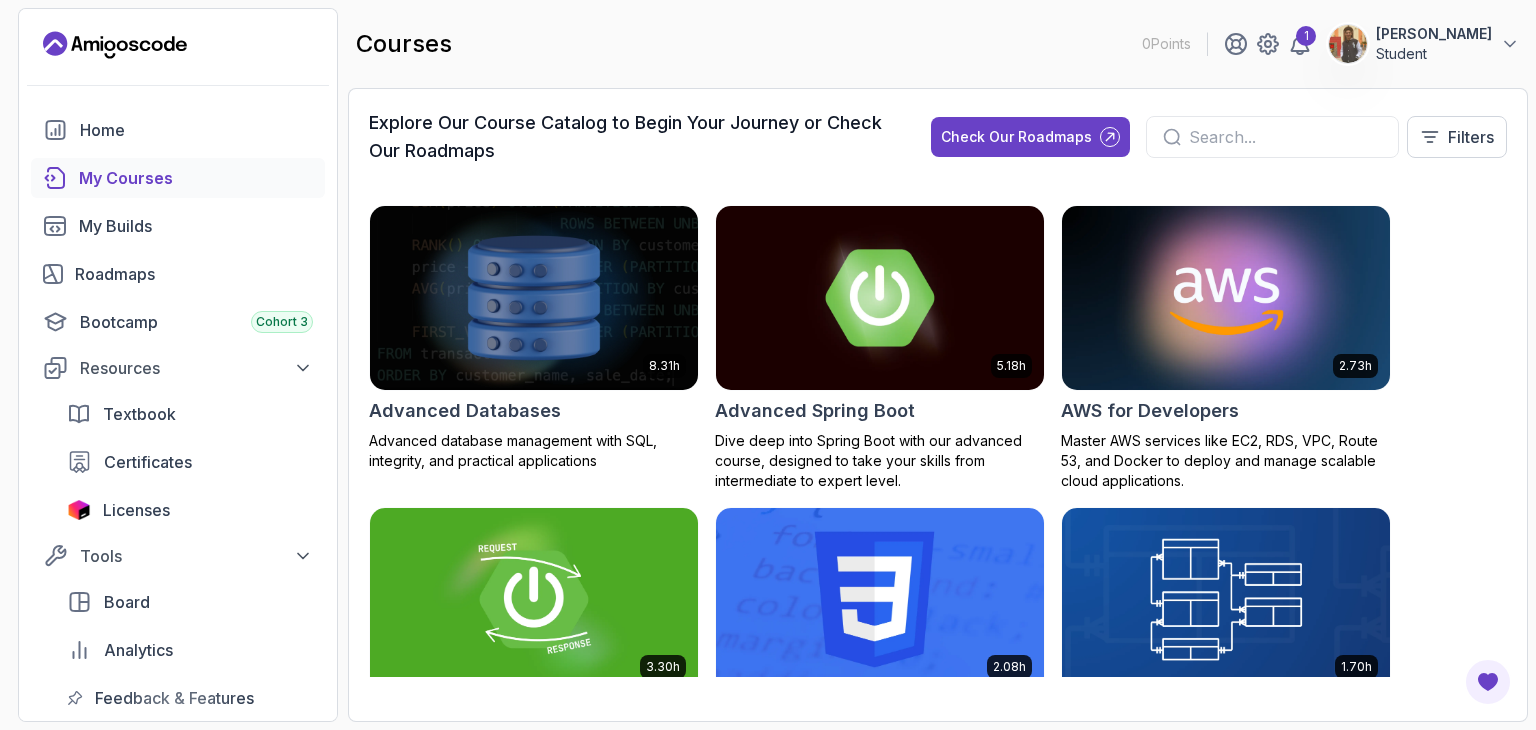 click at bounding box center (1285, 137) 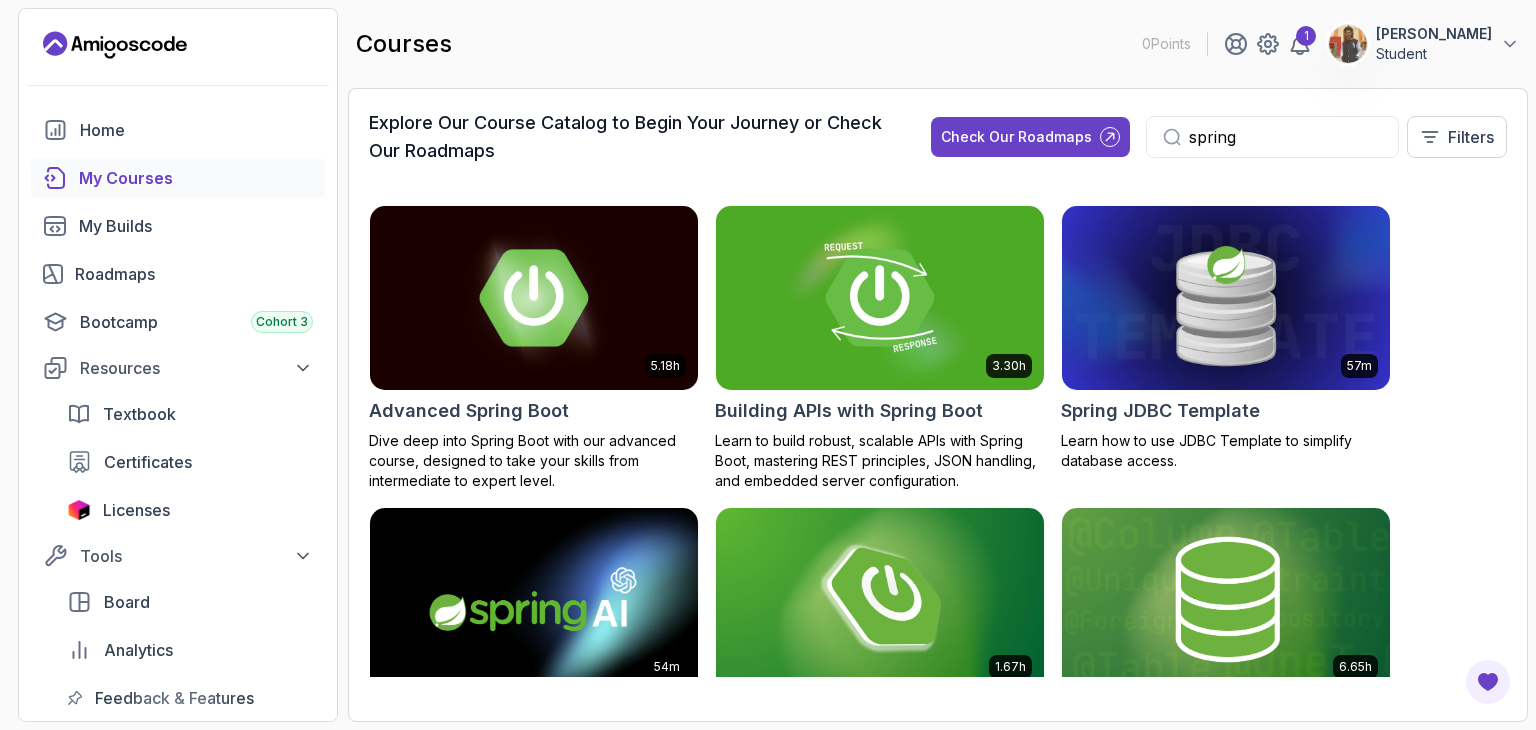 type on "spring" 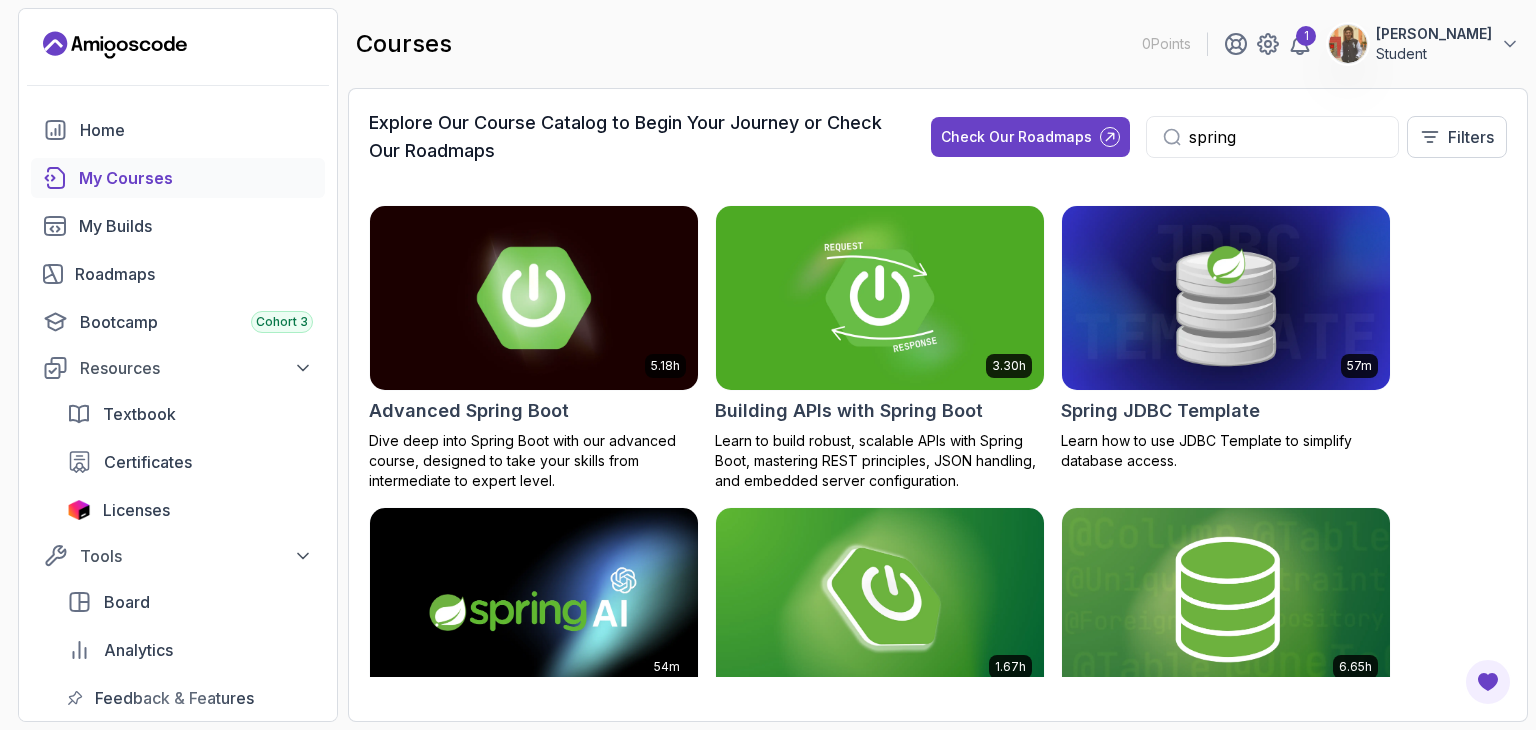 click at bounding box center [534, 297] 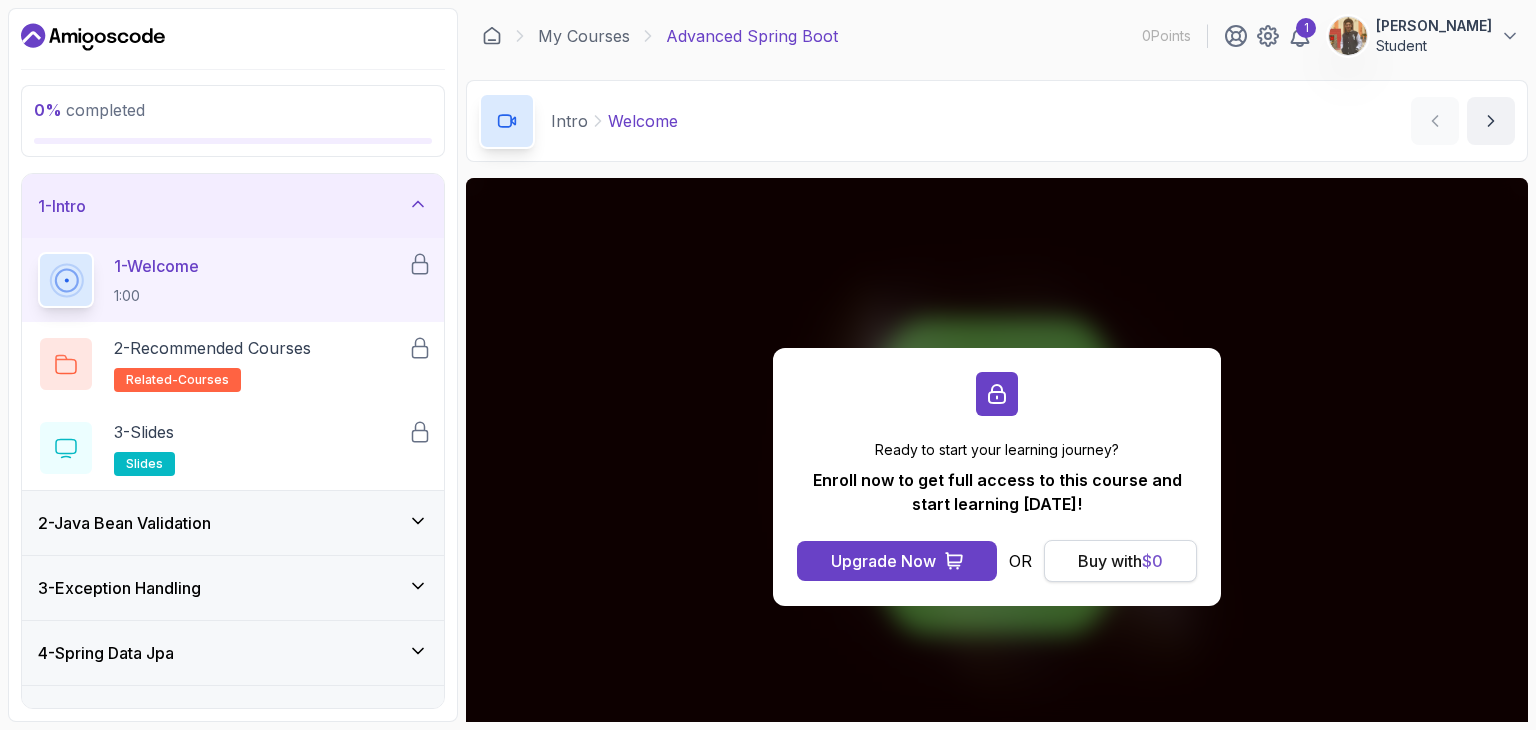 click on "Buy with  $ 0" at bounding box center (1120, 561) 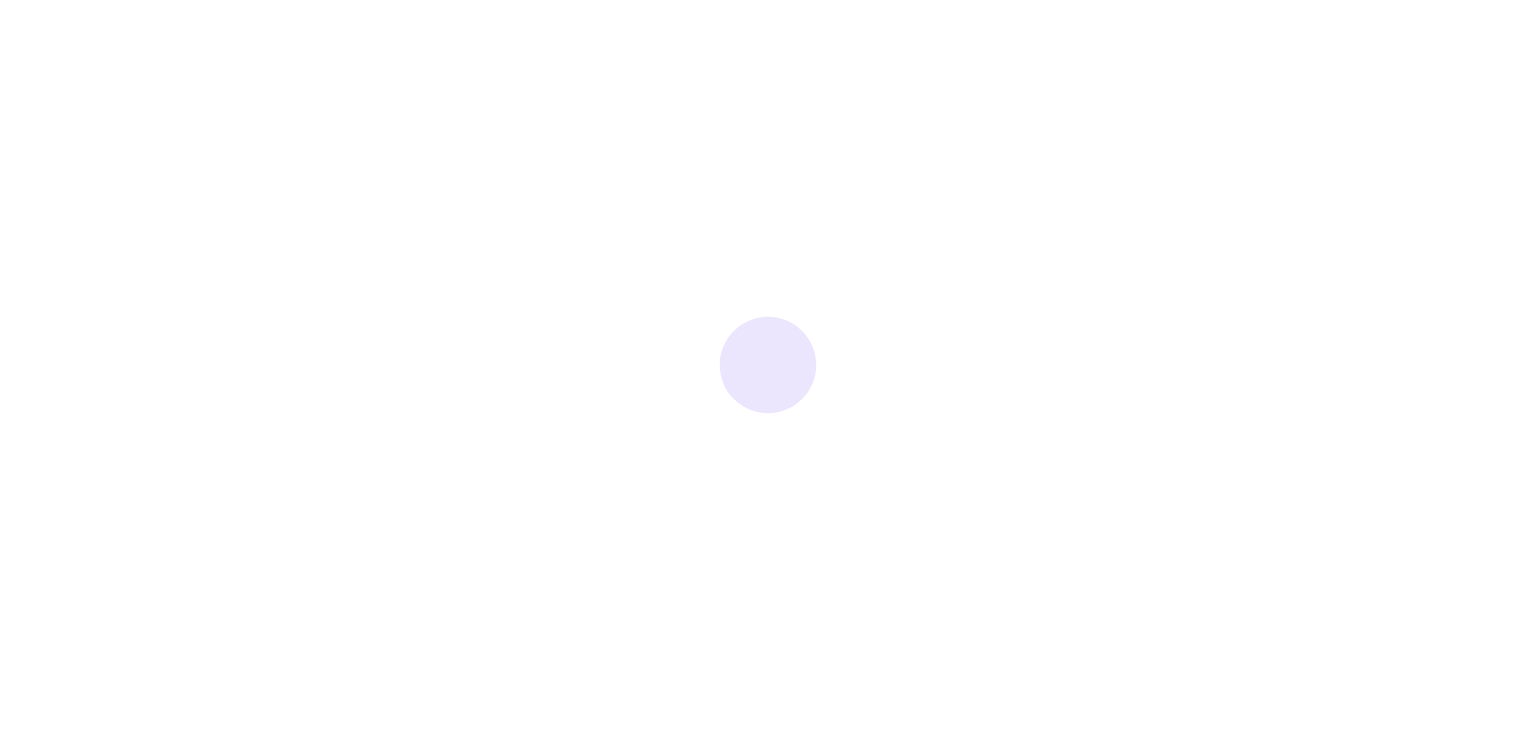 scroll, scrollTop: 0, scrollLeft: 0, axis: both 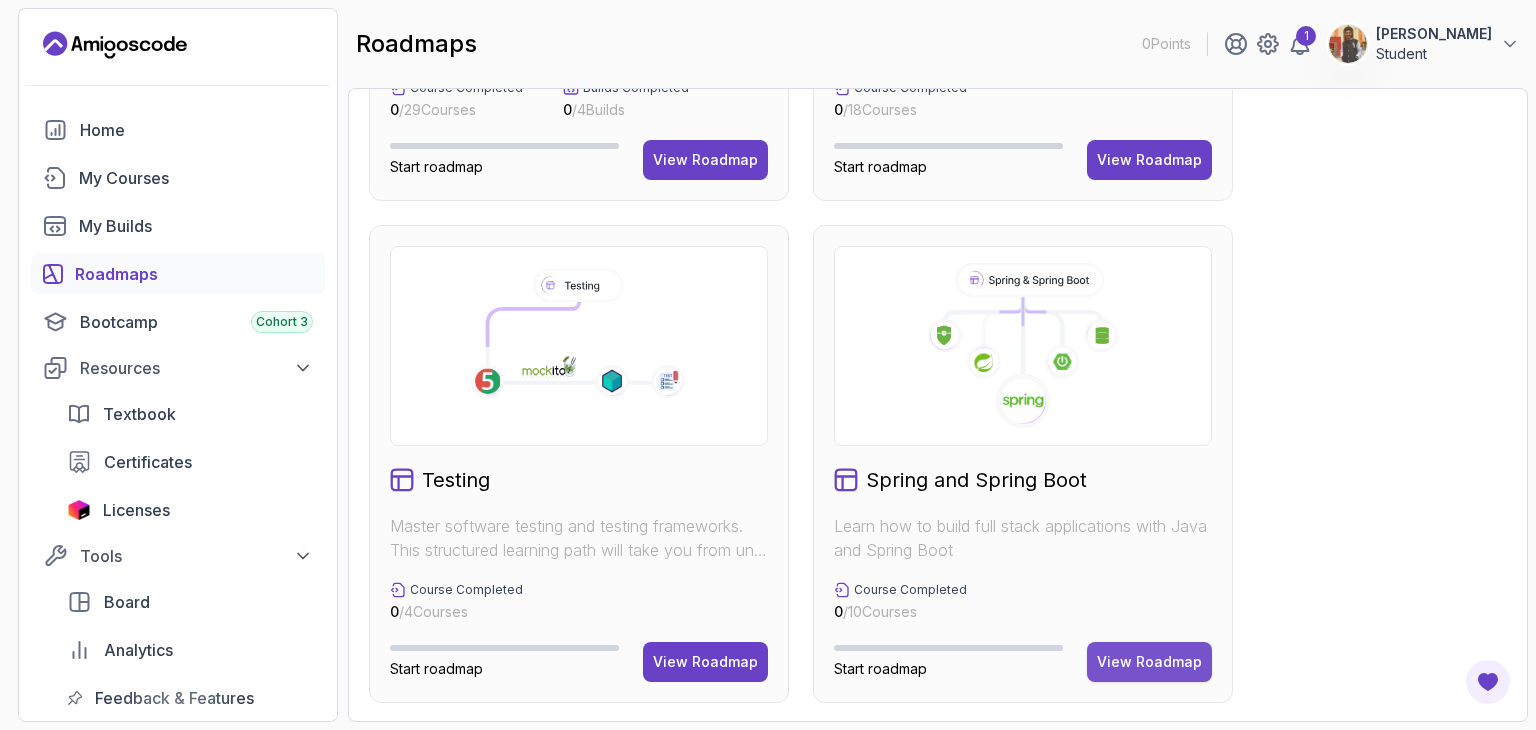 click on "View Roadmap" at bounding box center (1149, 662) 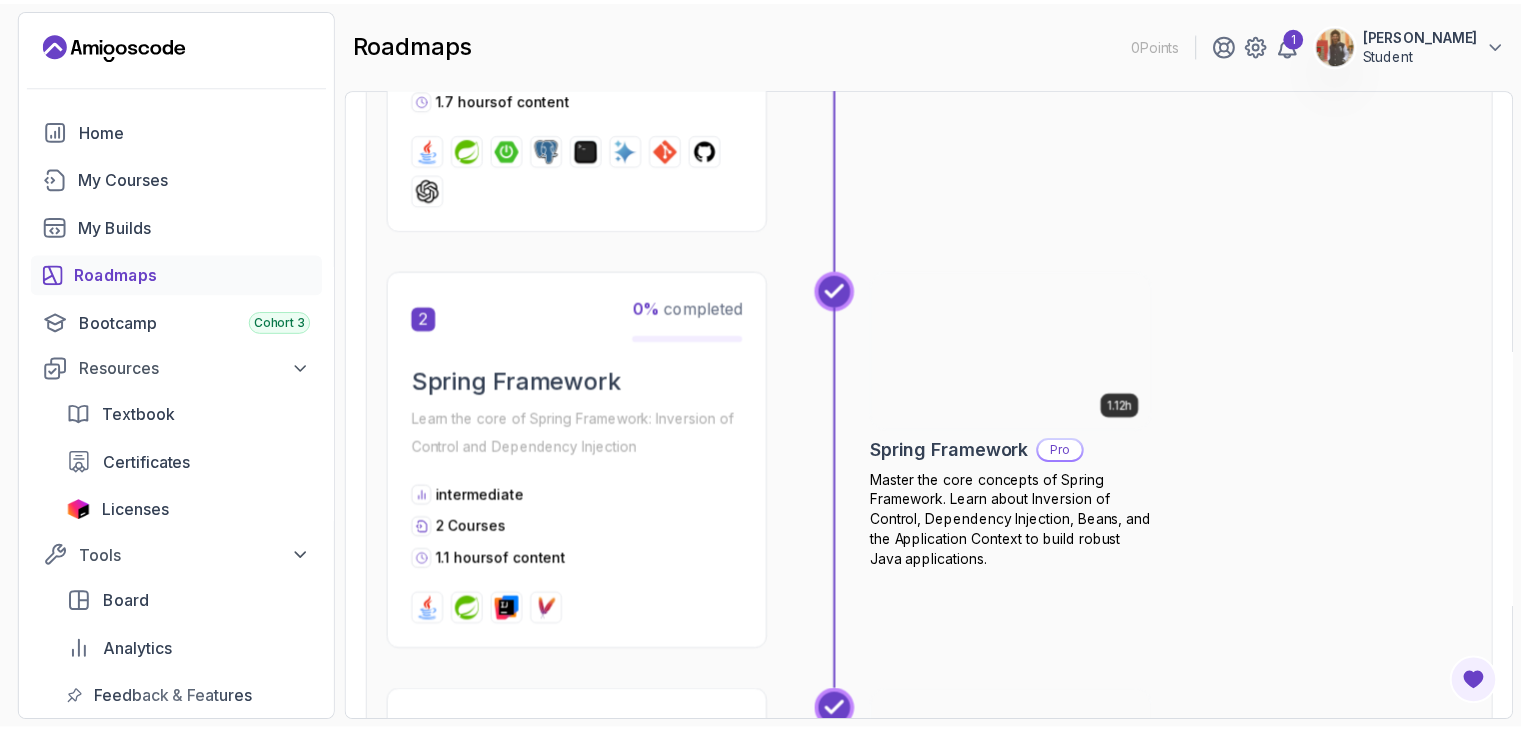 scroll, scrollTop: 1020, scrollLeft: 0, axis: vertical 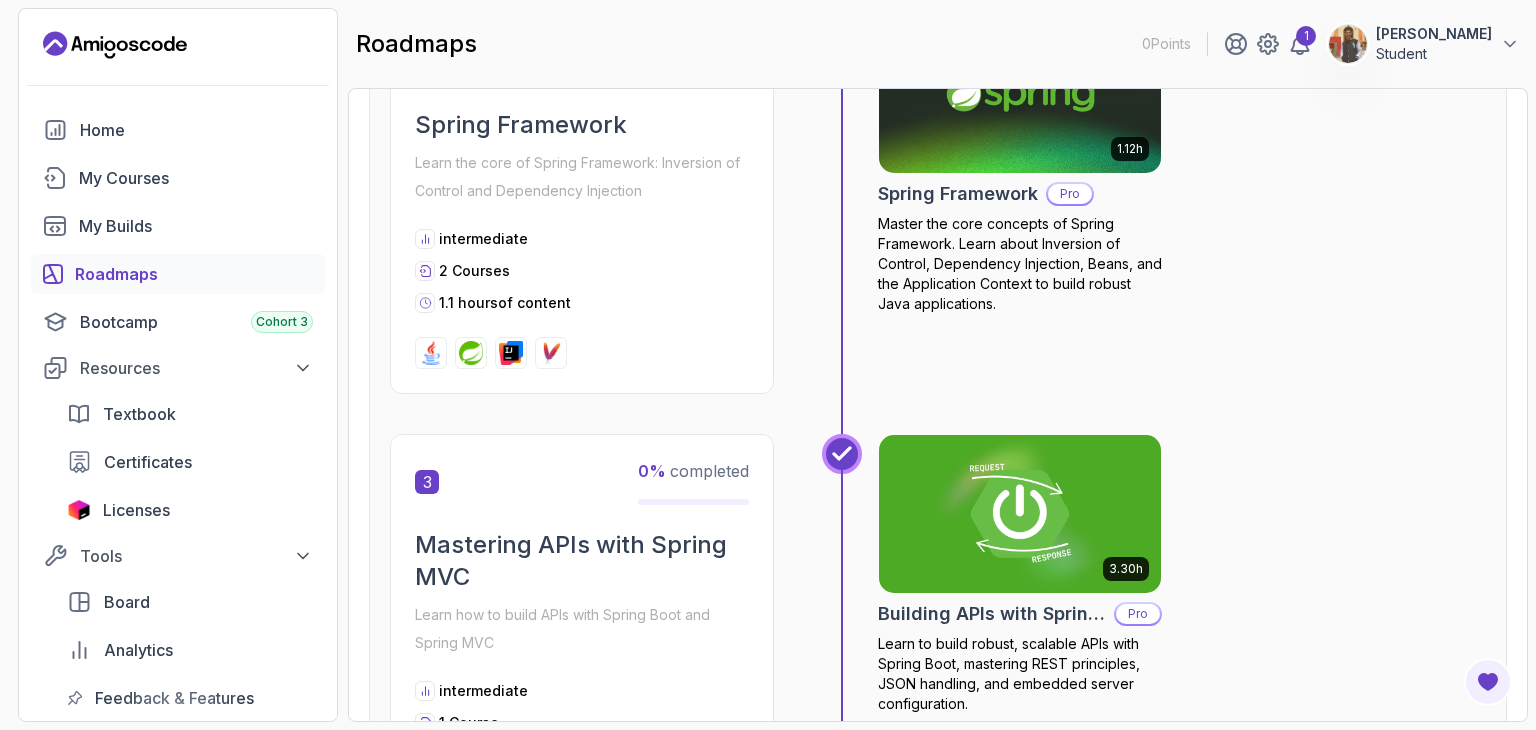 click at bounding box center (1020, 514) 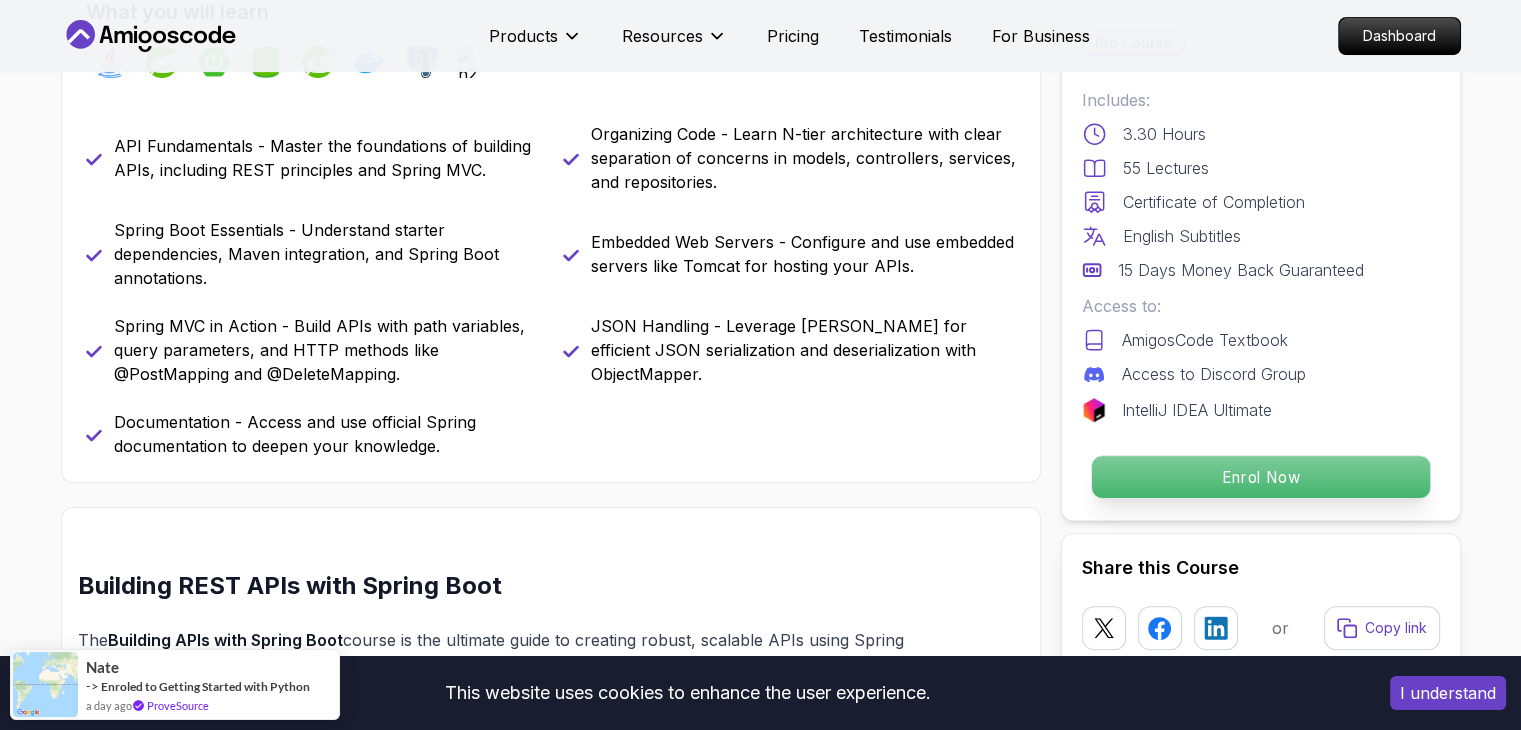 click on "Enrol Now" at bounding box center (1260, 477) 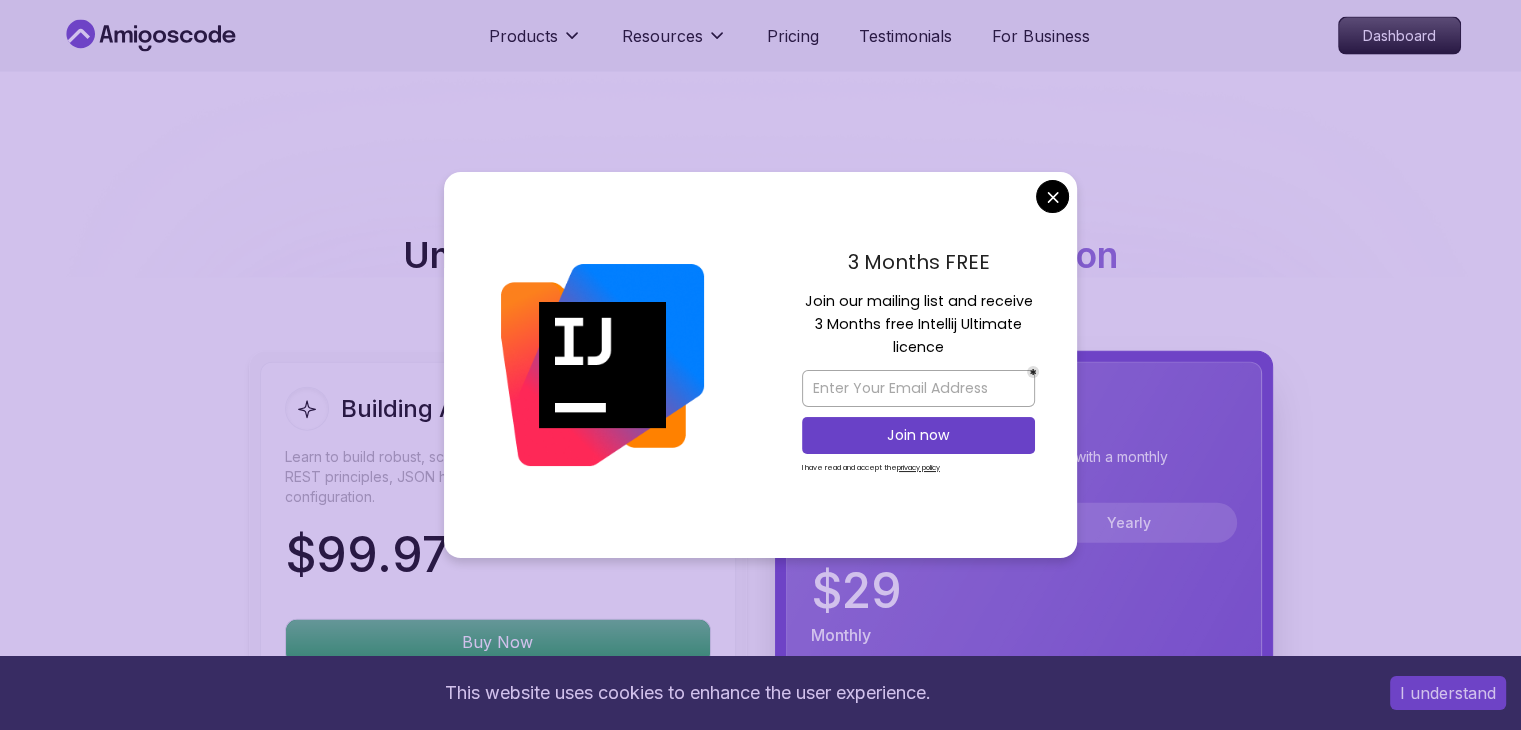 scroll, scrollTop: 4481, scrollLeft: 0, axis: vertical 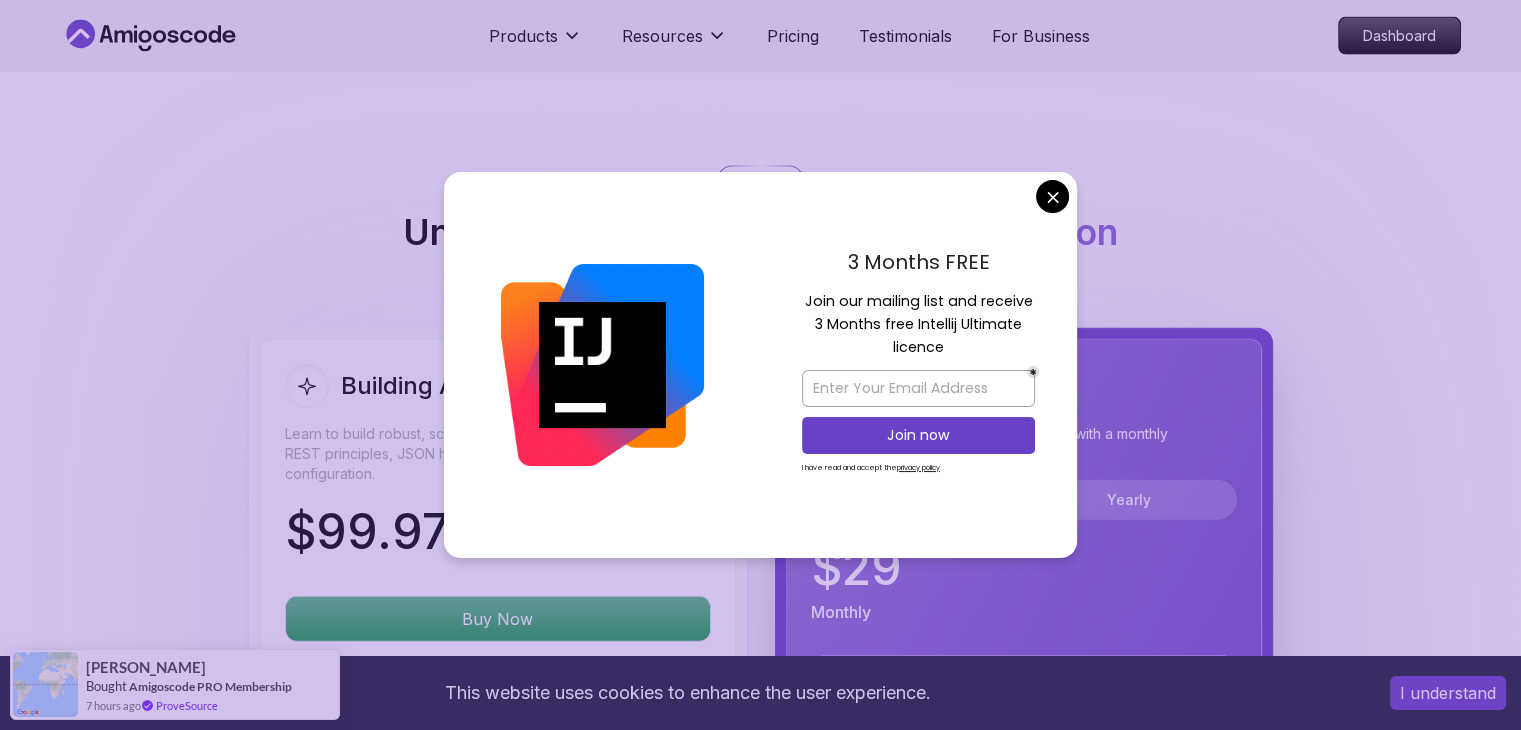 click on "This website uses cookies to enhance the user experience. I understand Products Resources Pricing Testimonials For Business Dashboard Products Resources Pricing Testimonials For Business Dashboard Building APIs with Spring Boot Learn to build robust, scalable APIs with Spring Boot, mastering REST principles, JSON handling, and embedded server configuration. Mama Samba Braima Djalo  /   Instructor Pro Course Includes: 3.30 Hours 55 Lectures Certificate of Completion English Subtitles 15 Days Money Back Guaranteed Access to: AmigosCode Textbook Access to Discord Group IntelliJ IDEA Ultimate Enrol Now Share this Course or Copy link Got a Team of 5 or More? With one subscription, give your entire team access to all courses and features. Check our Business Plan Mama Samba Braima Djalo  /   Instructor What you will learn java spring spring-boot spring-data-jpa spring-security docker postgres h2 API Fundamentals - Master the foundations of building APIs, including REST principles and Spring MVC.
The" at bounding box center (760, 148) 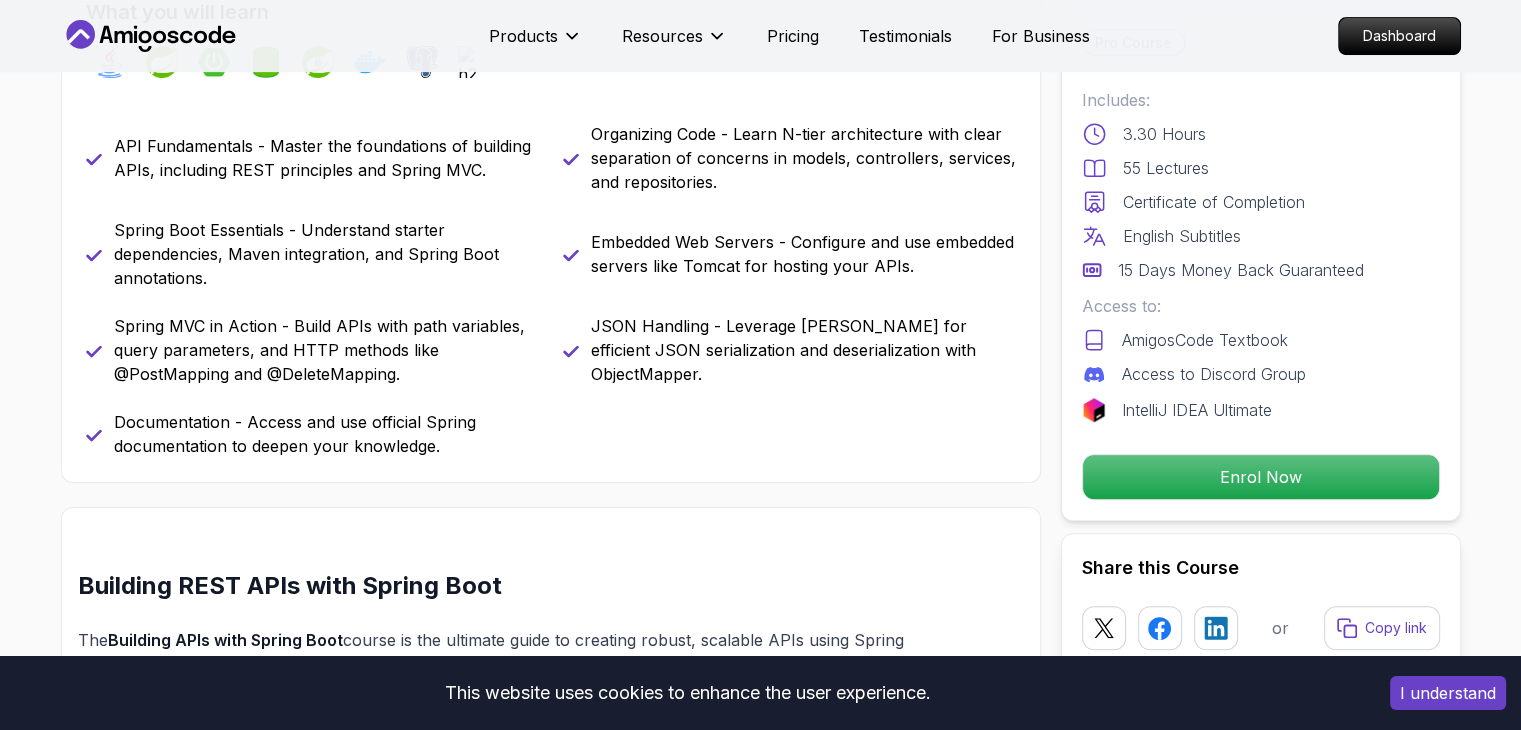 scroll, scrollTop: 900, scrollLeft: 0, axis: vertical 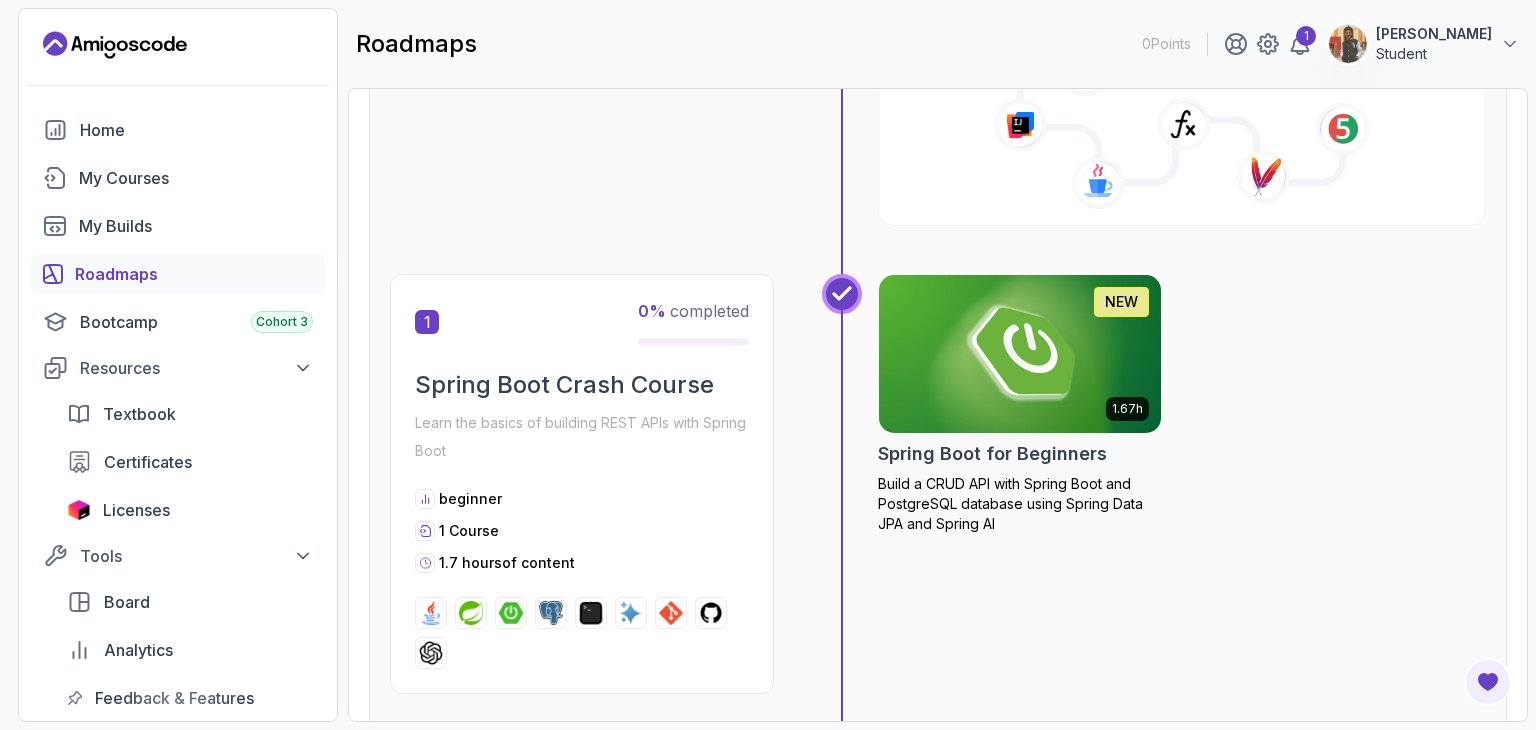 click at bounding box center [1020, 354] 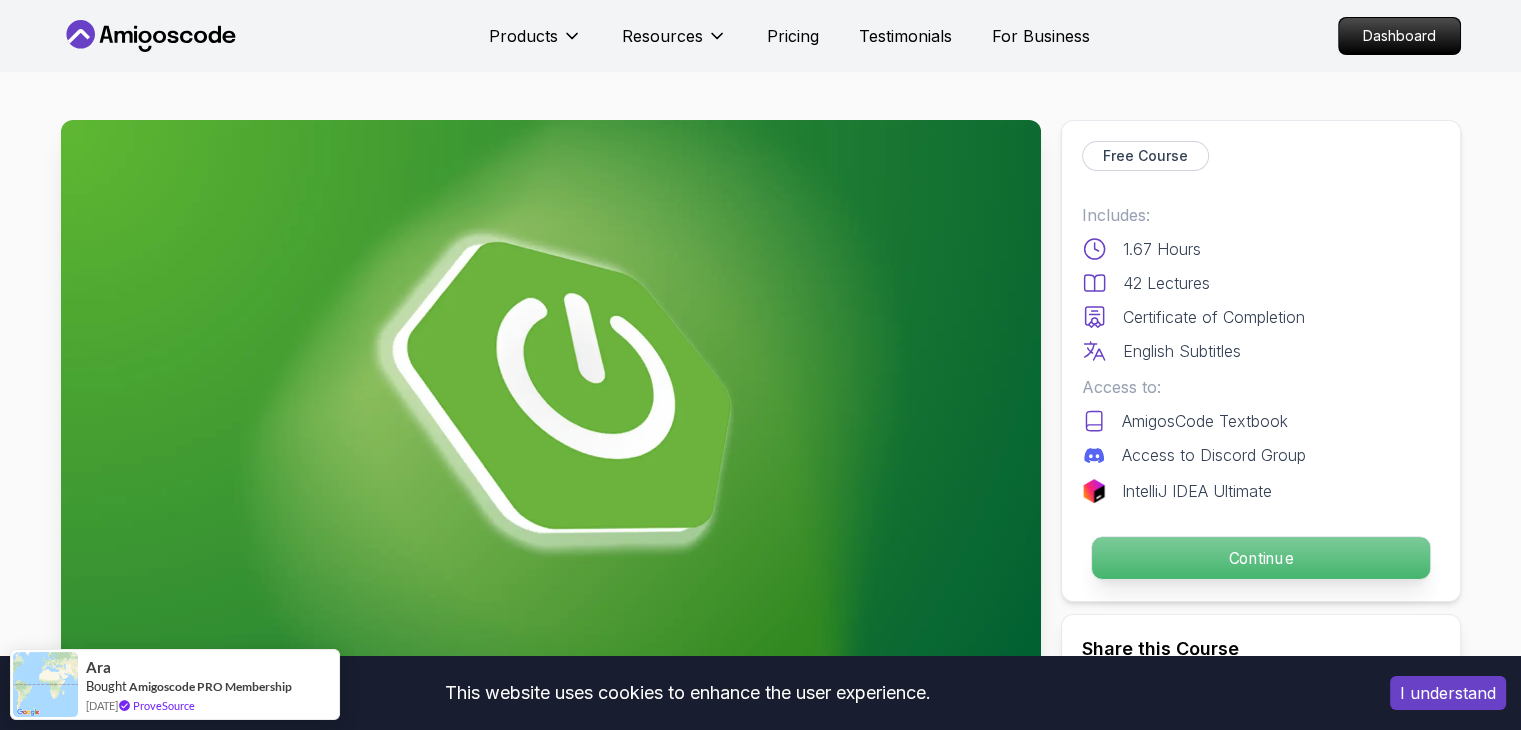 click on "Continue" at bounding box center (1260, 558) 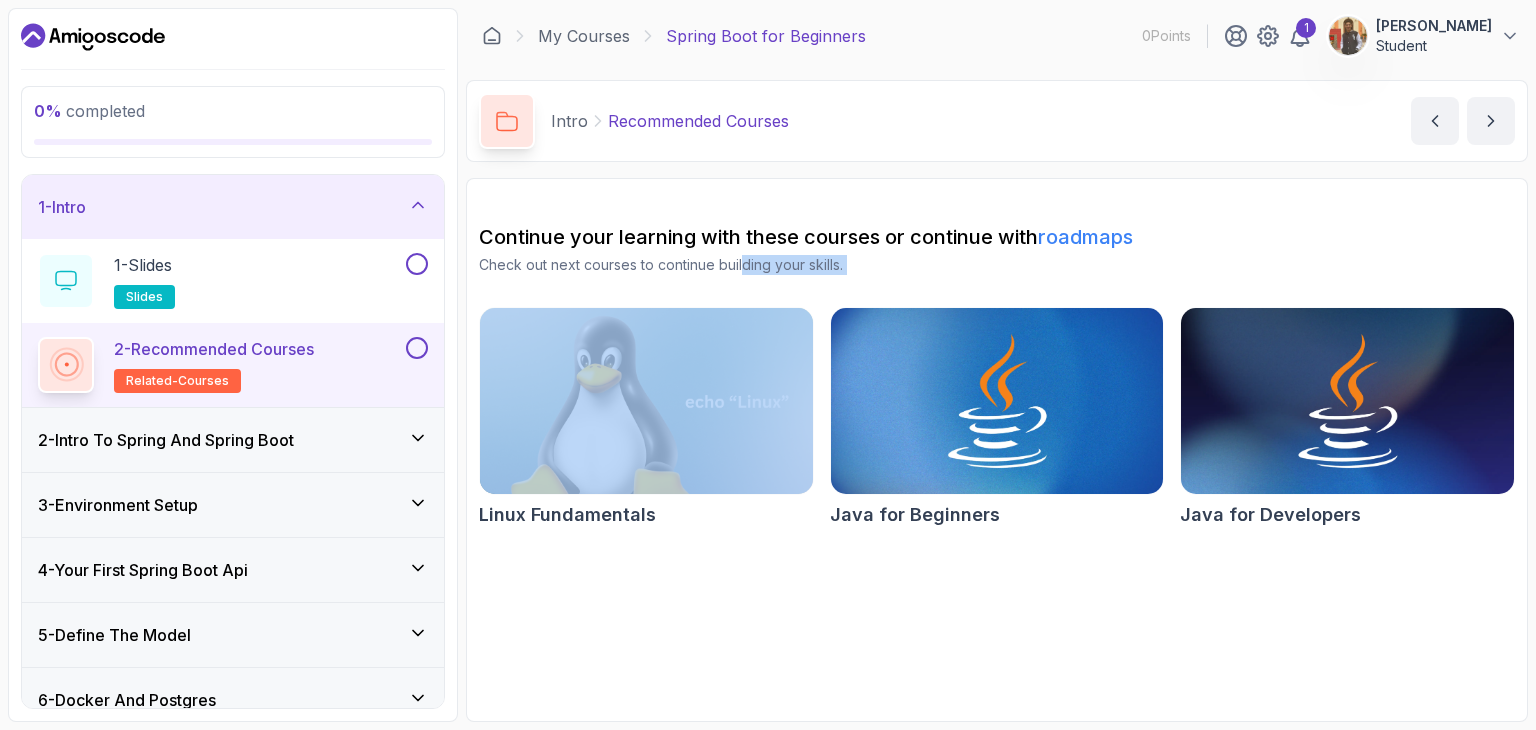 drag, startPoint x: 549, startPoint y: 273, endPoint x: 740, endPoint y: 252, distance: 192.15099 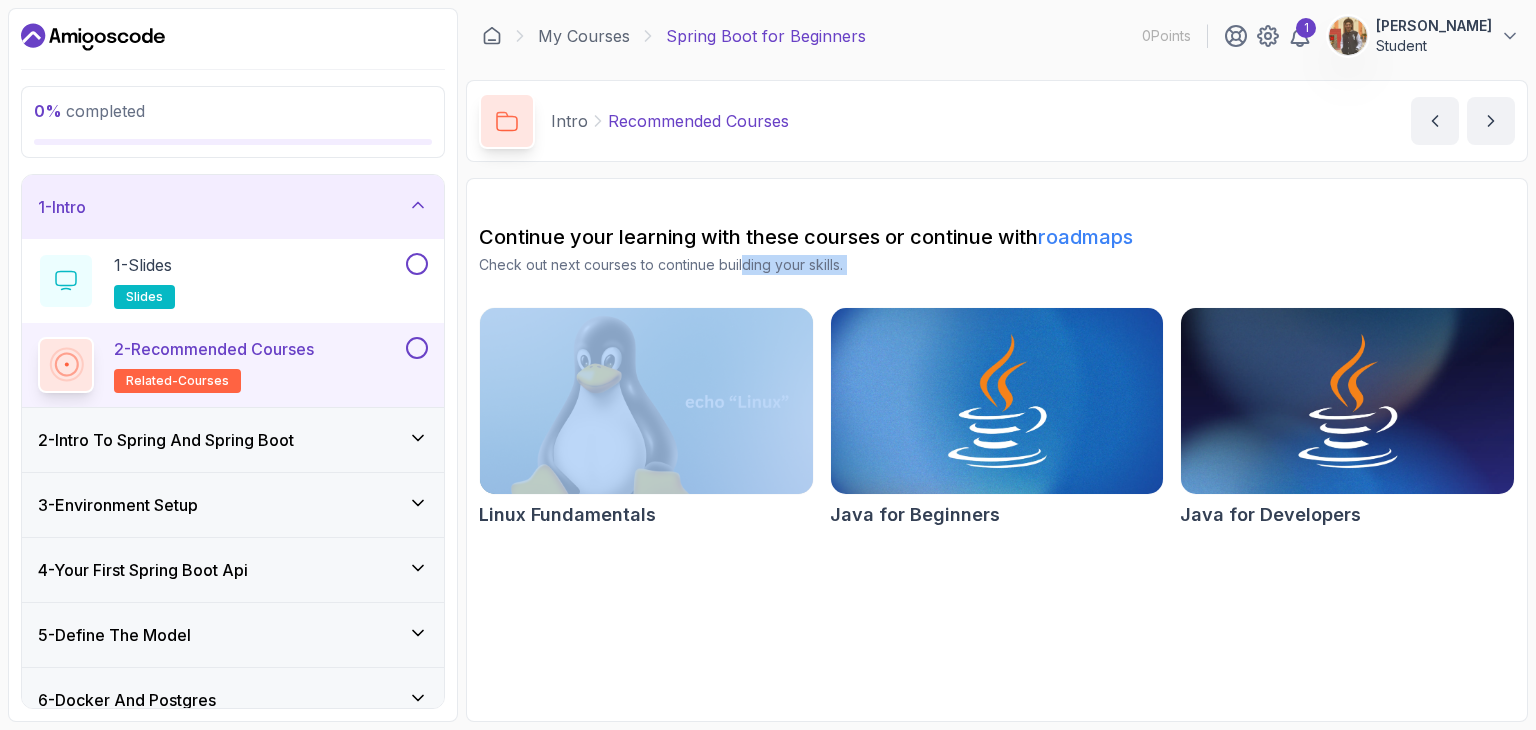 click on "Continue your learning with these courses or continue with  roadmaps Check out next courses to continue building your skills. Linux Fundamentals Java for Beginners Java for Developers" at bounding box center [997, 379] 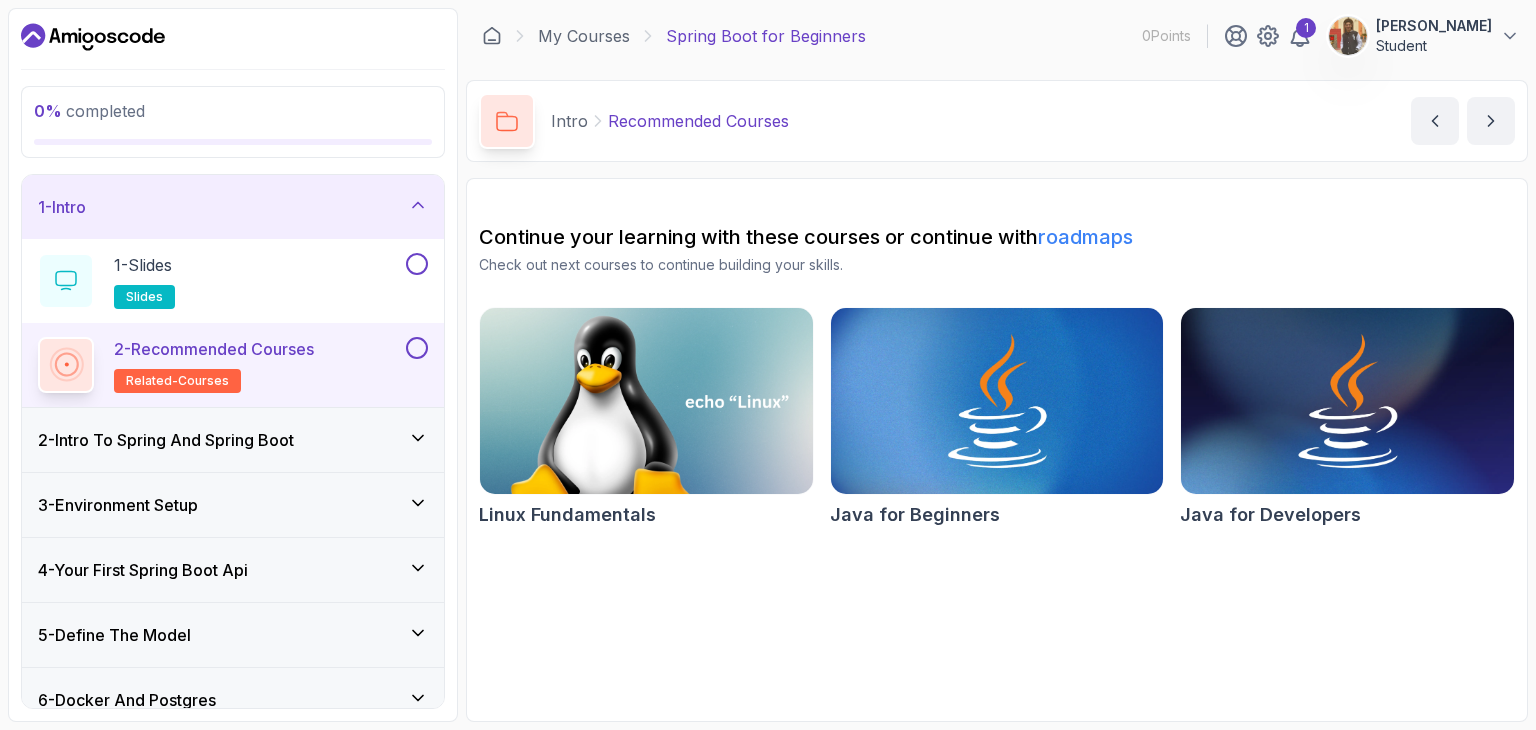 click on "Spring Boot for Beginners" at bounding box center (766, 36) 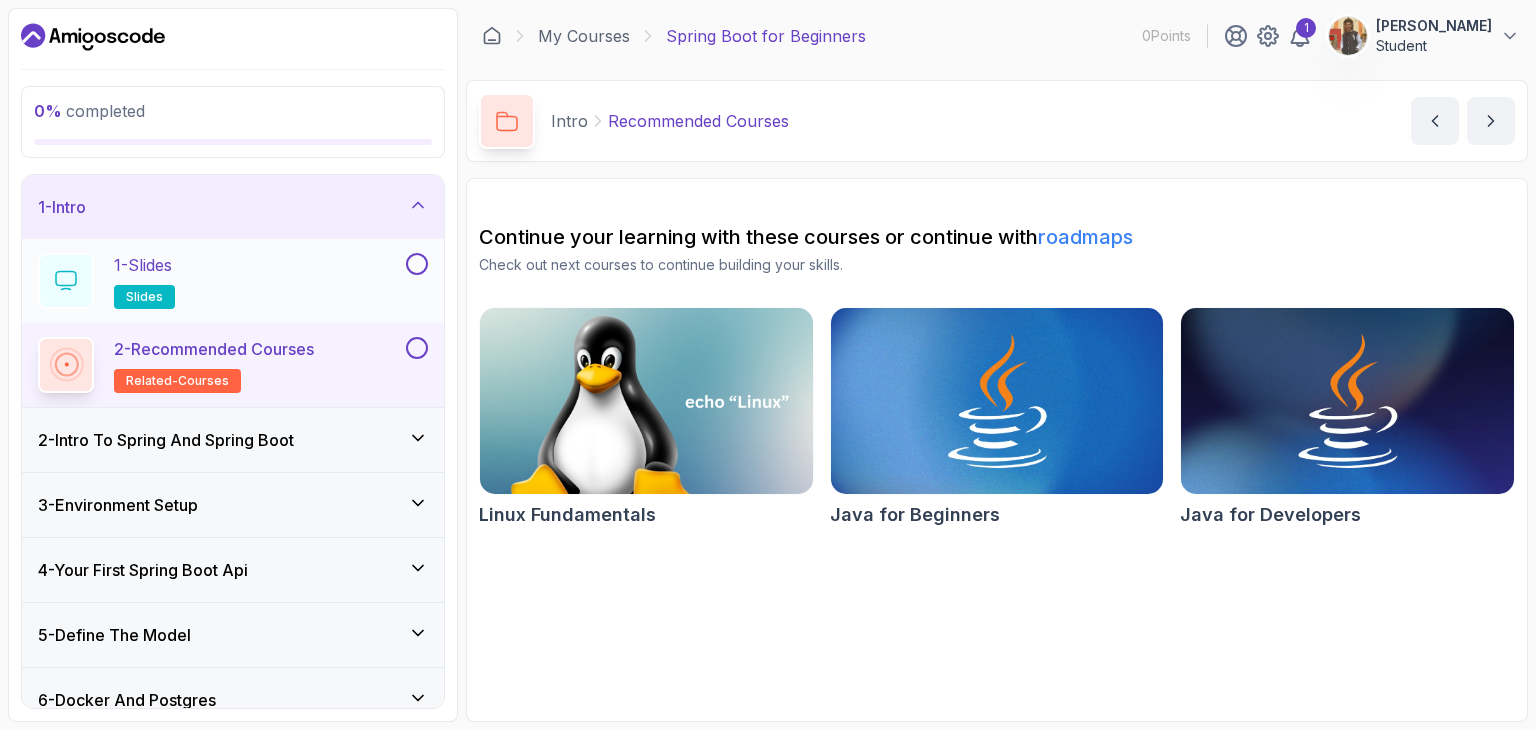 click on "1  -  Slides slides" at bounding box center [220, 281] 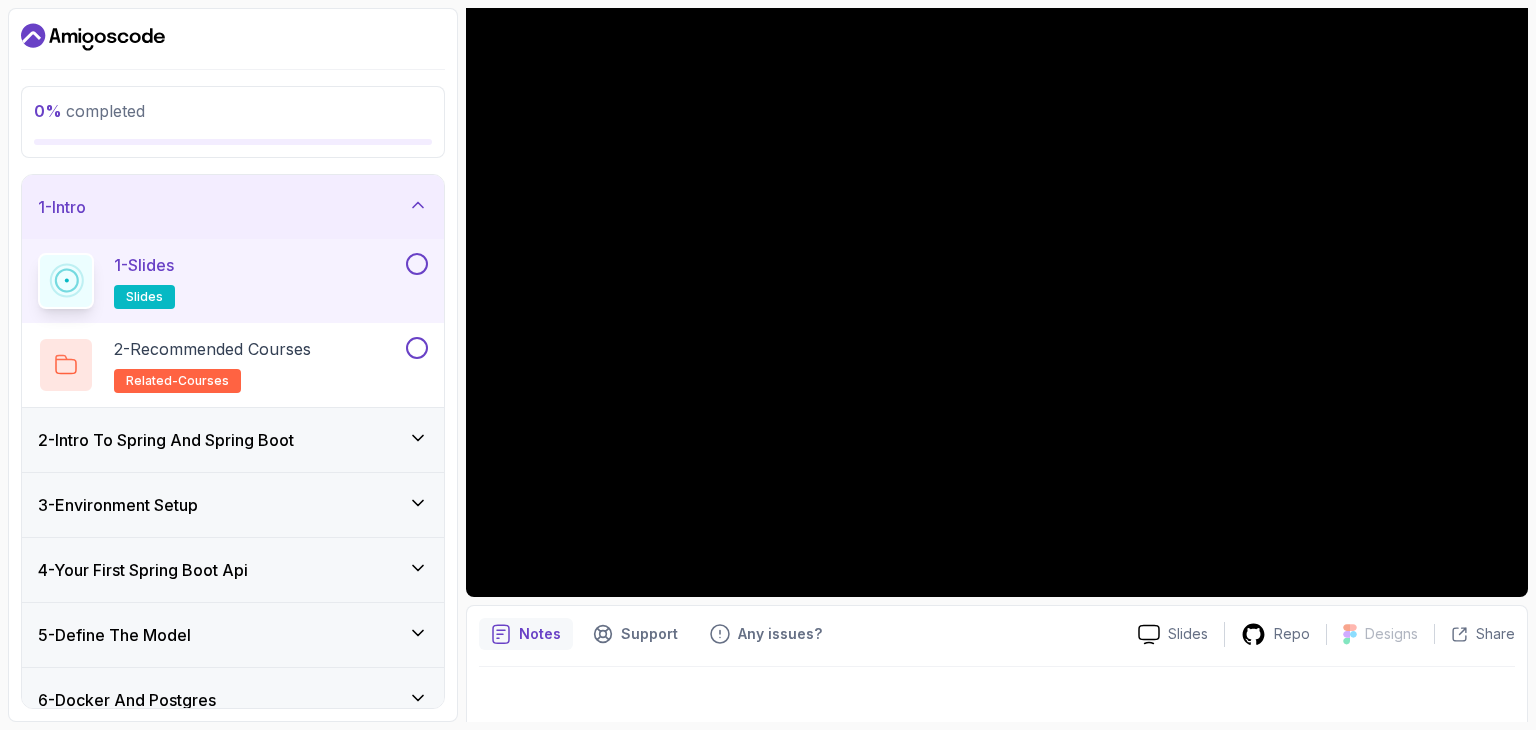 scroll, scrollTop: 192, scrollLeft: 0, axis: vertical 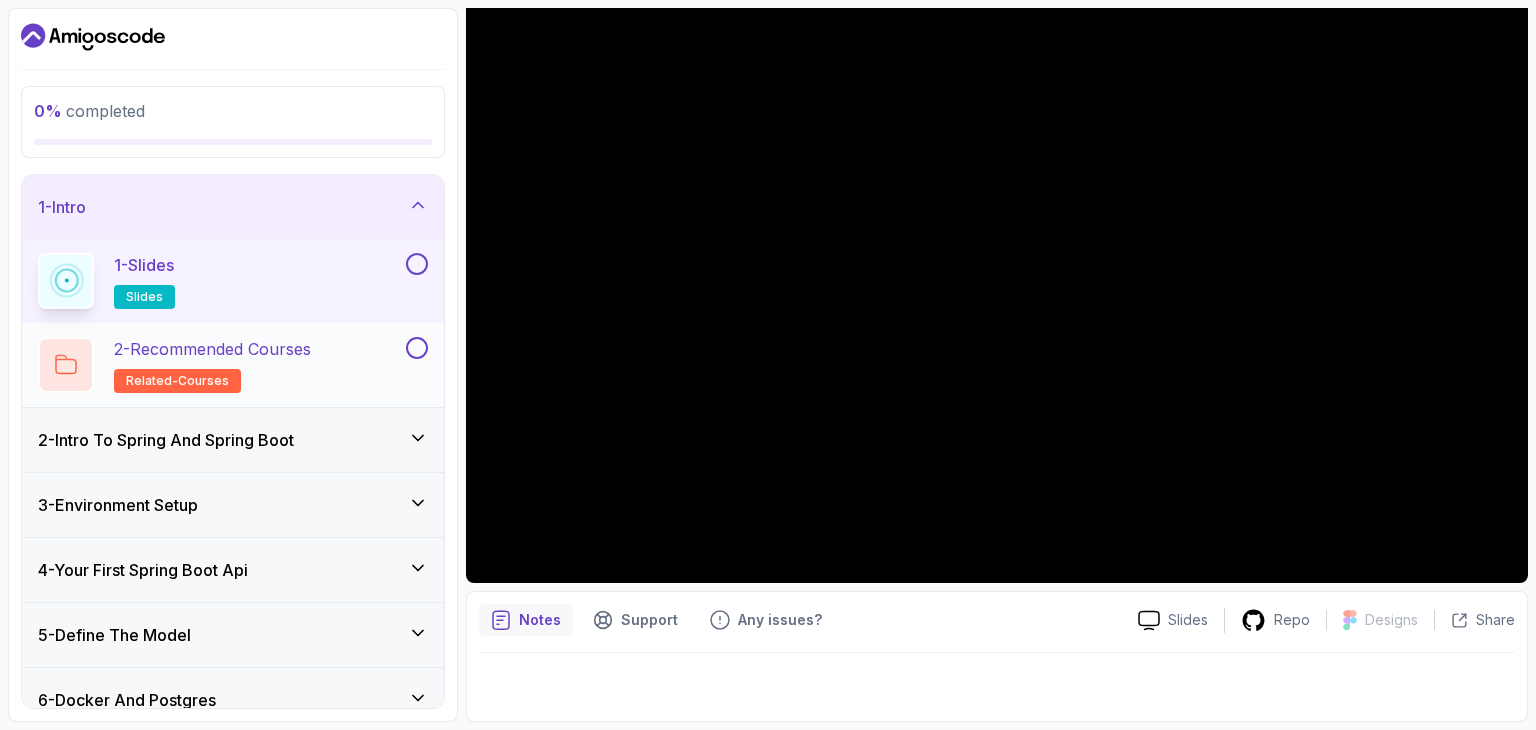 click on "2  -  Recommended Courses related-courses" at bounding box center [220, 365] 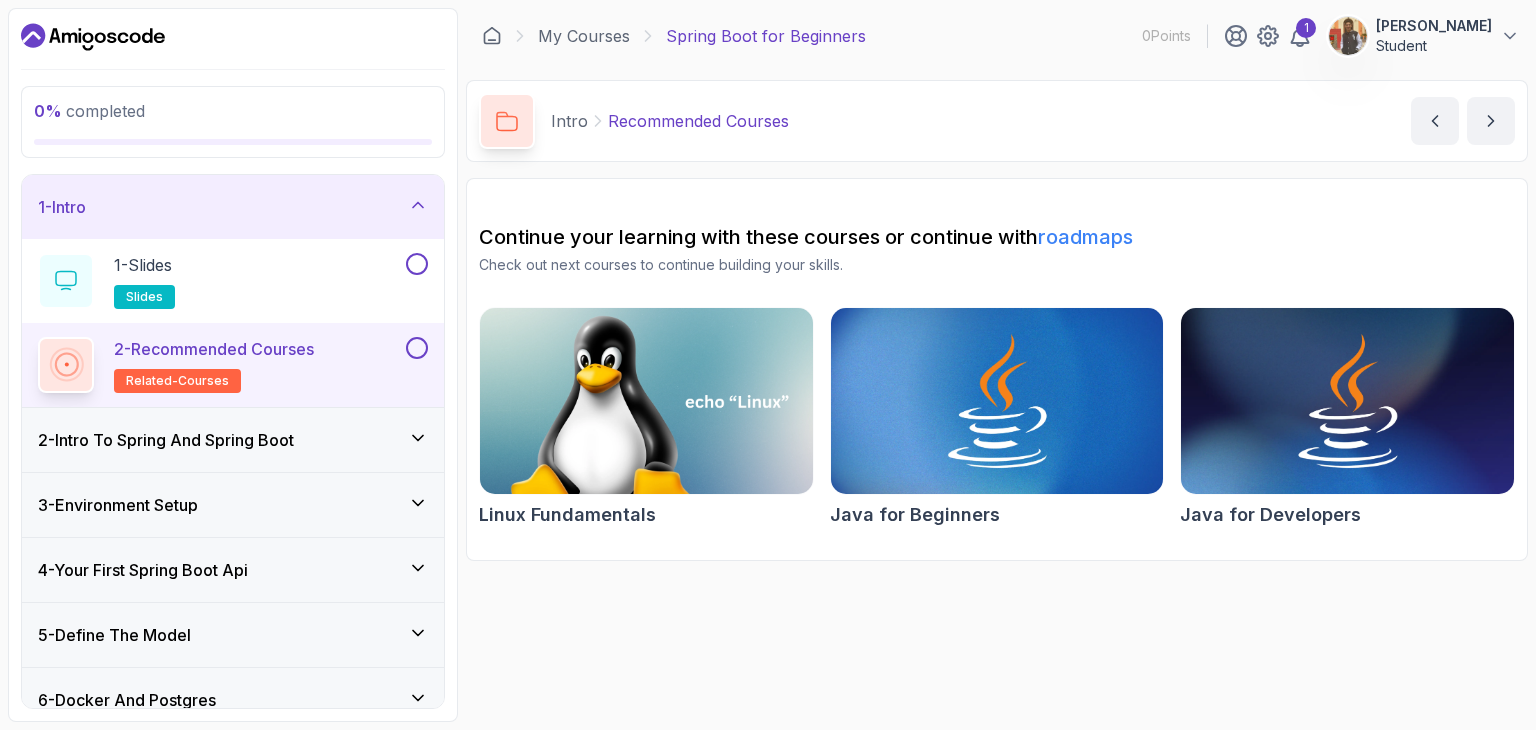 scroll, scrollTop: 0, scrollLeft: 0, axis: both 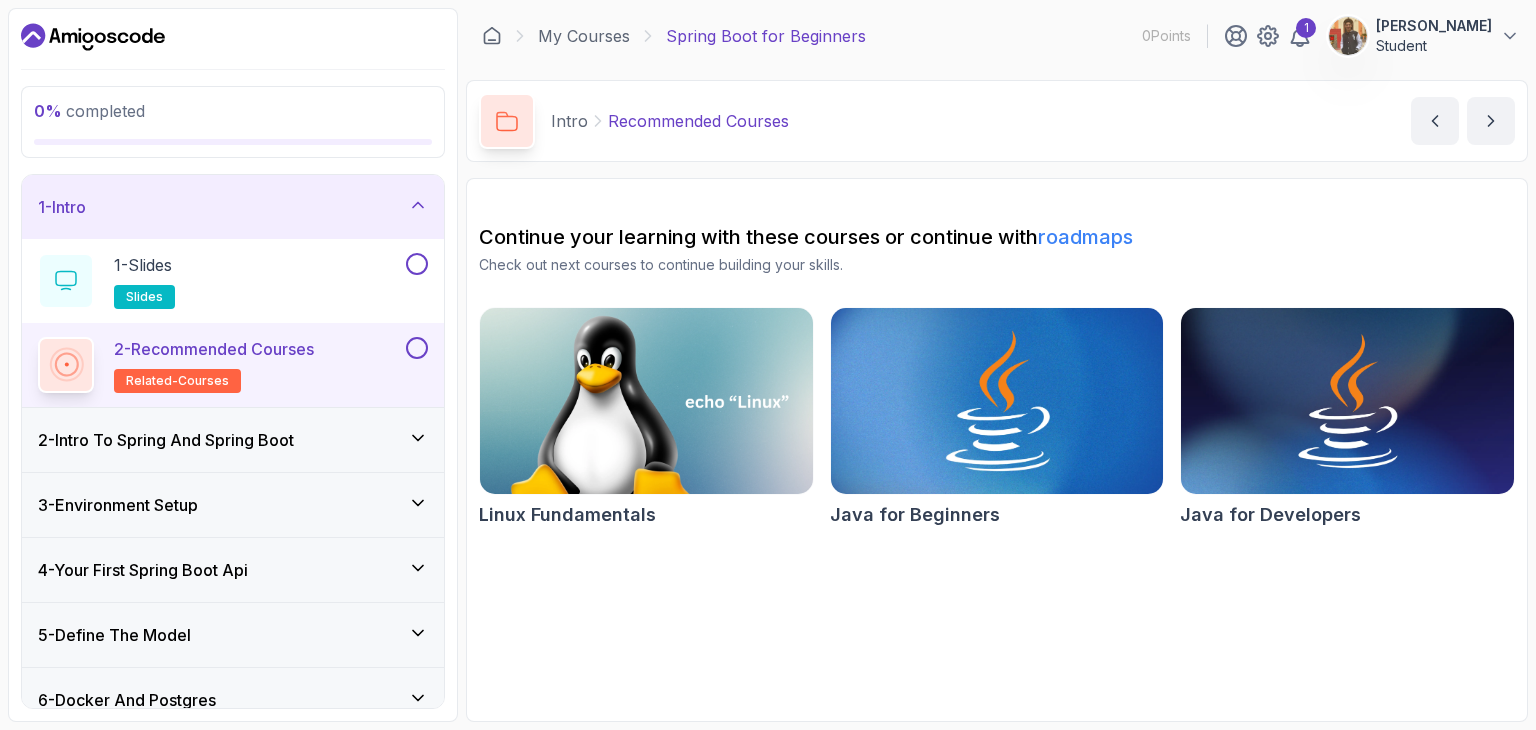 click at bounding box center (996, 401) 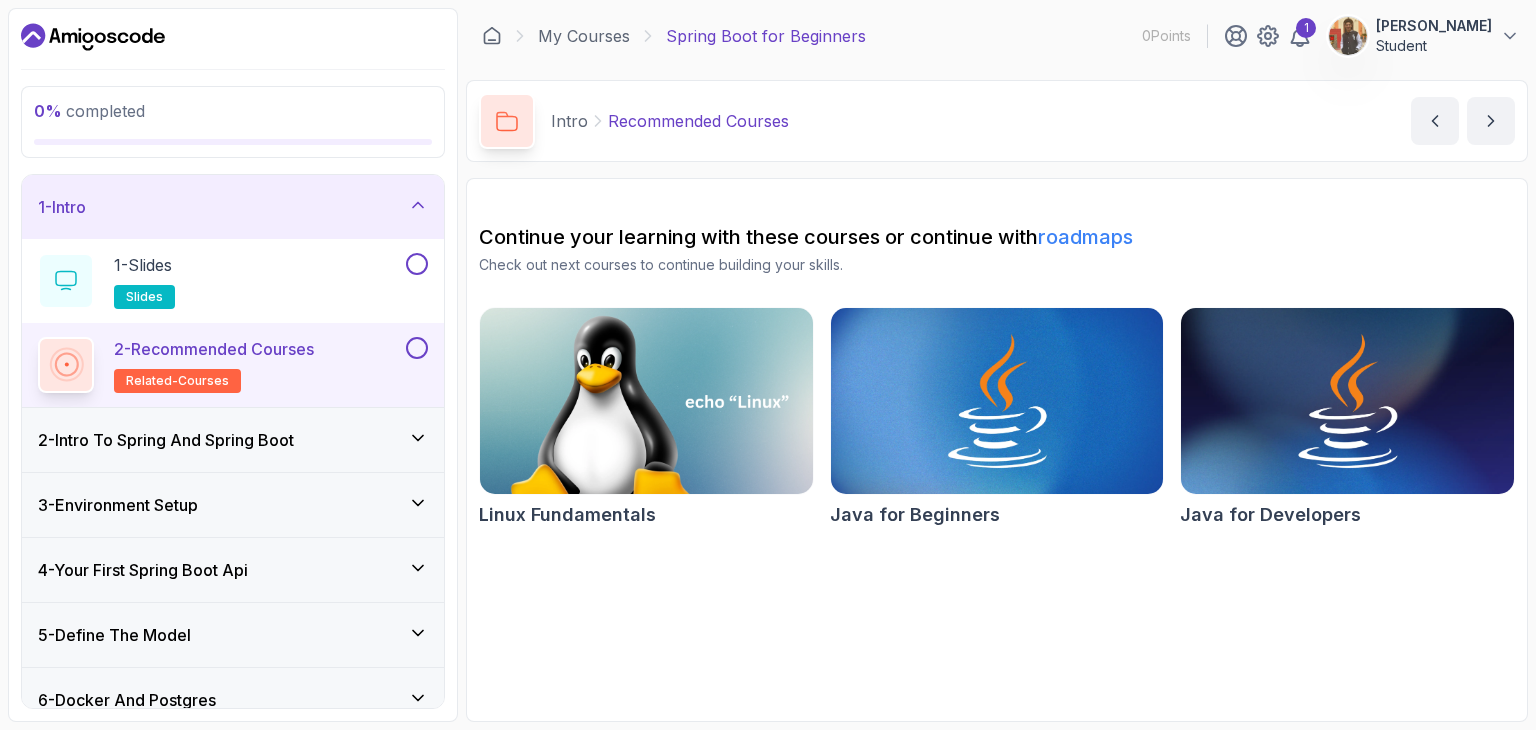click on "2  -  Intro To Spring And Spring Boot" at bounding box center [233, 440] 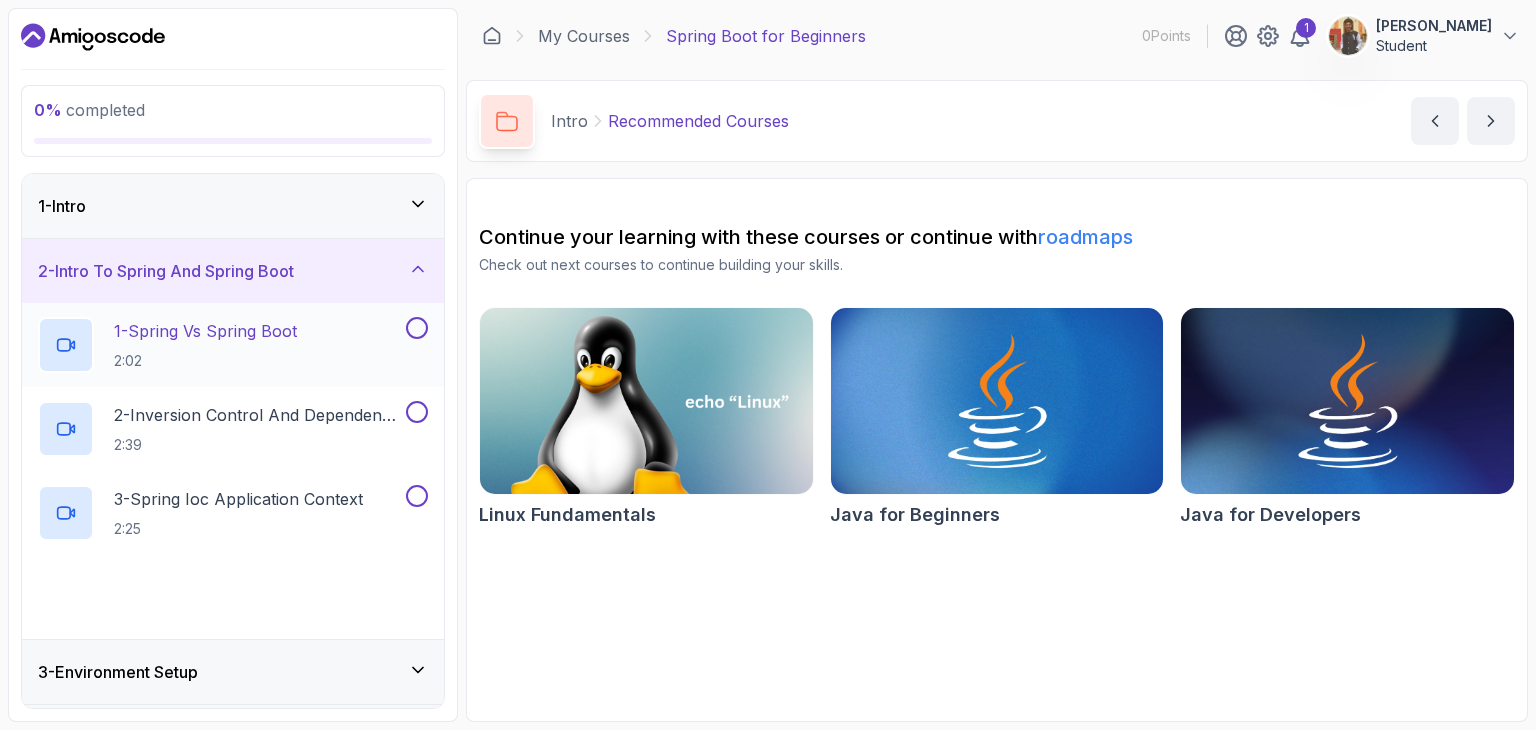 click on "2:02" at bounding box center [205, 361] 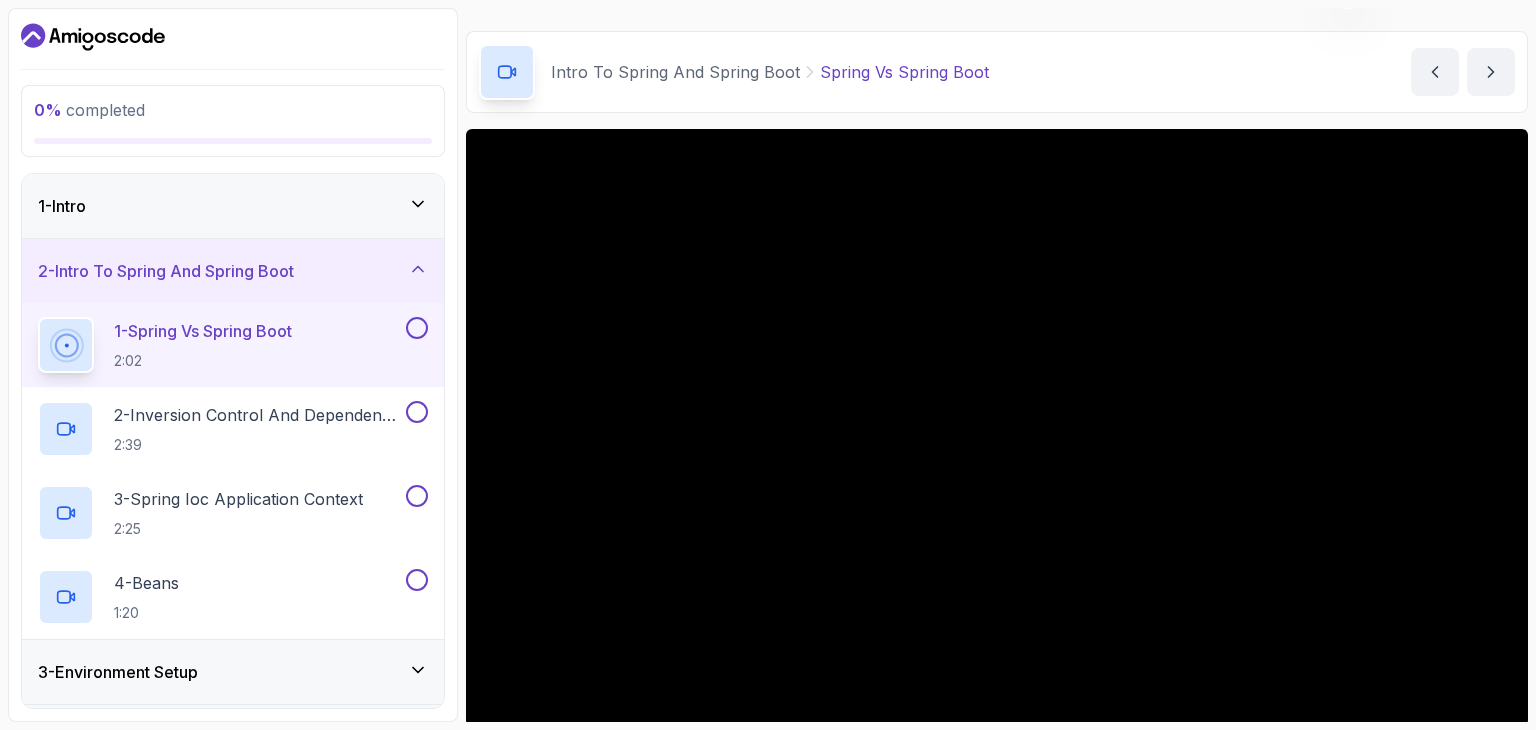 scroll, scrollTop: 100, scrollLeft: 0, axis: vertical 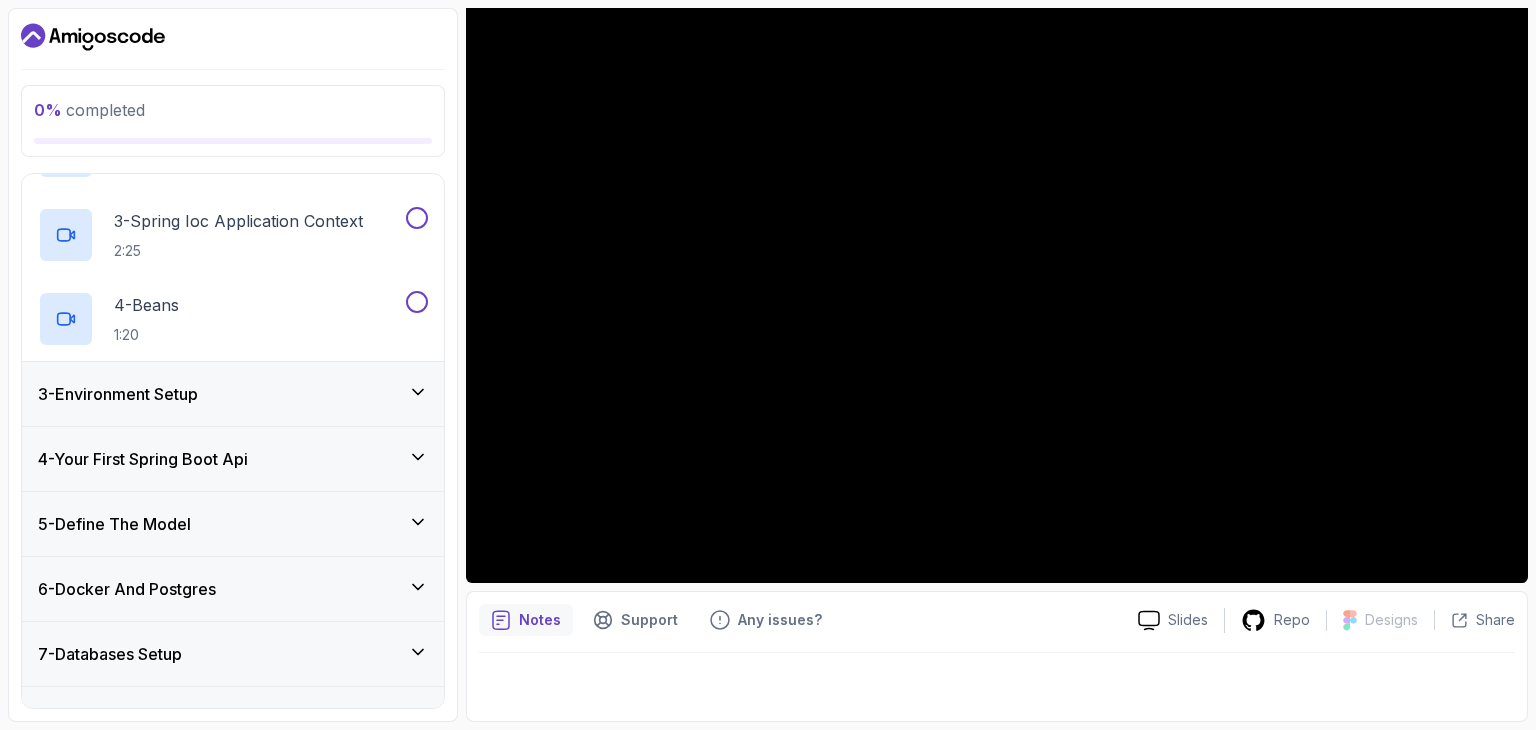 click on "3  -  Environment Setup" at bounding box center (233, 394) 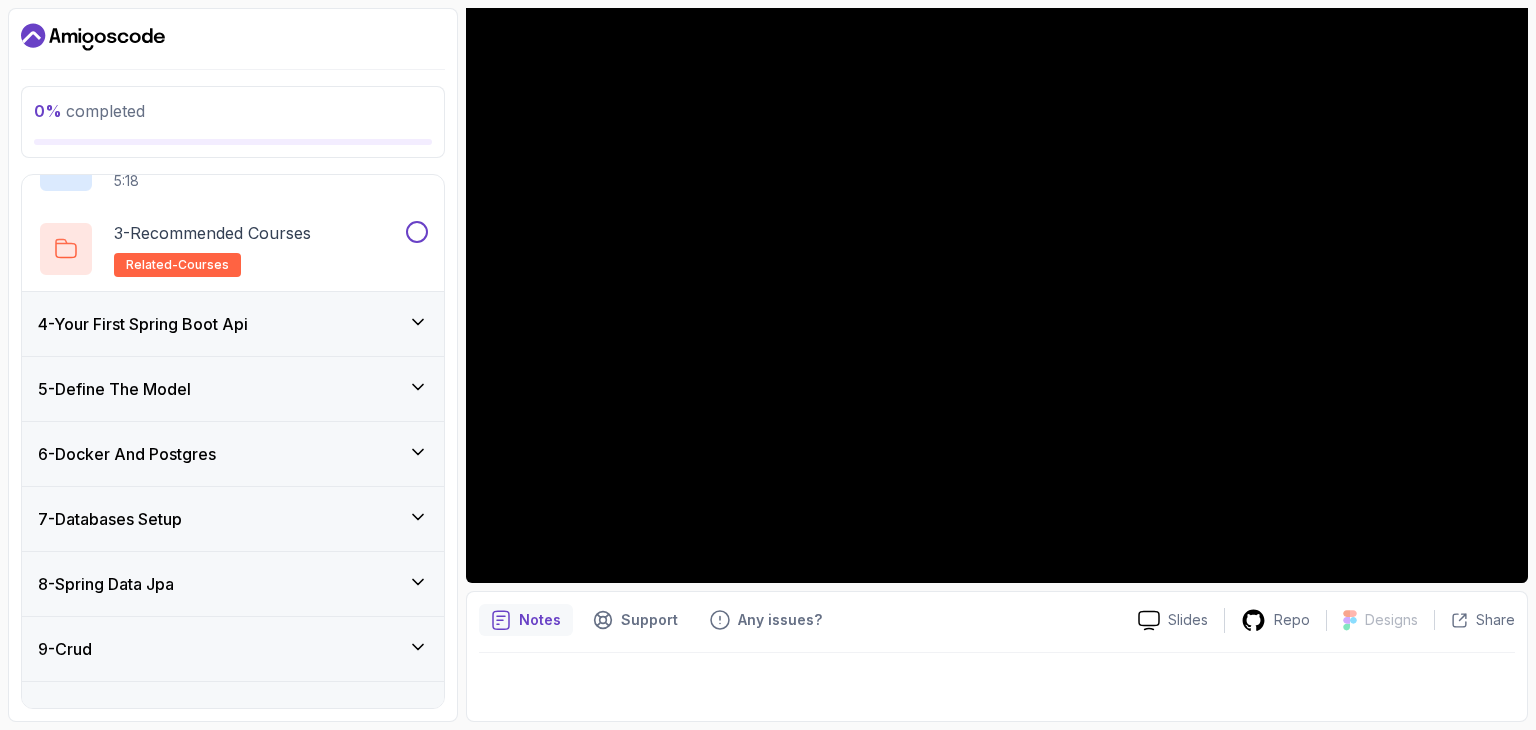 scroll, scrollTop: 294, scrollLeft: 0, axis: vertical 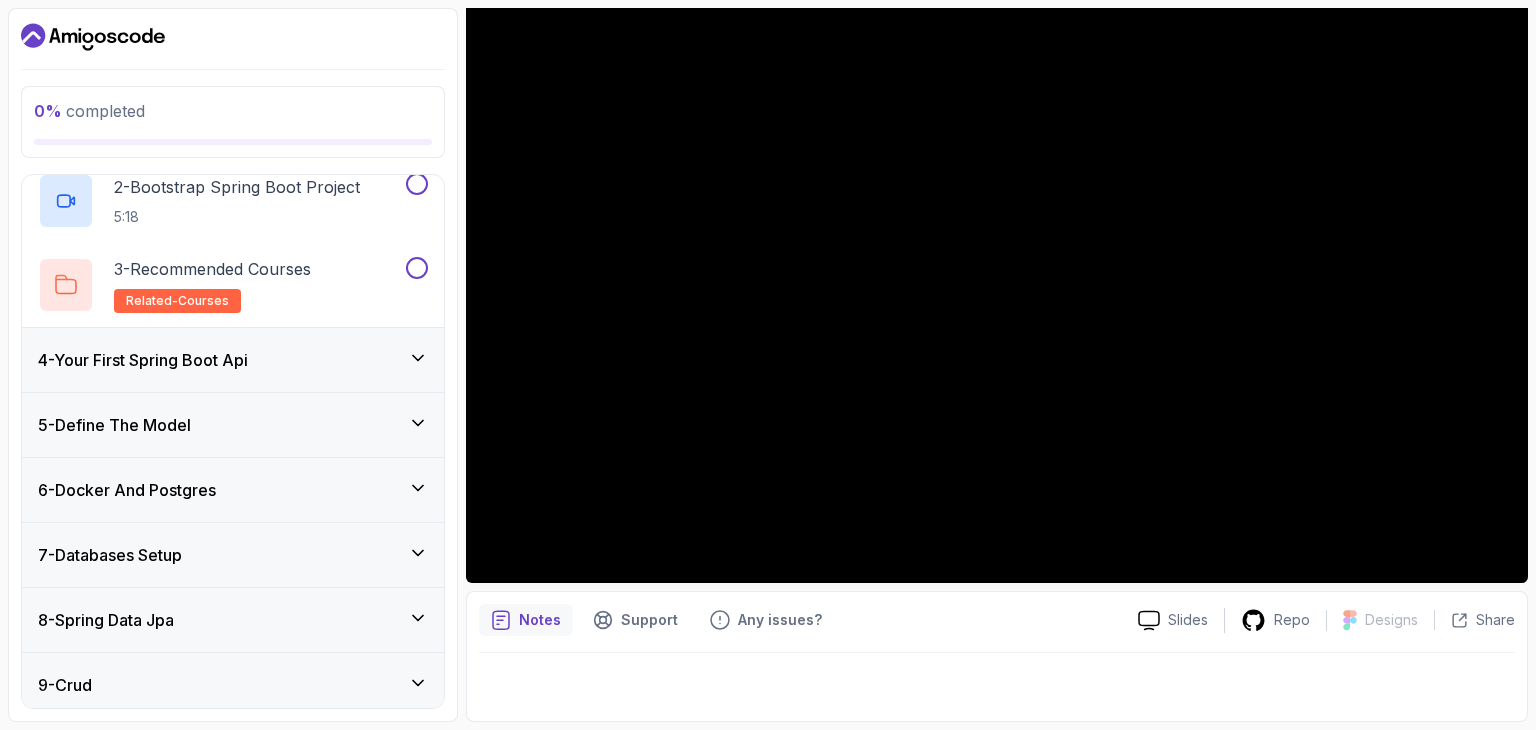 click on "5  -  Define The Model" at bounding box center (233, 425) 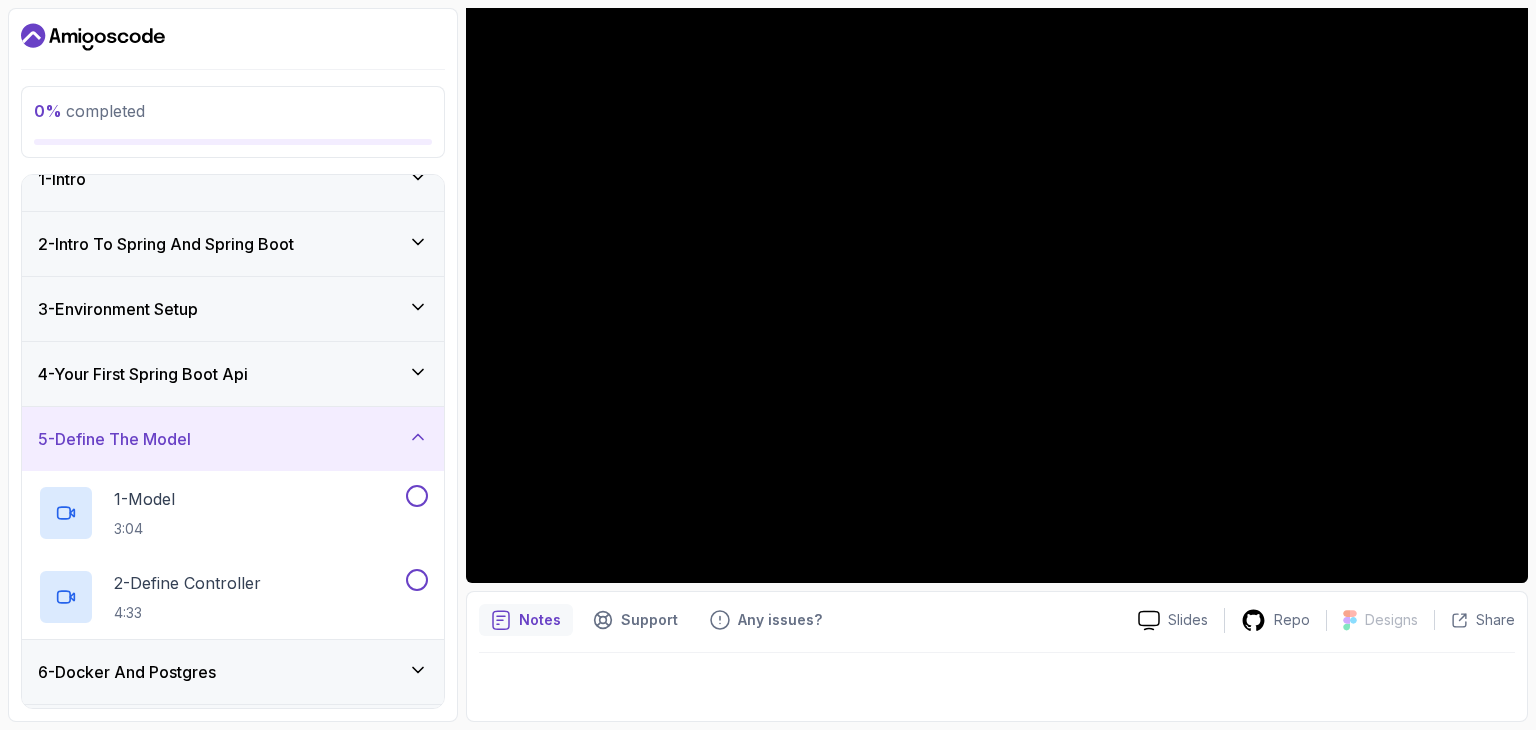 scroll, scrollTop: 0, scrollLeft: 0, axis: both 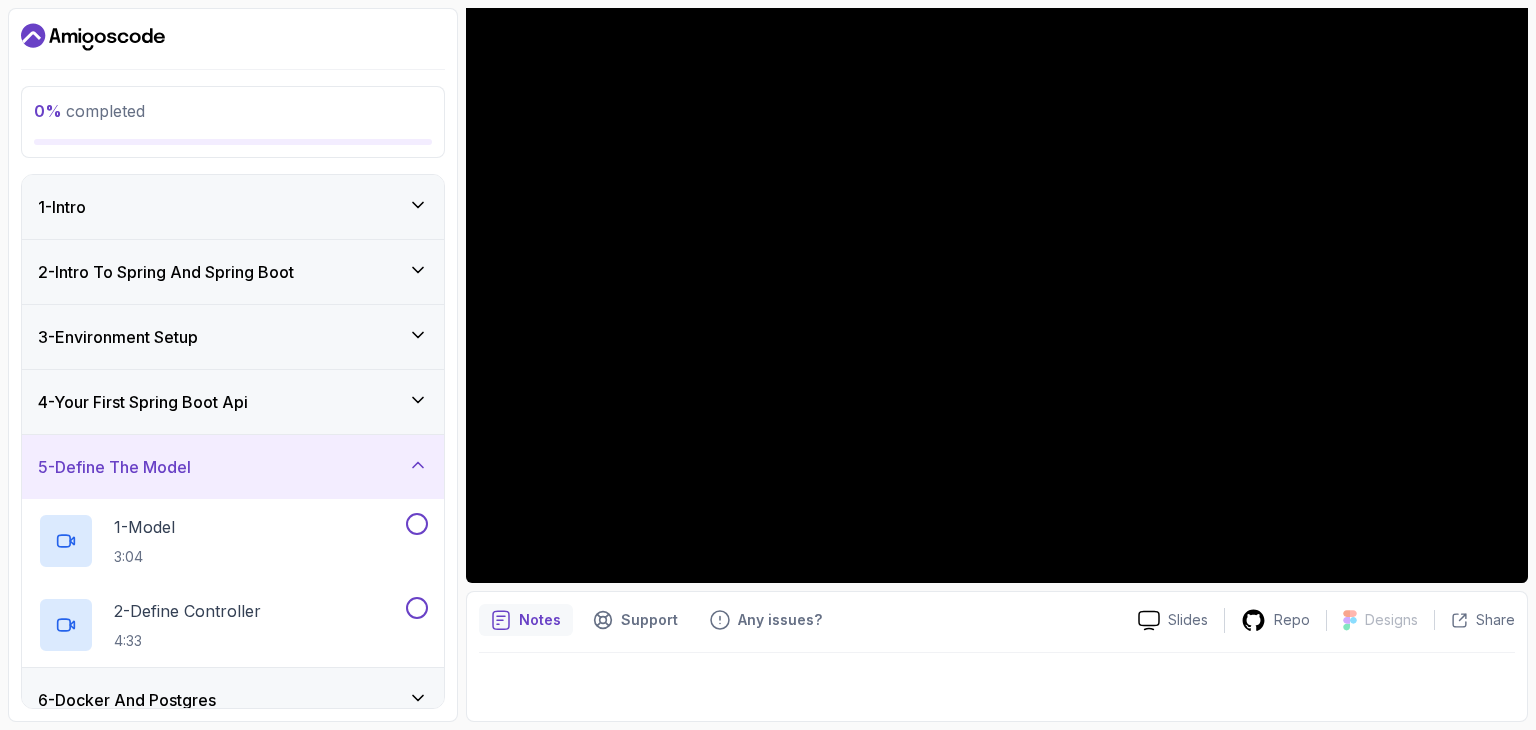 click on "5  -  Define The Model" at bounding box center (233, 467) 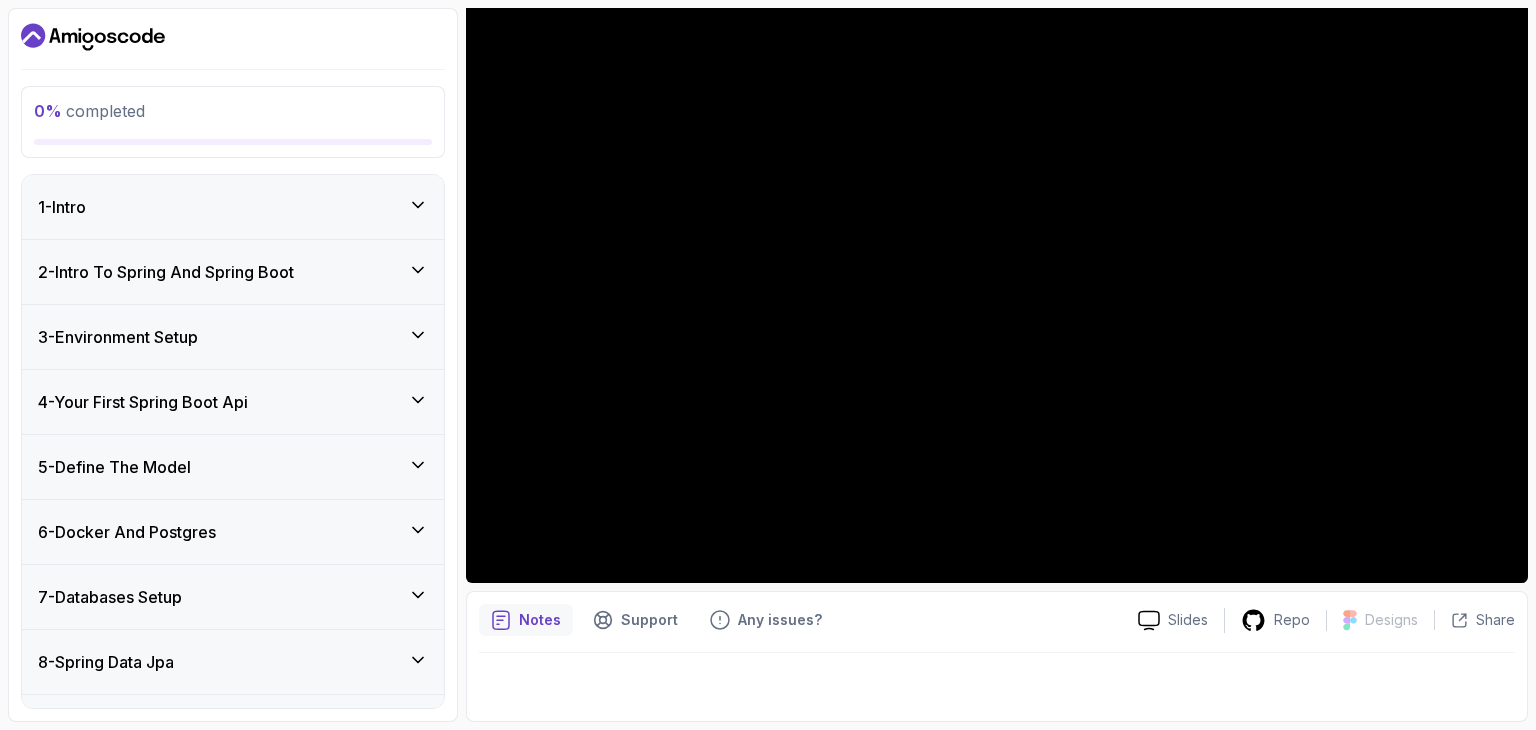 click on "4  -  Your First Spring Boot Api" at bounding box center (233, 402) 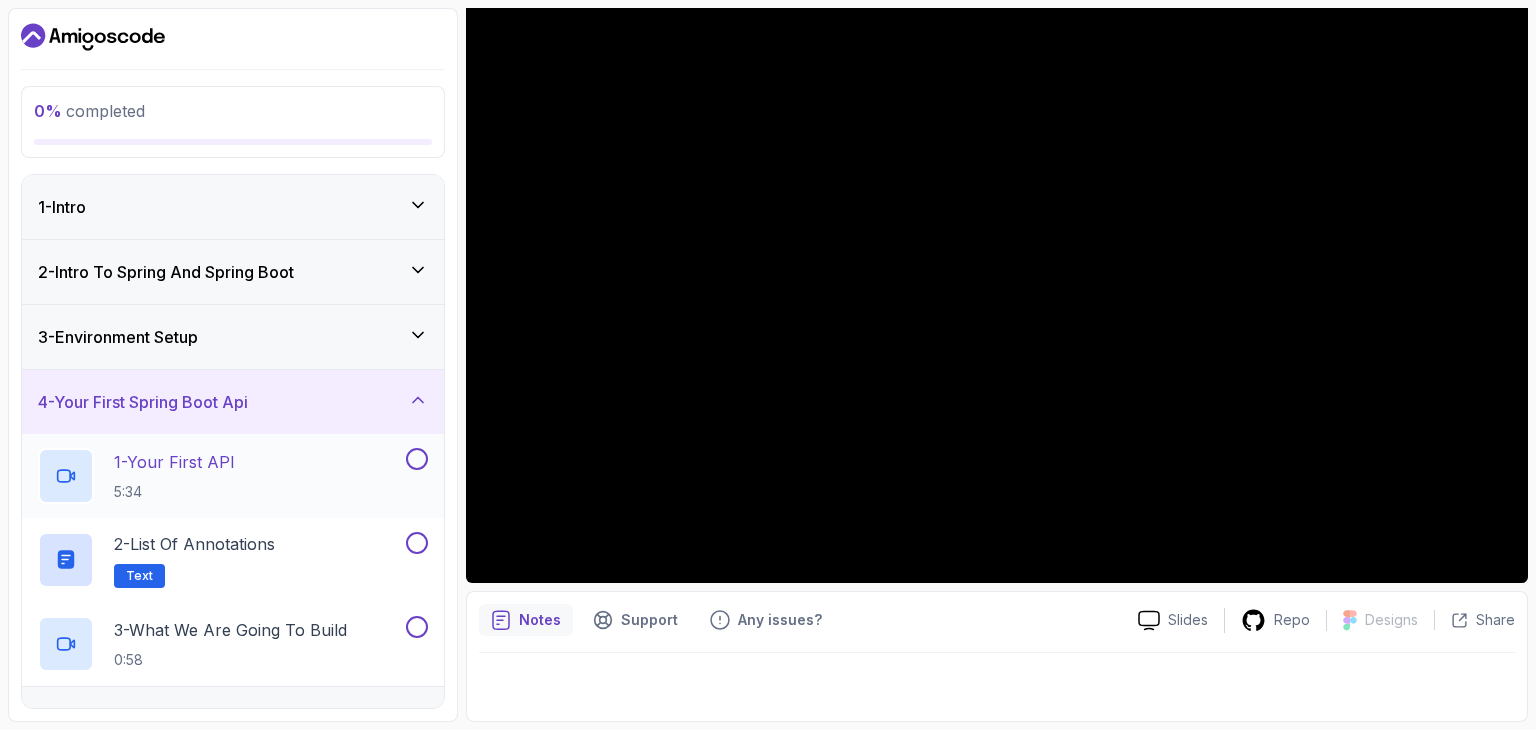 click on "1  -  Your First API 5:34" at bounding box center (233, 476) 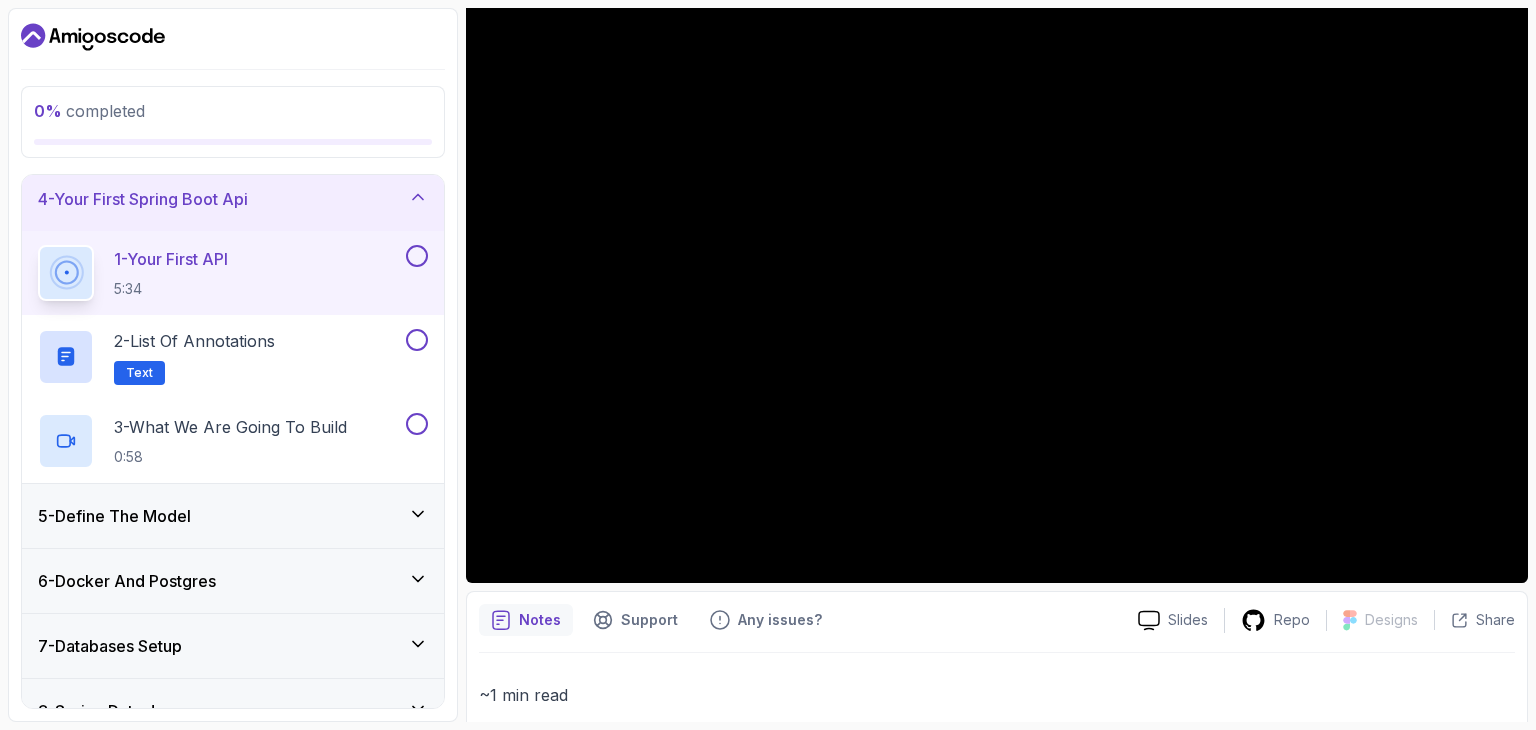 scroll, scrollTop: 300, scrollLeft: 0, axis: vertical 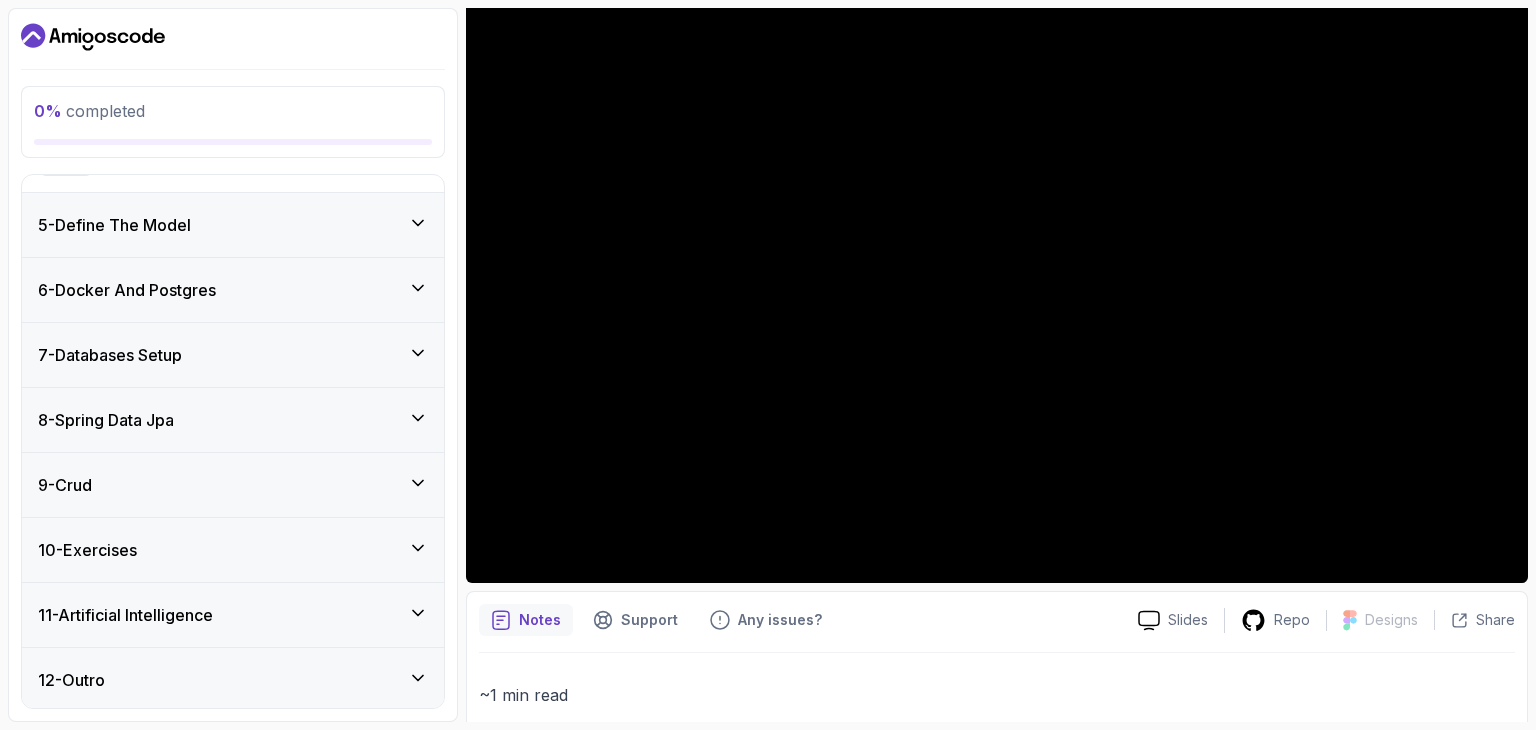 click on "6  -  Docker And Postgres" at bounding box center (233, 290) 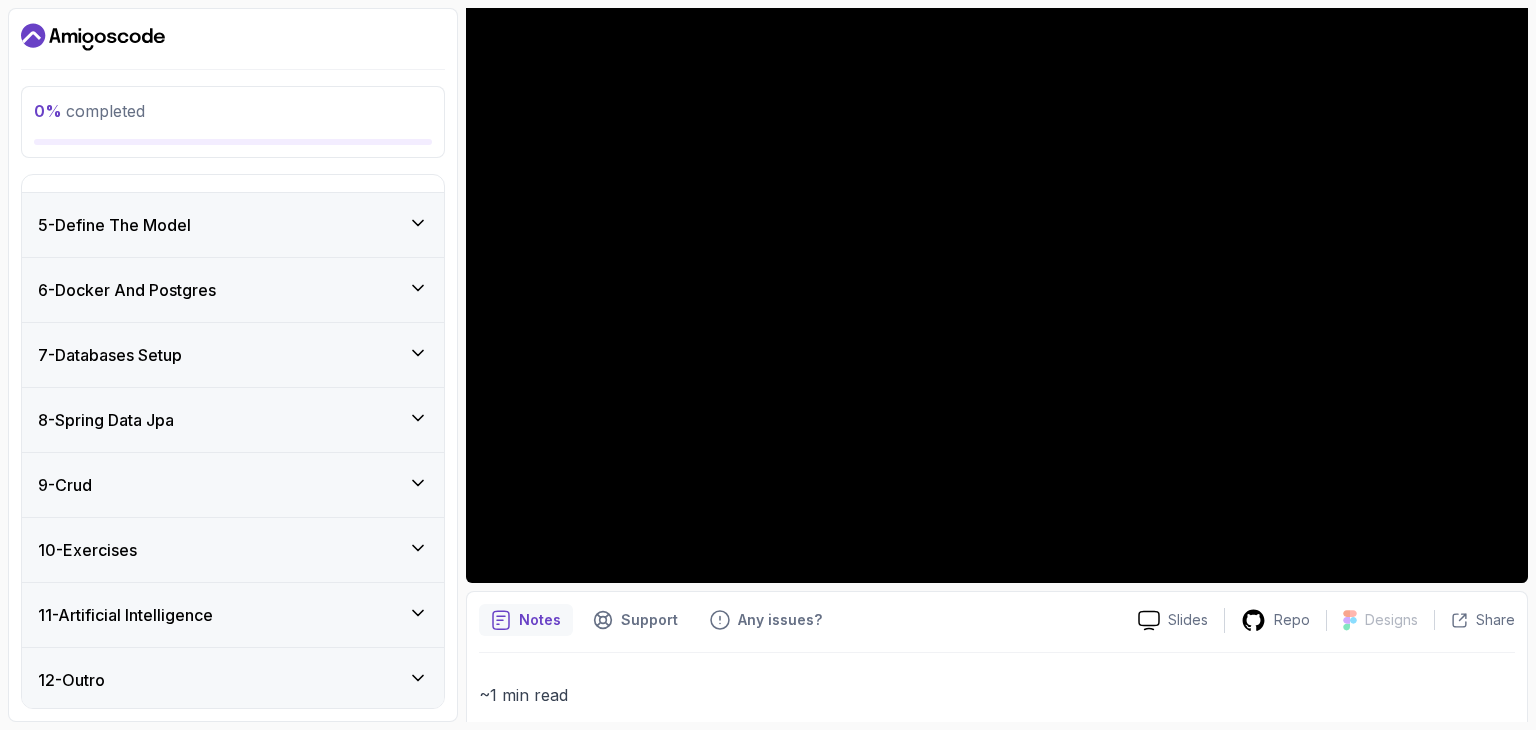scroll, scrollTop: 242, scrollLeft: 0, axis: vertical 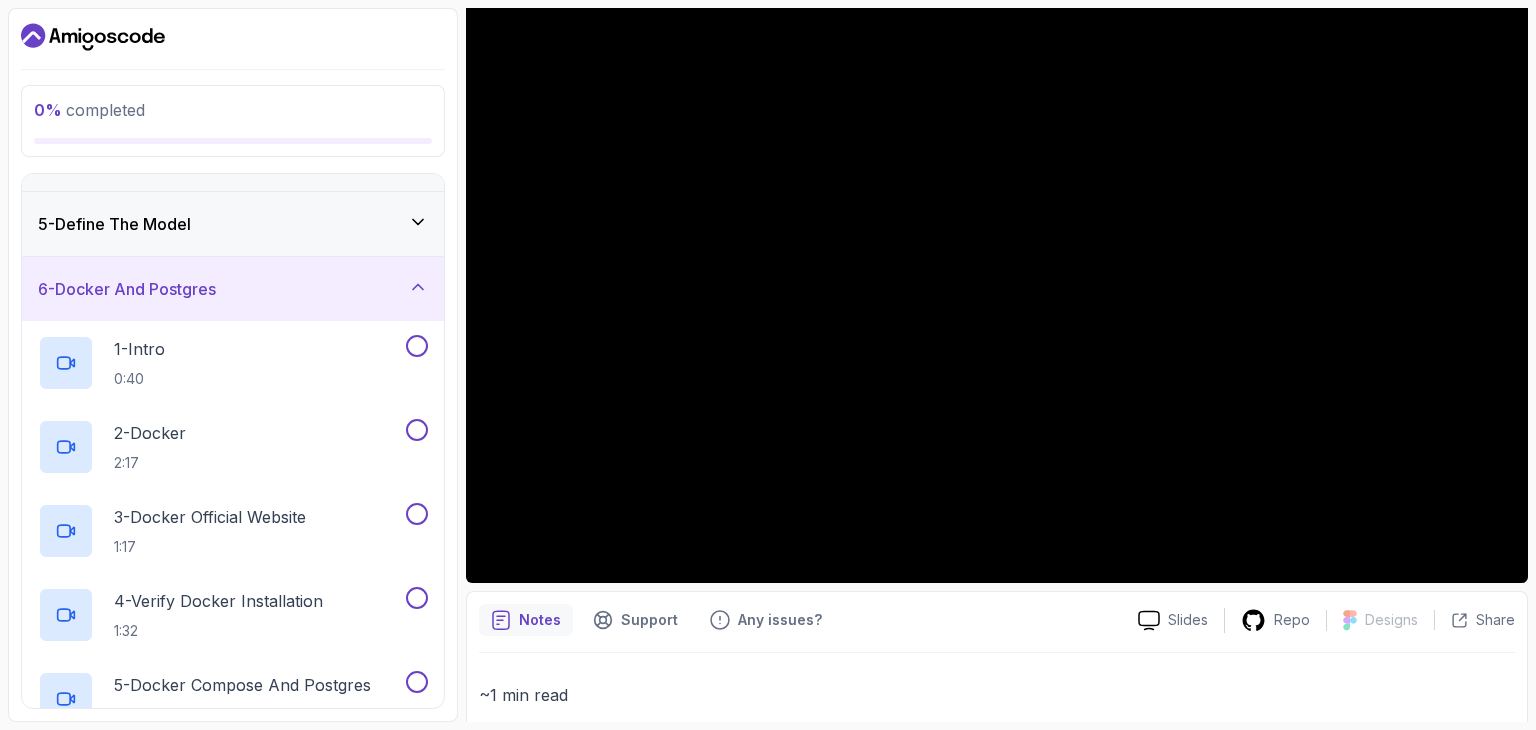 click on "6  -  Docker And Postgres" at bounding box center (233, 289) 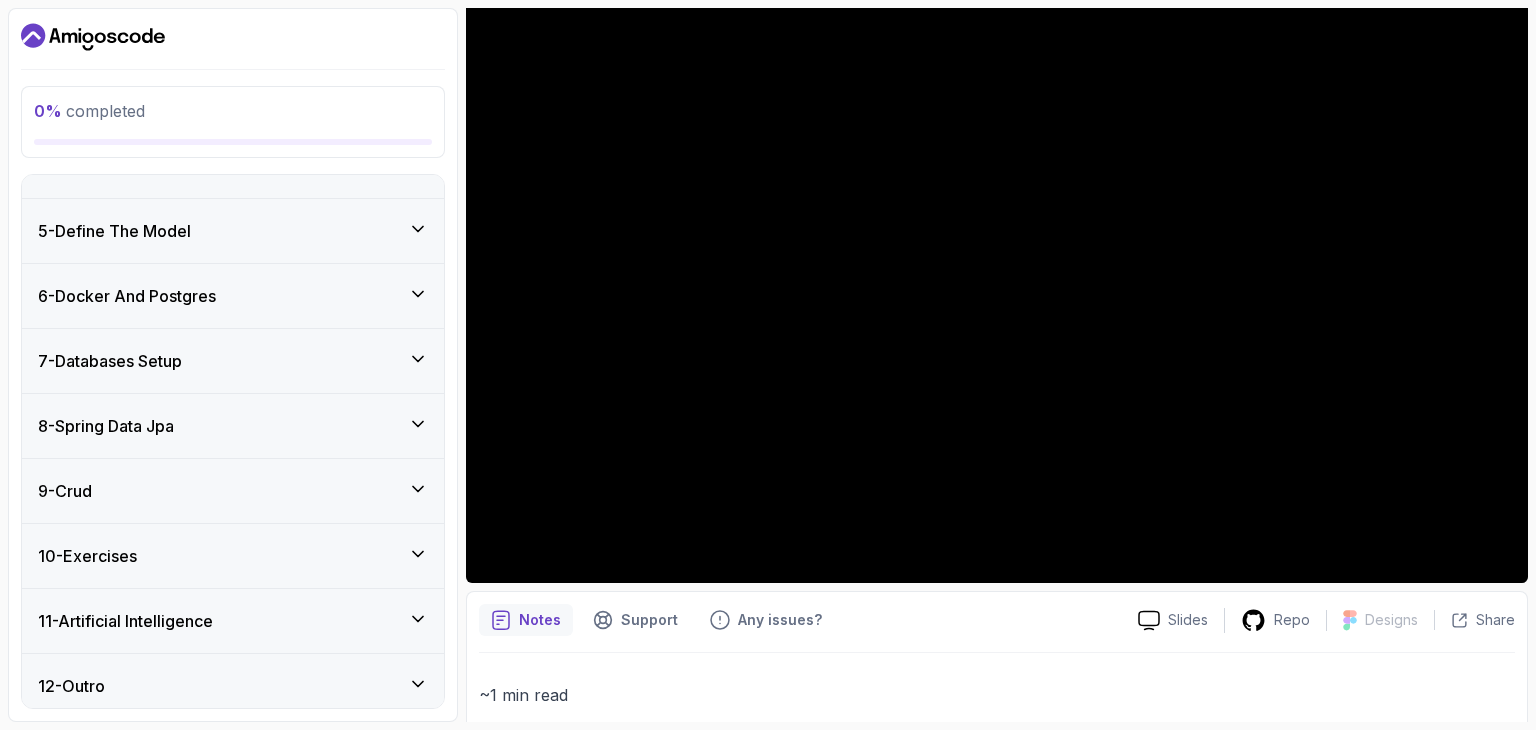 scroll, scrollTop: 242, scrollLeft: 0, axis: vertical 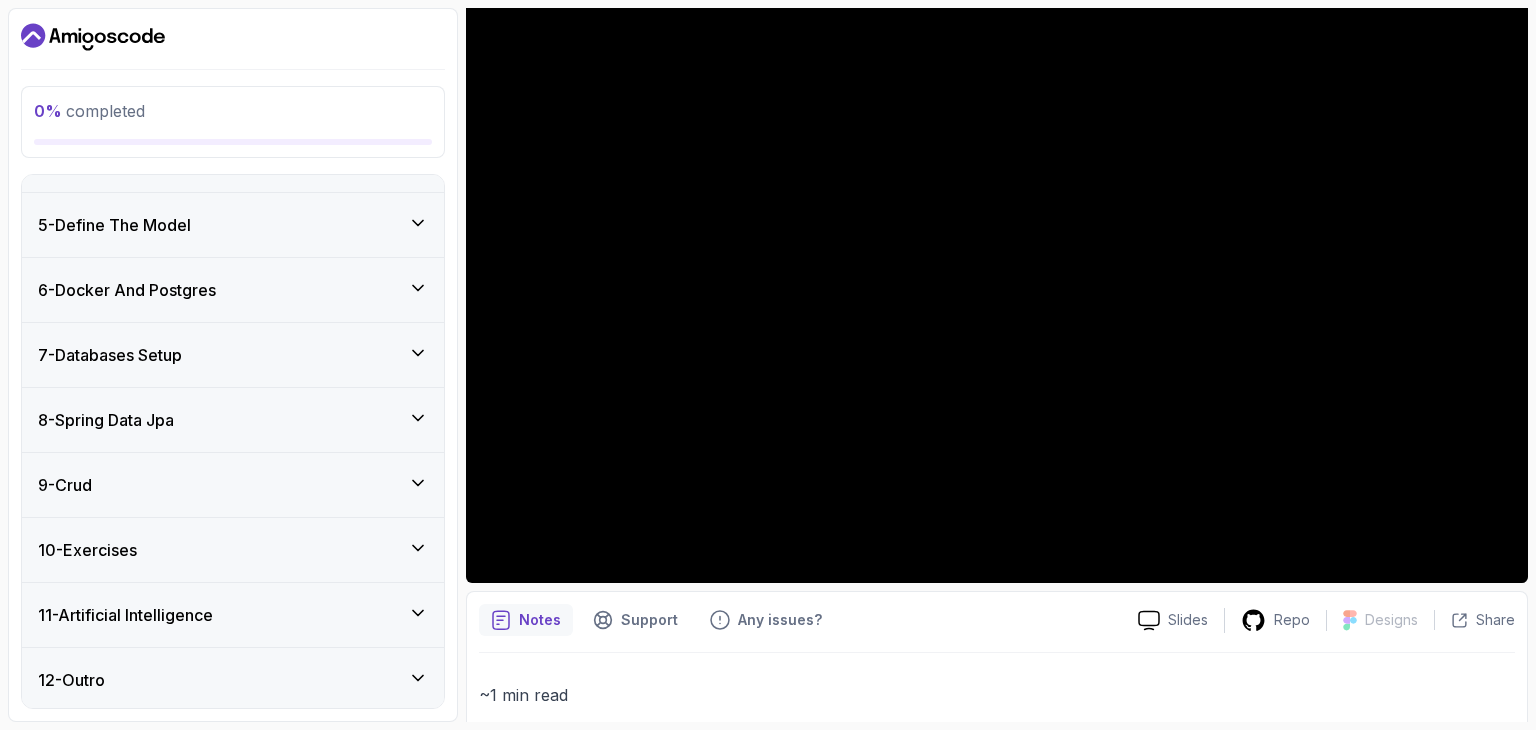 click on "10  -  Exercises" at bounding box center (233, 550) 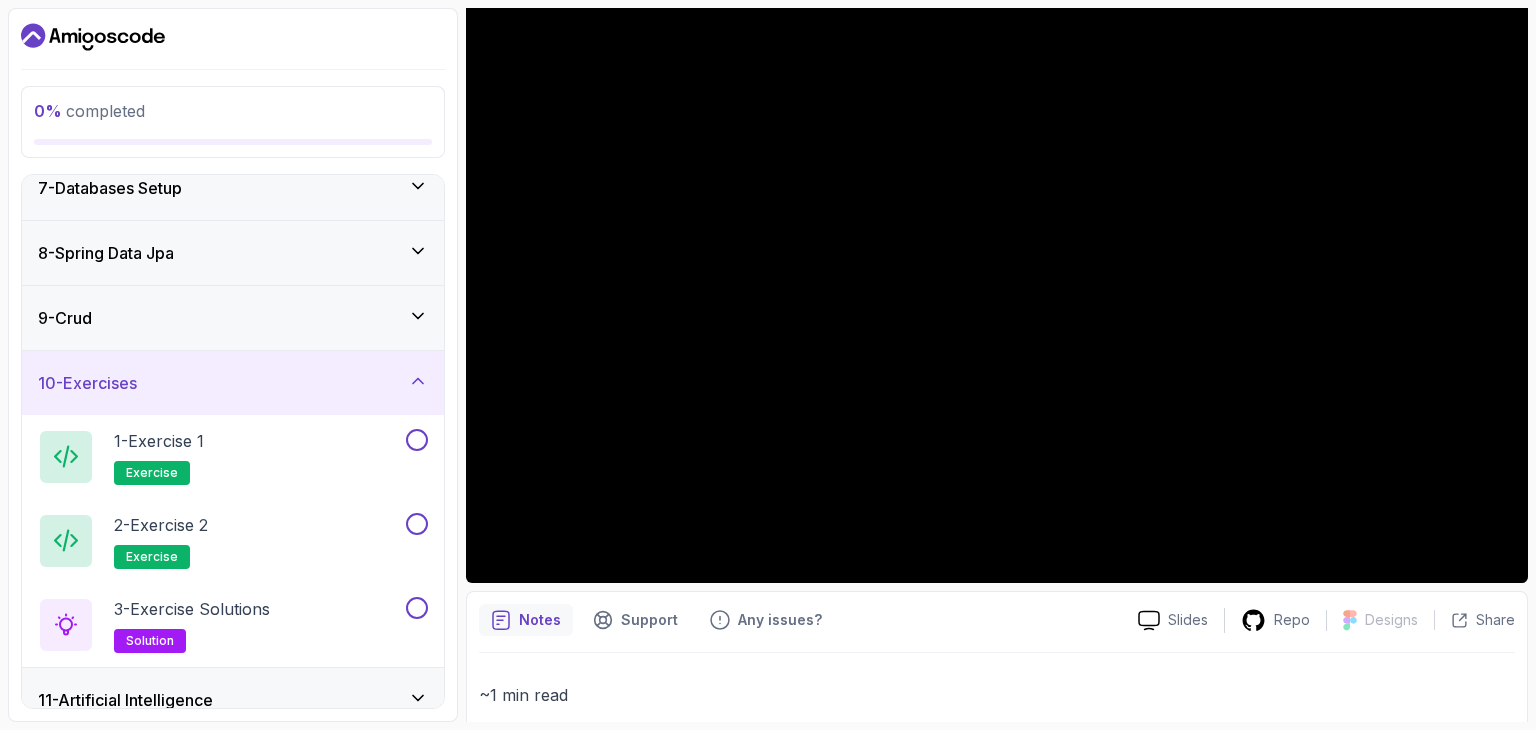 scroll, scrollTop: 442, scrollLeft: 0, axis: vertical 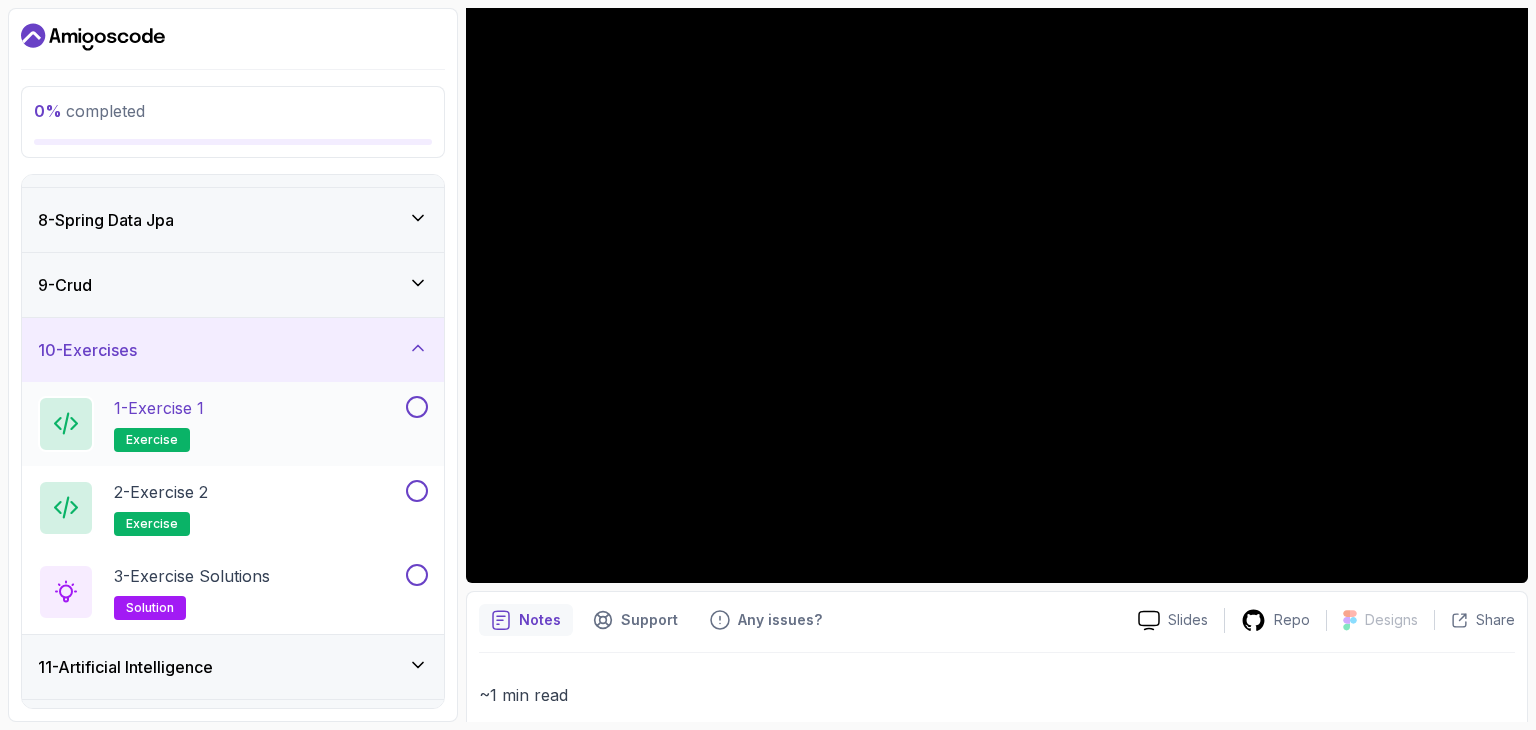 click on "1  -  Exercise 1 exercise" at bounding box center (220, 424) 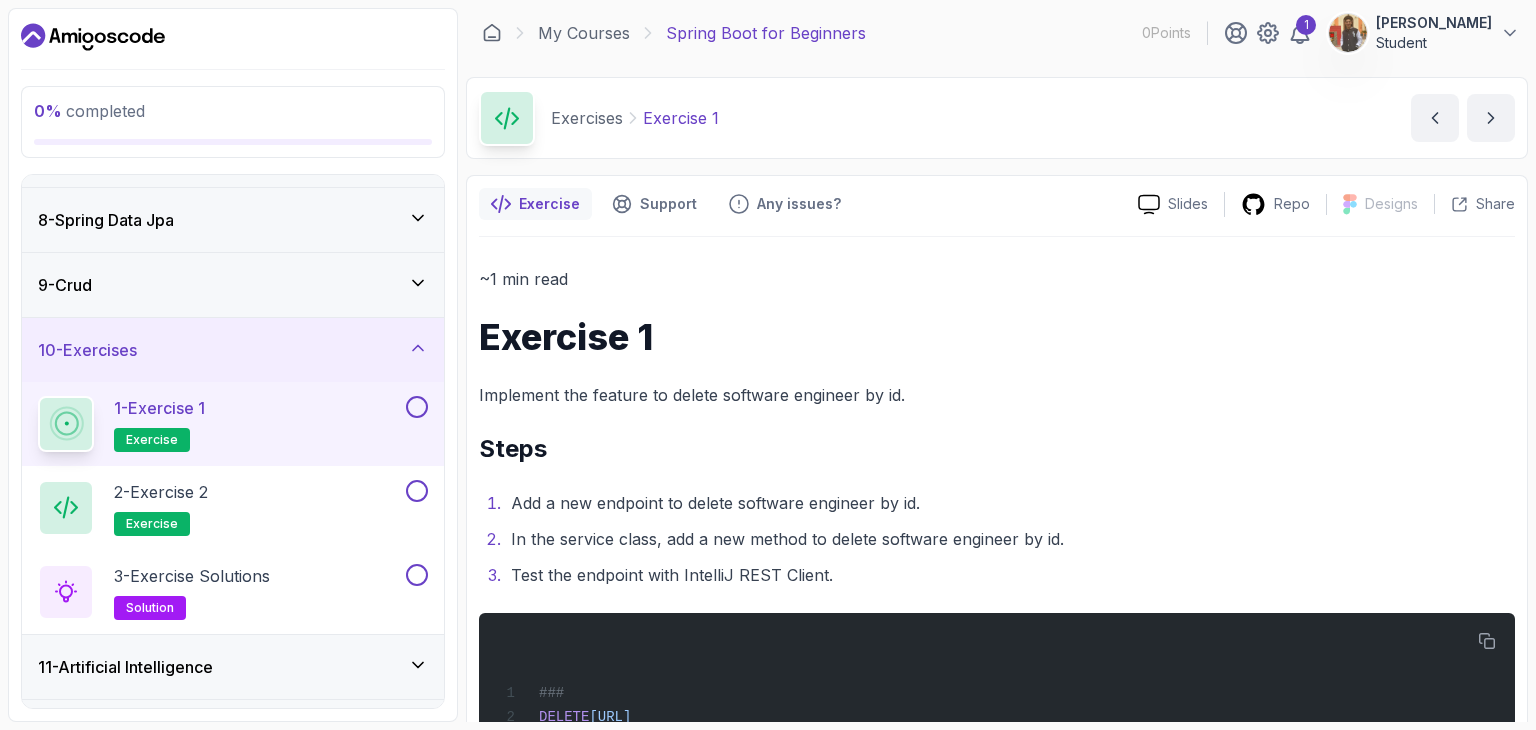 scroll, scrollTop: 0, scrollLeft: 0, axis: both 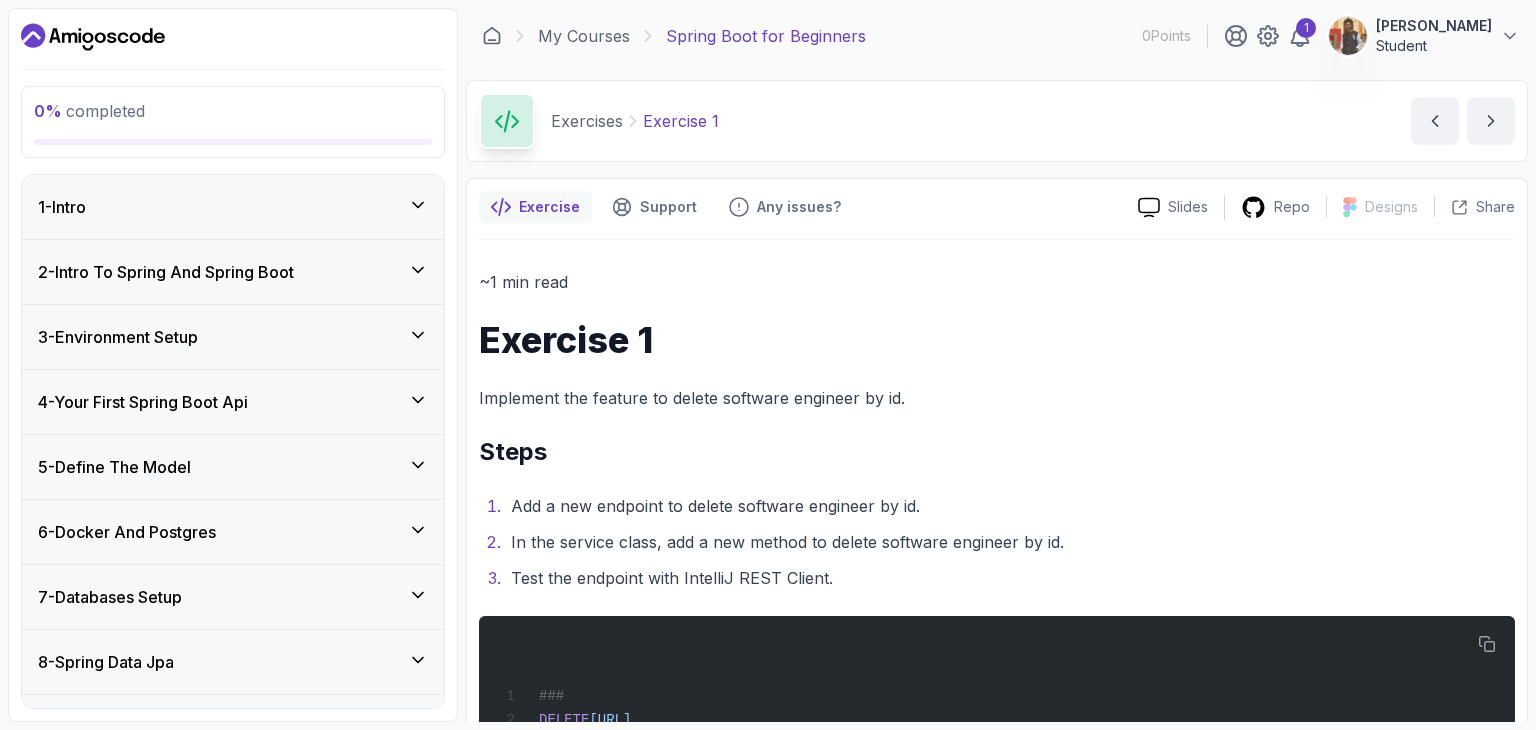 click on "3  -  Environment Setup" at bounding box center (233, 337) 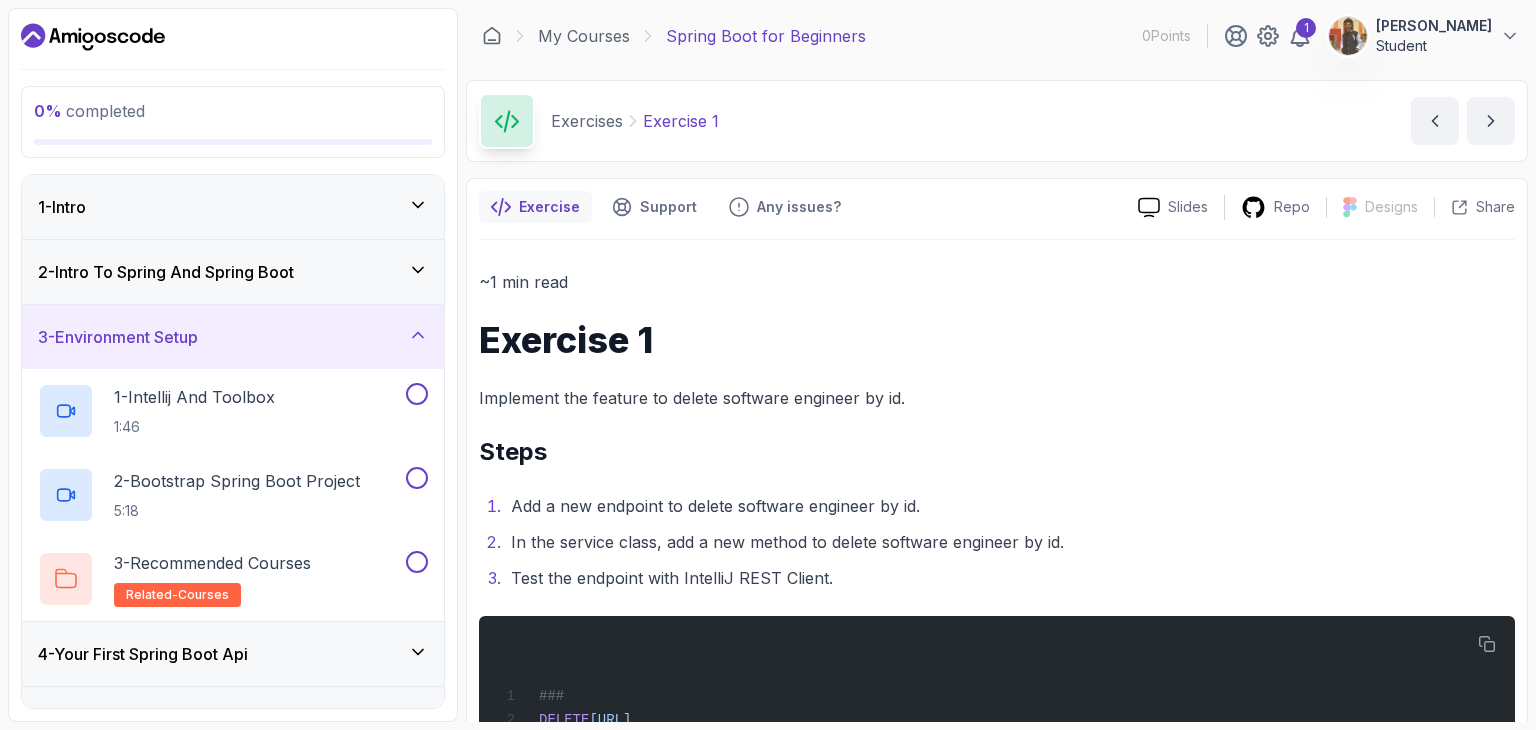 click on "2  -  Intro To Spring And Spring Boot" at bounding box center (166, 272) 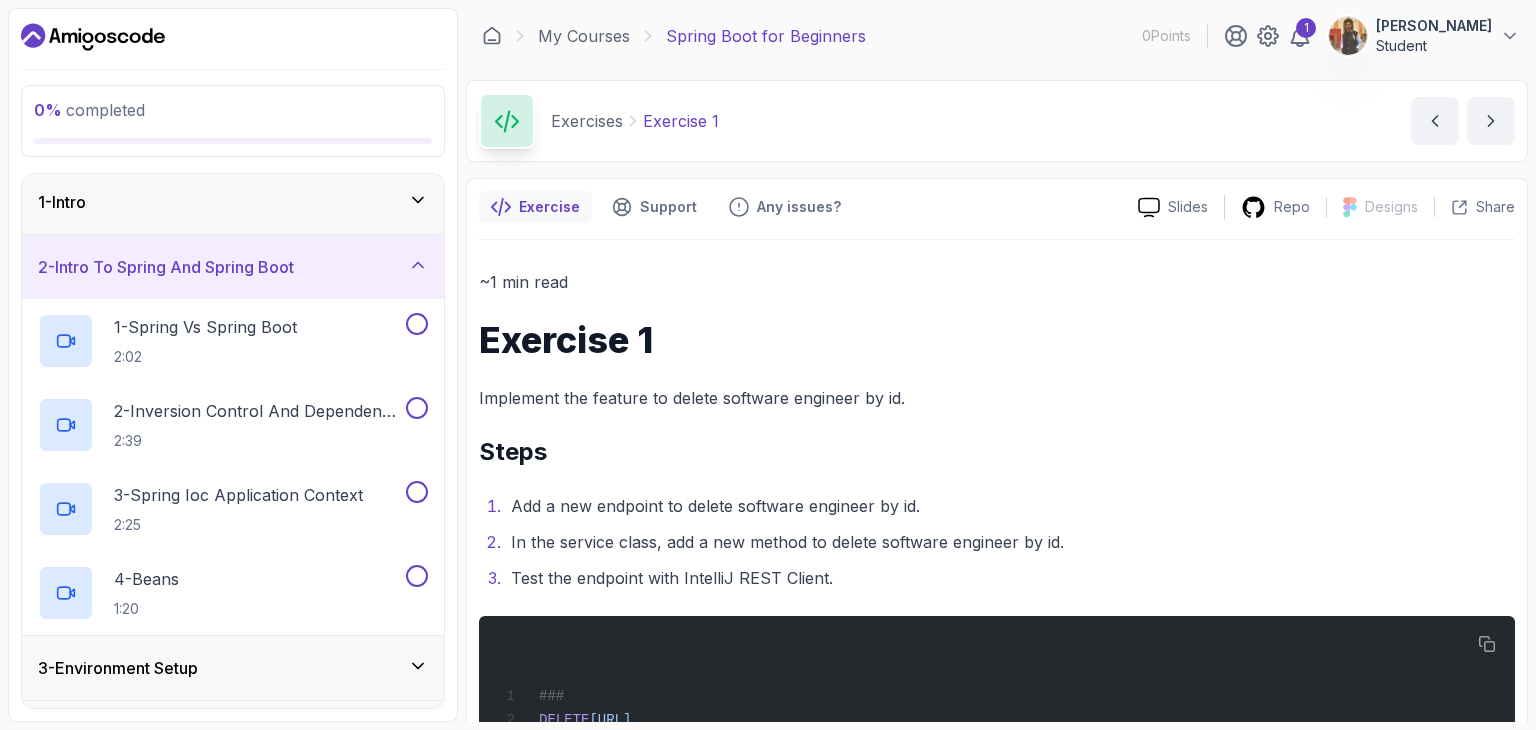 scroll, scrollTop: 0, scrollLeft: 0, axis: both 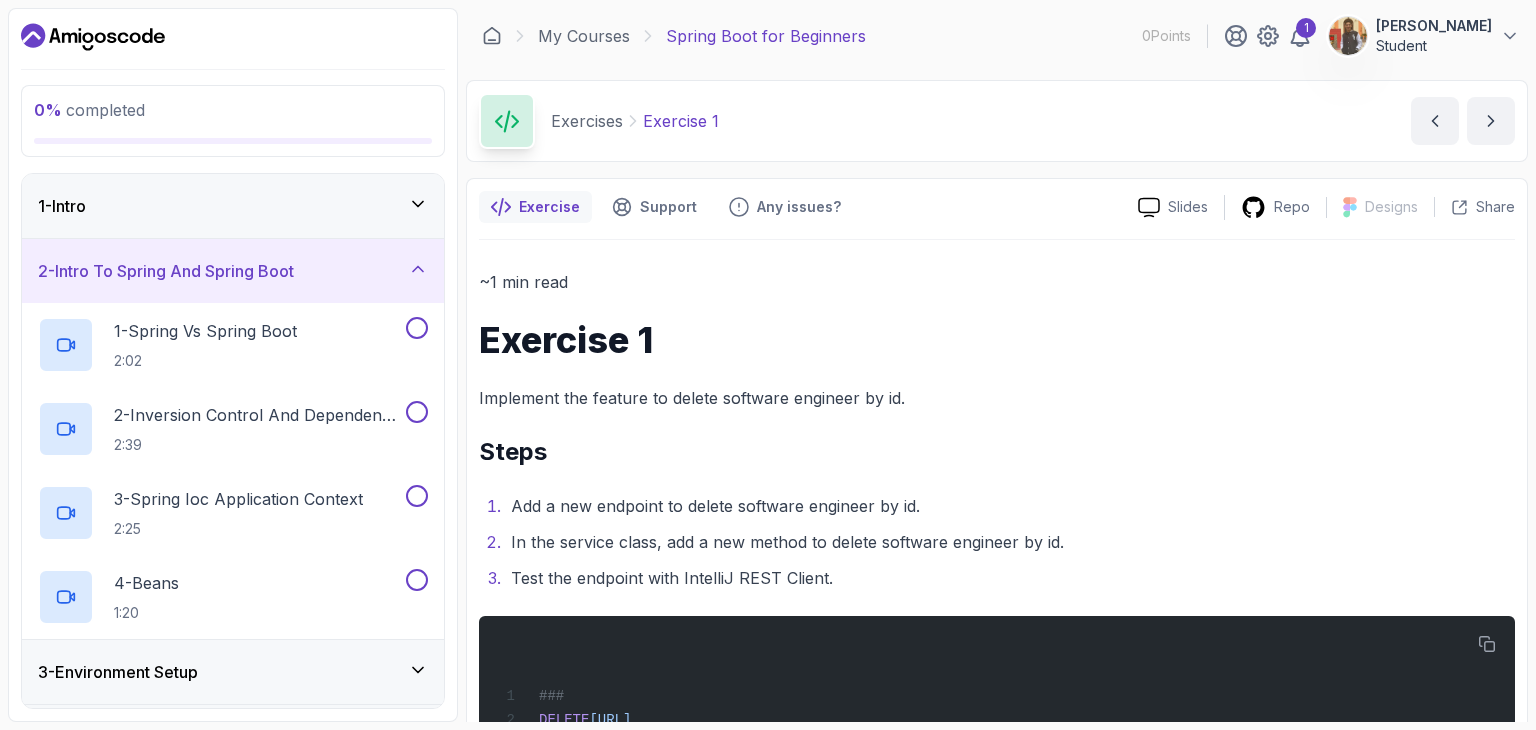 click on "1  -  Intro" at bounding box center (233, 206) 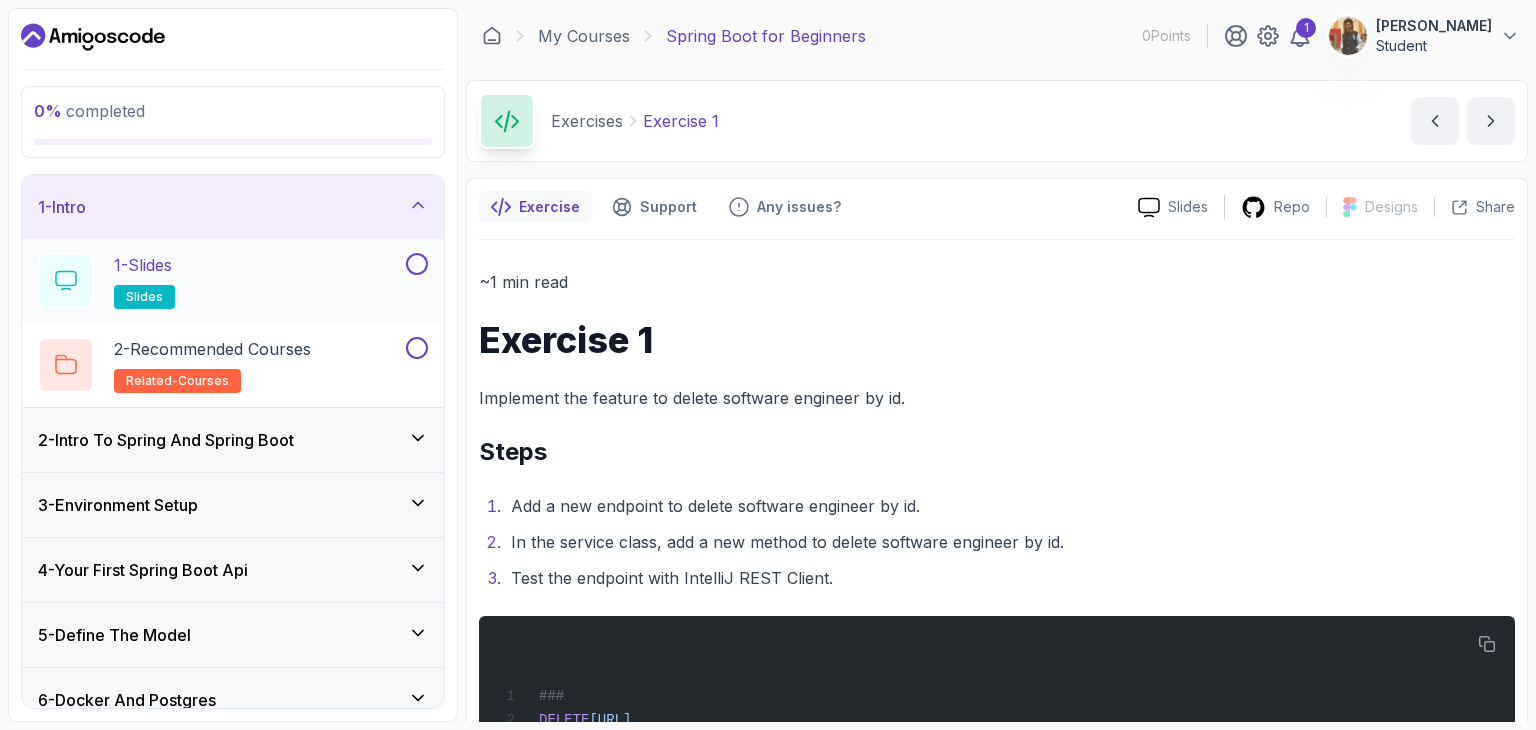 click at bounding box center [417, 264] 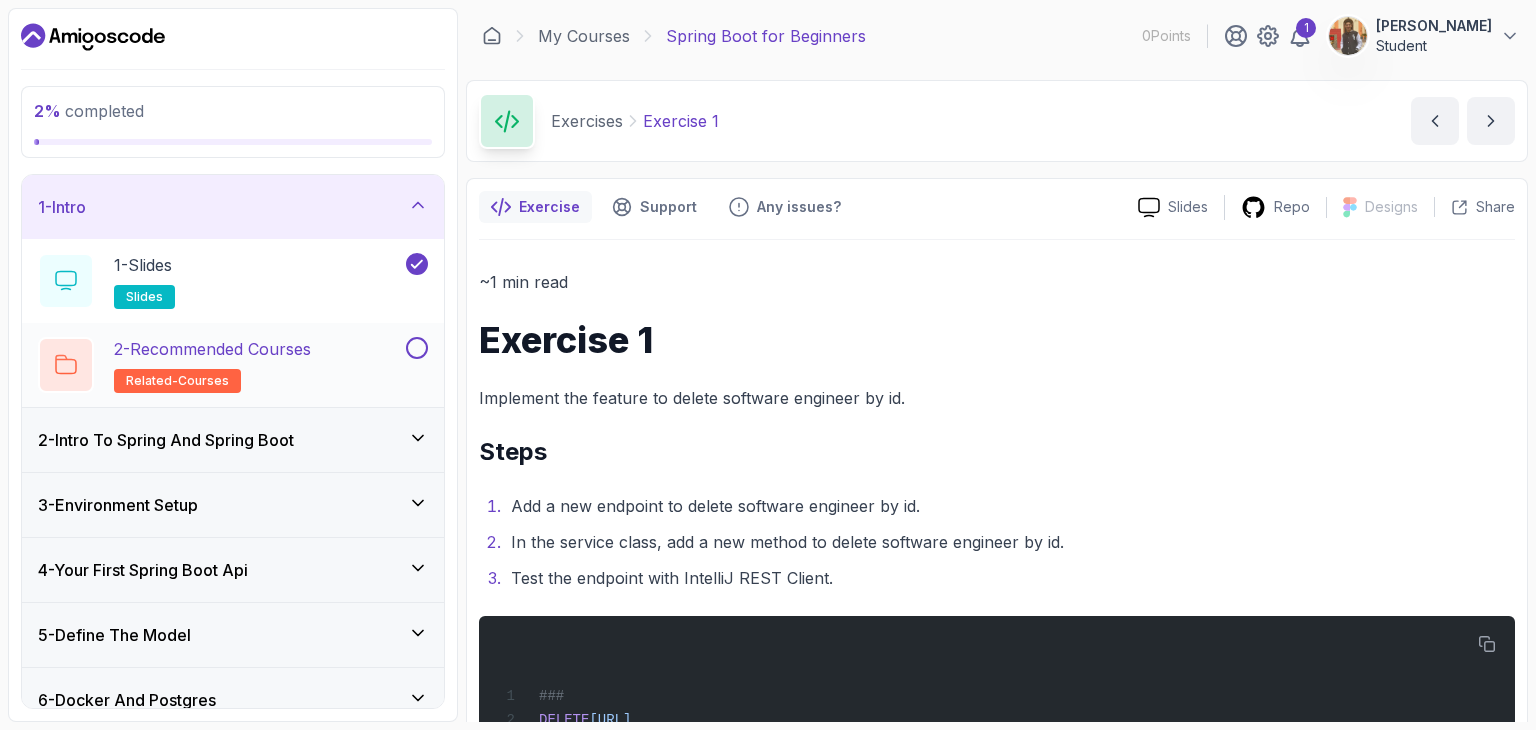 click at bounding box center (417, 348) 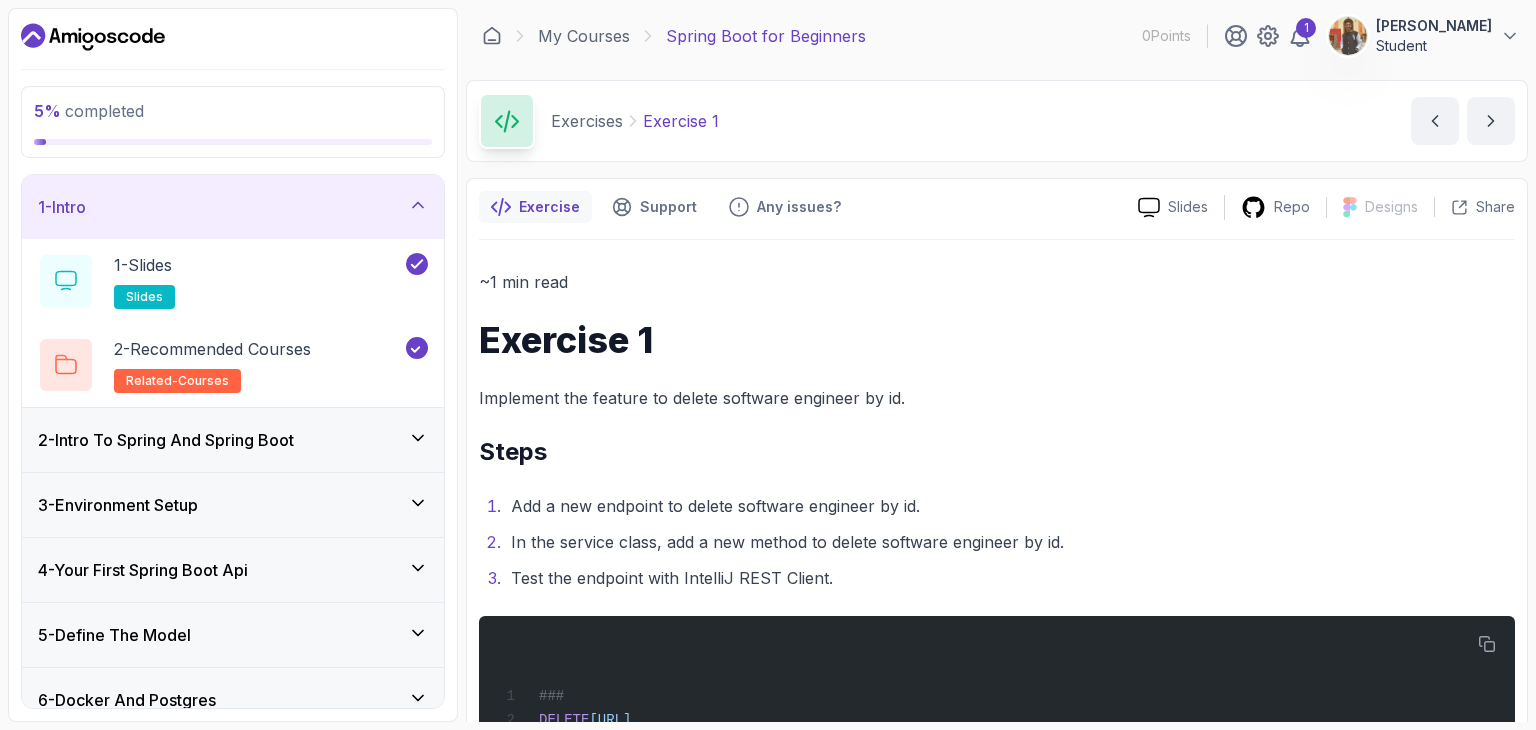 click on "2  -  Intro To Spring And Spring Boot" at bounding box center (233, 440) 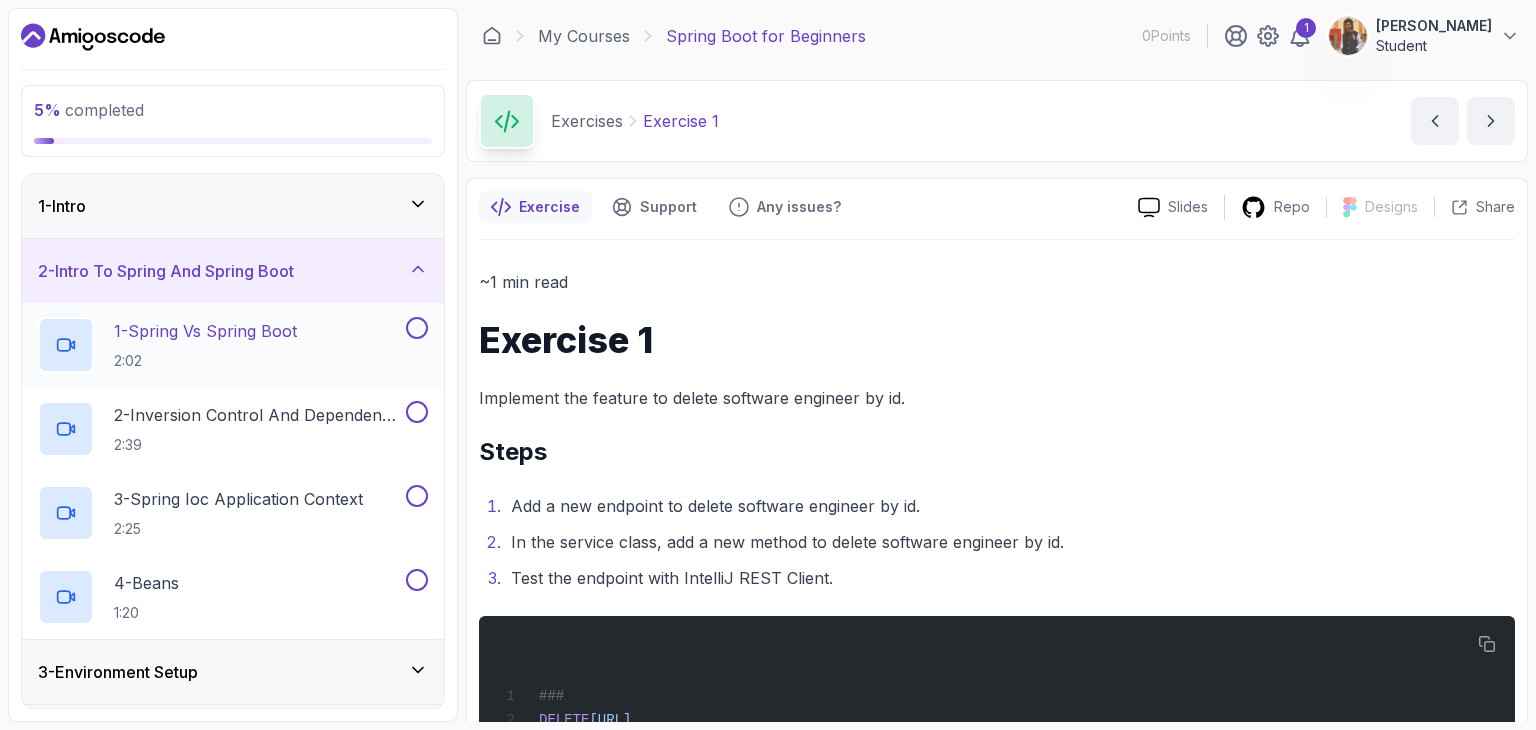 click on "2:02" at bounding box center (205, 361) 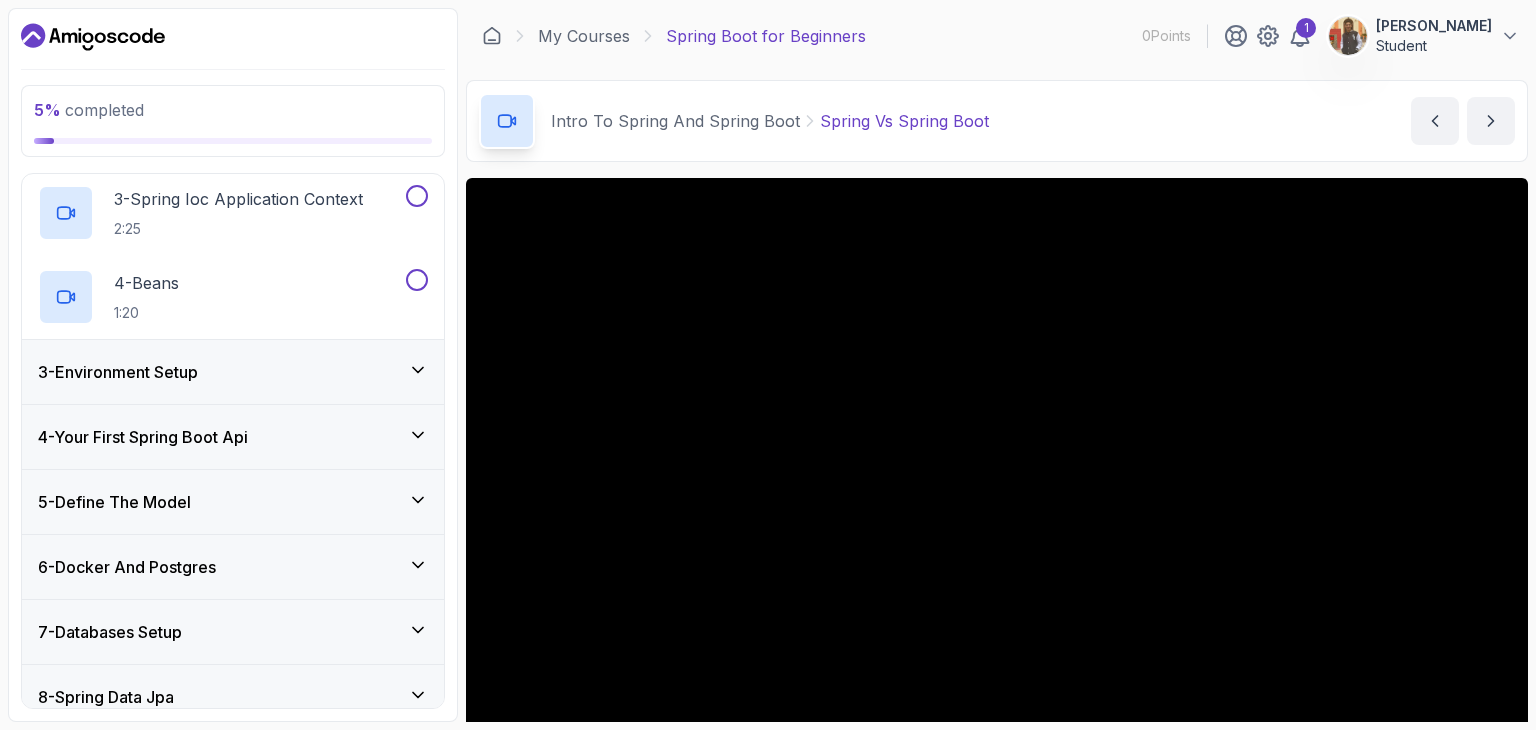 click on "3  -  Environment Setup" at bounding box center [233, 372] 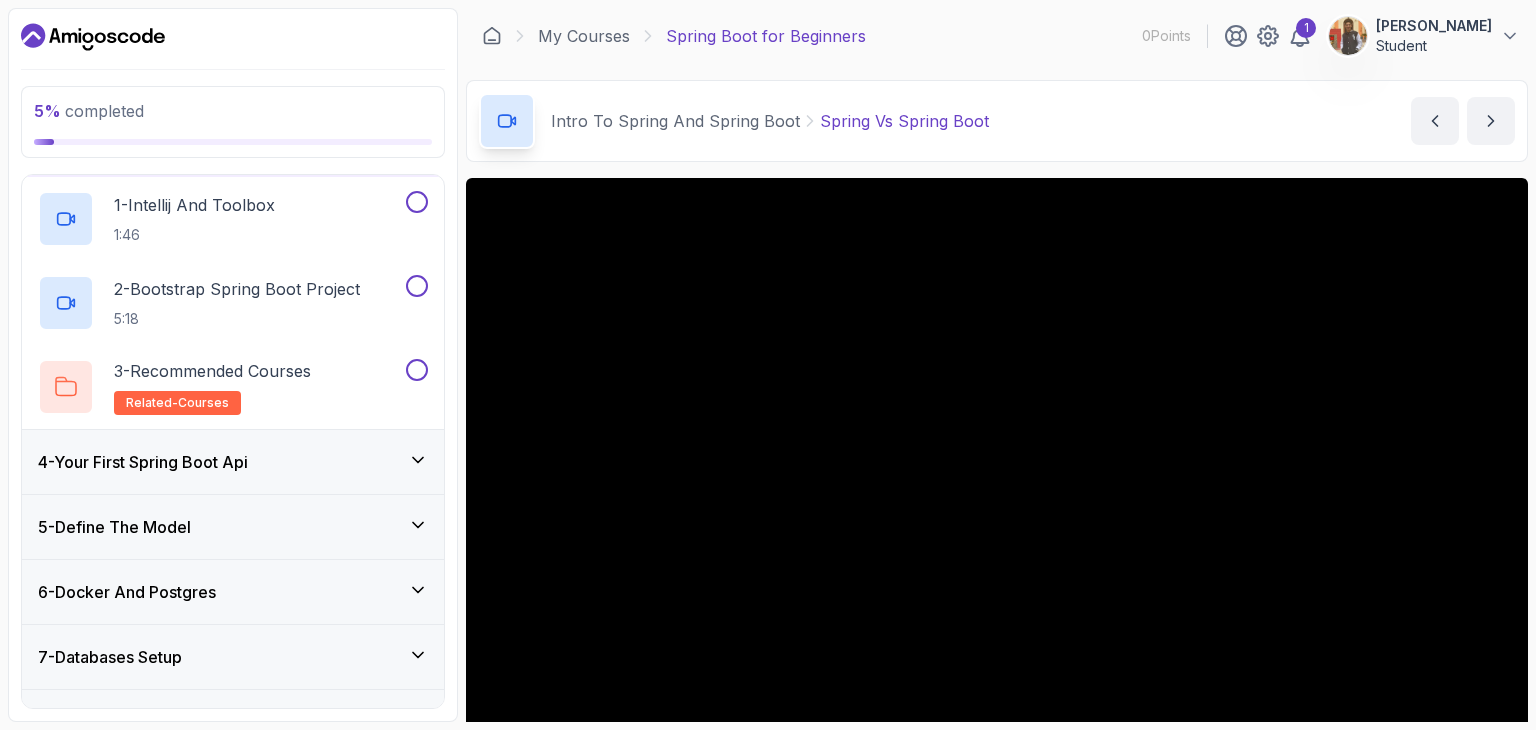 scroll, scrollTop: 94, scrollLeft: 0, axis: vertical 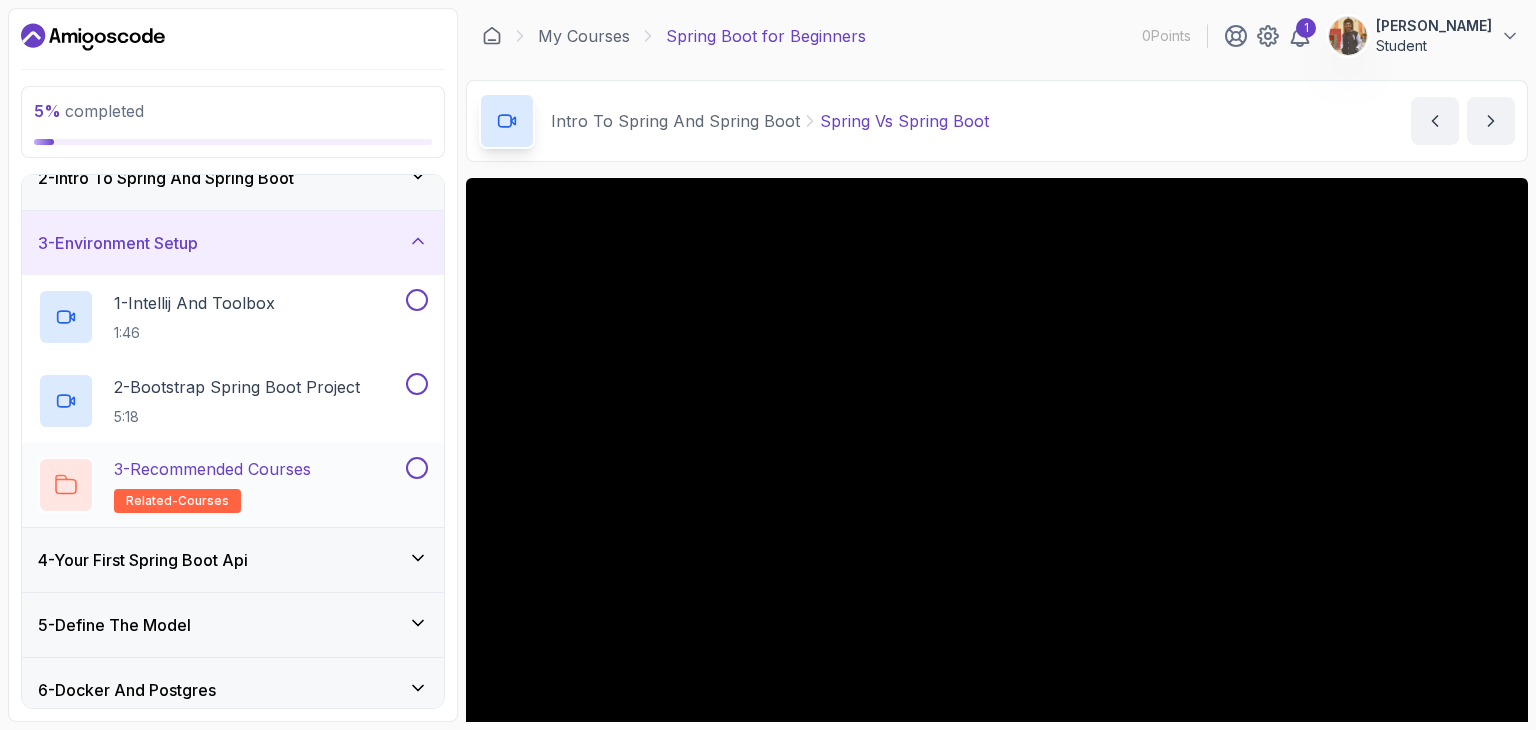 click on "3  -  Recommended Courses" at bounding box center (212, 469) 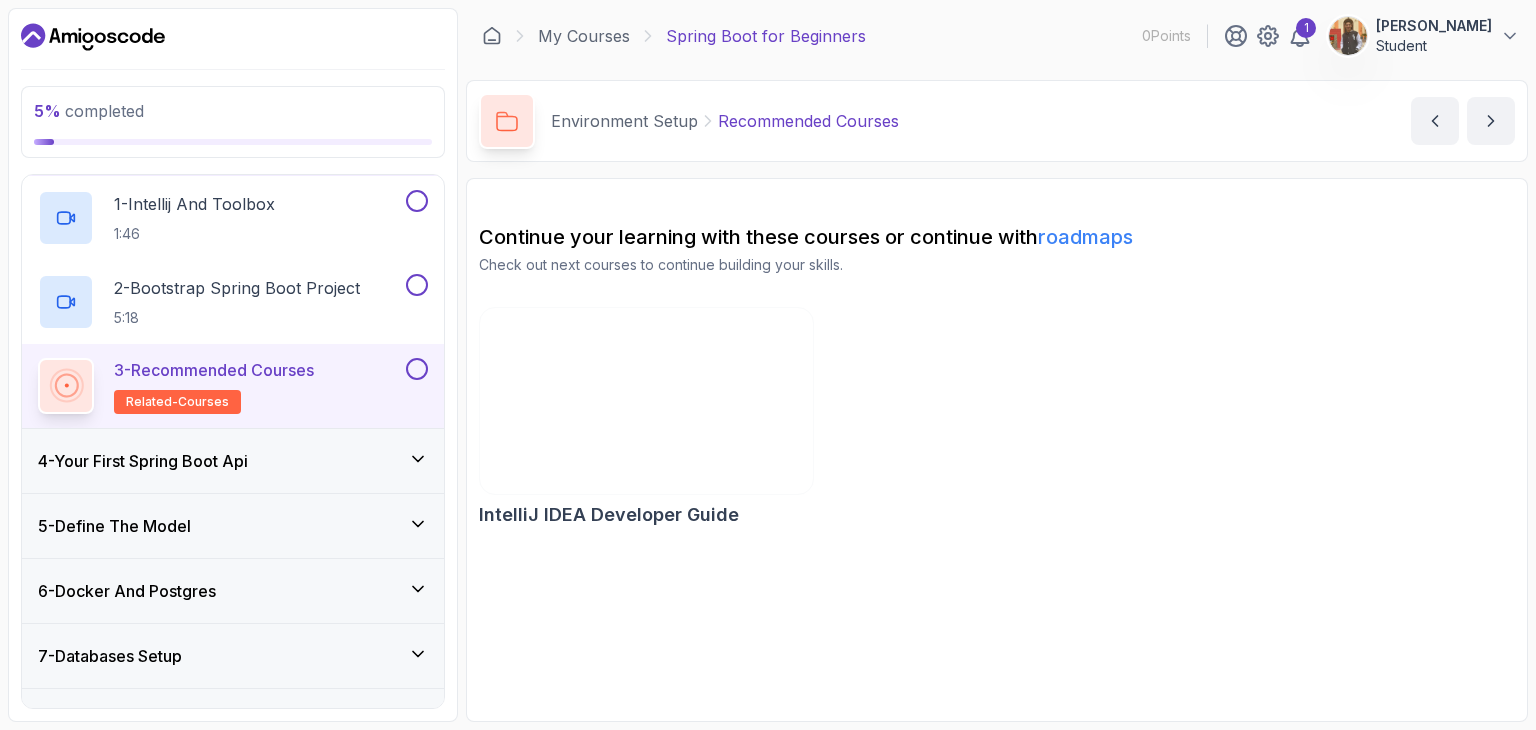 scroll, scrollTop: 194, scrollLeft: 0, axis: vertical 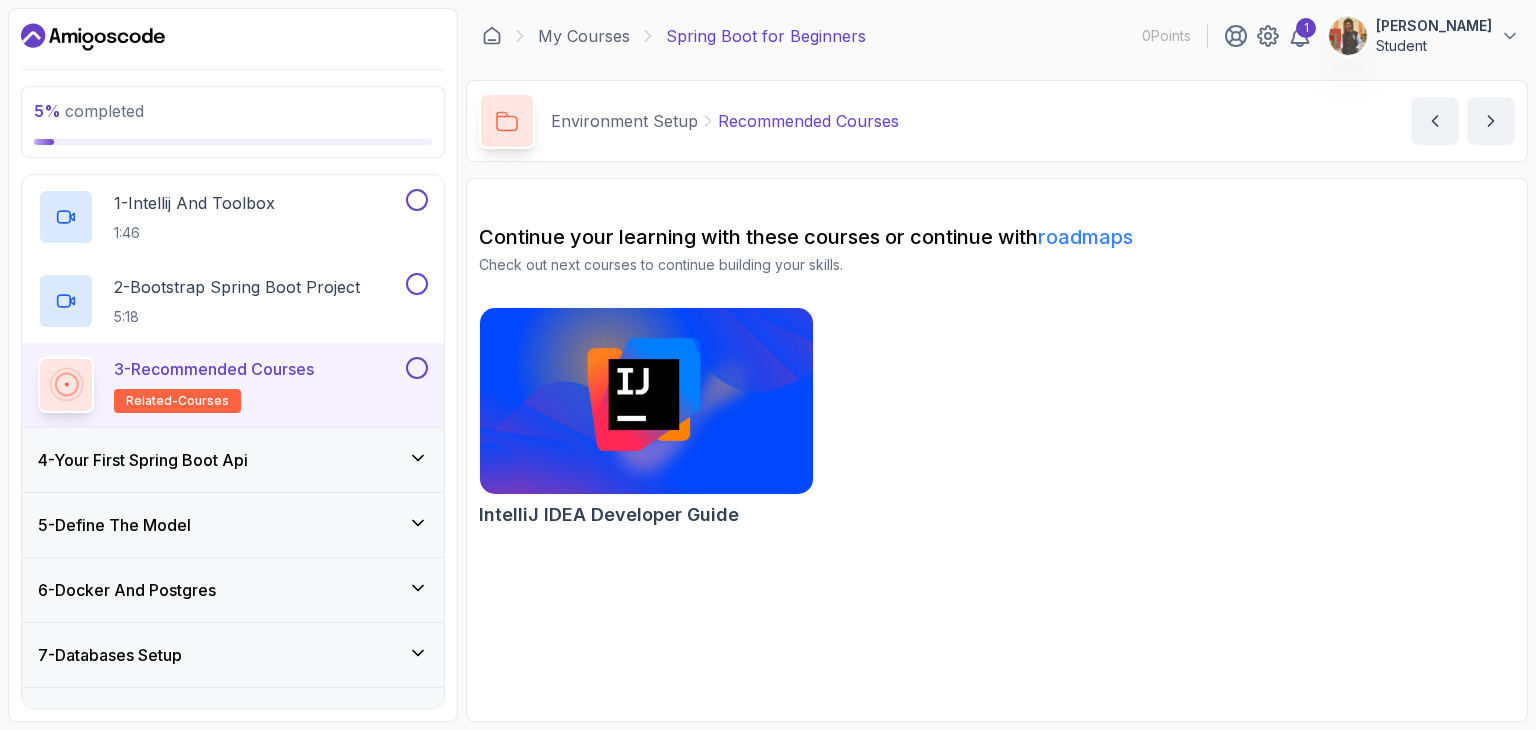 click on "4  -  Your First Spring Boot Api" at bounding box center [143, 460] 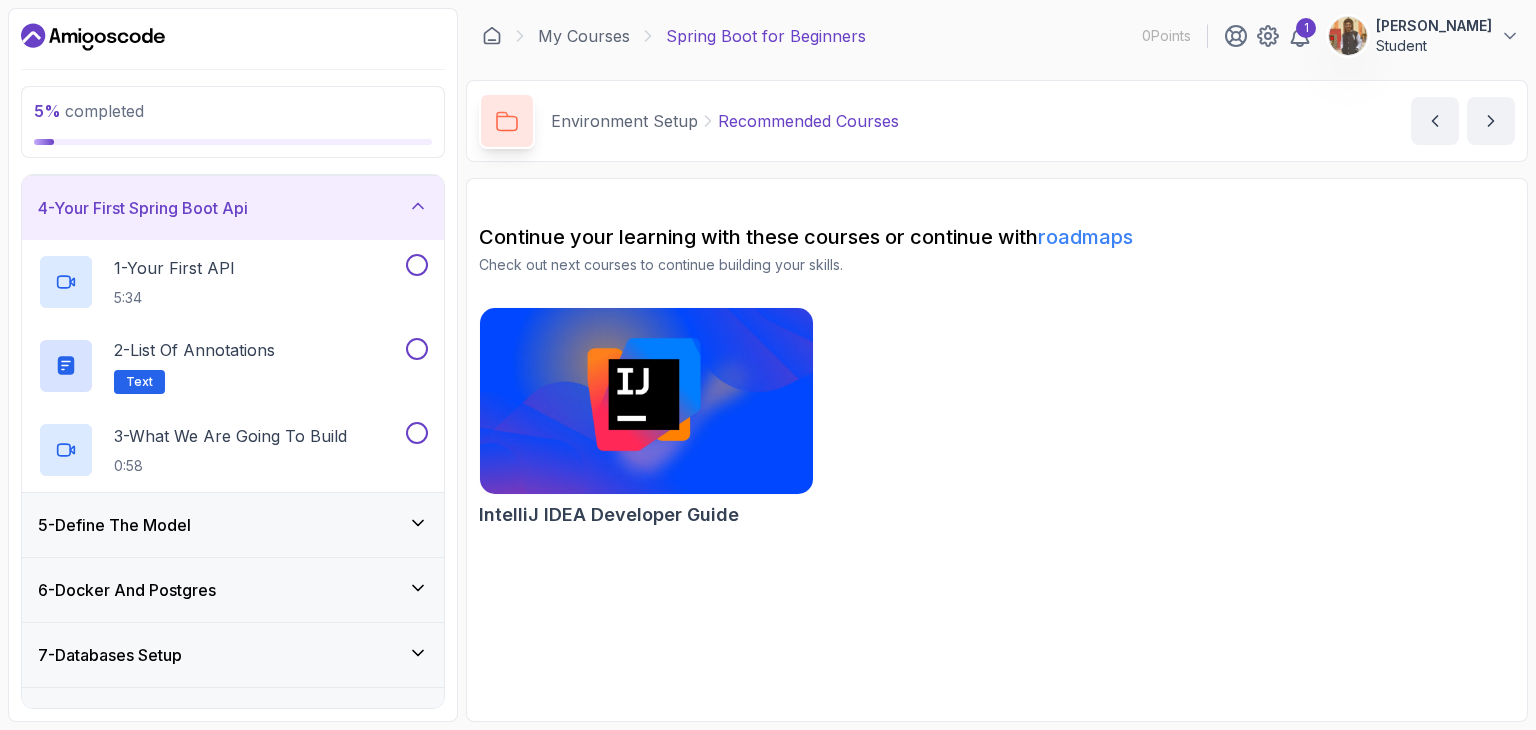 click on "5  -  Define The Model" at bounding box center [233, 525] 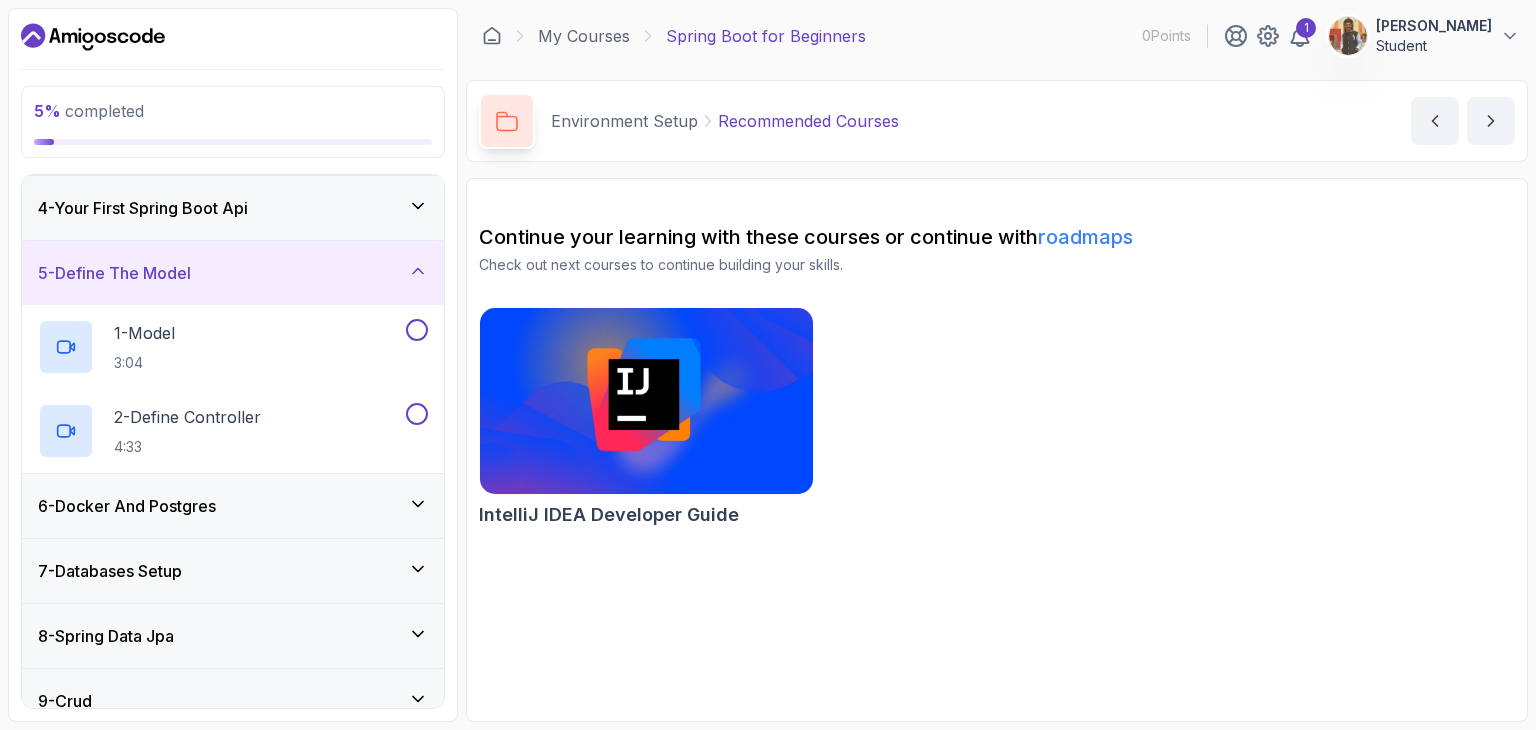 click on "6  -  Docker And Postgres" at bounding box center [233, 506] 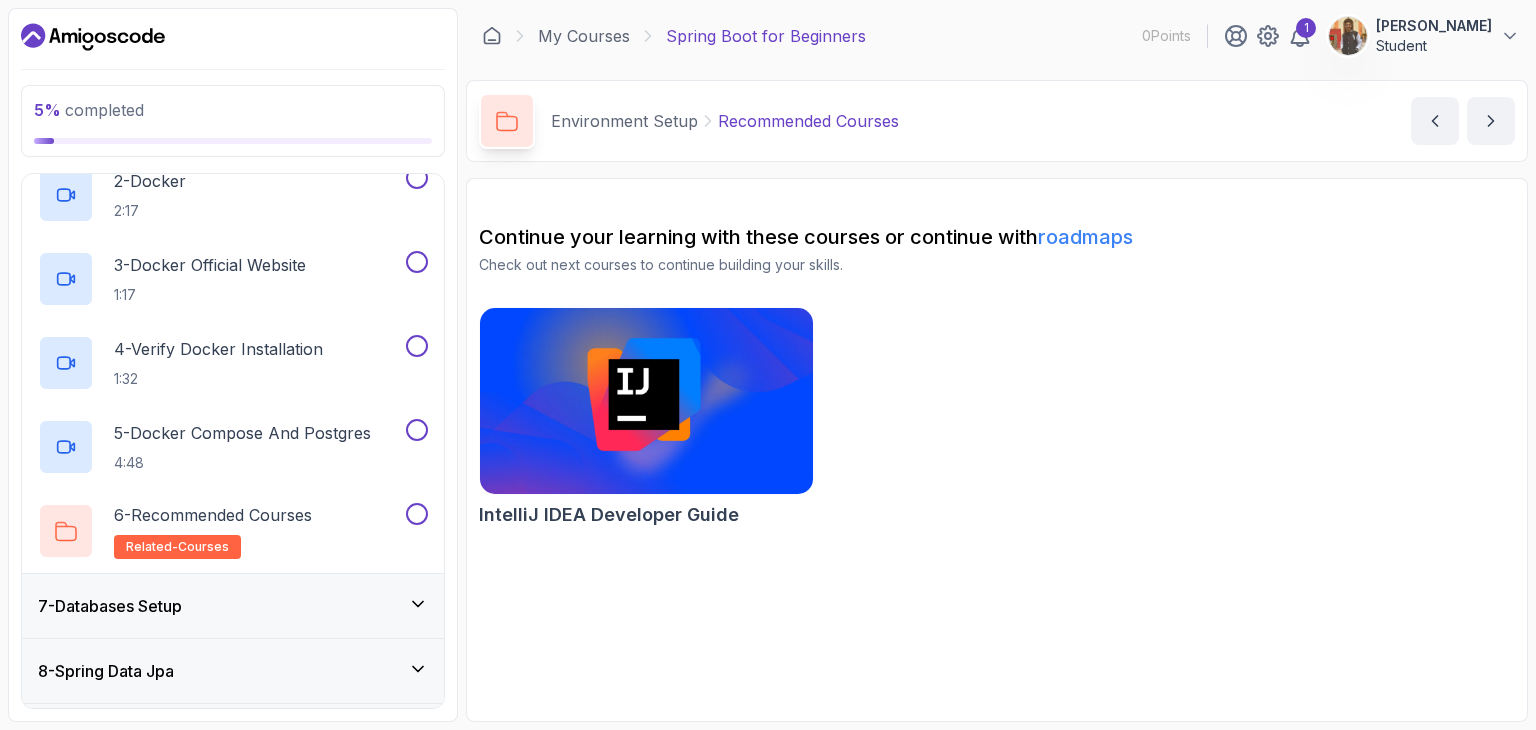click on "7  -  Databases Setup" at bounding box center (233, 606) 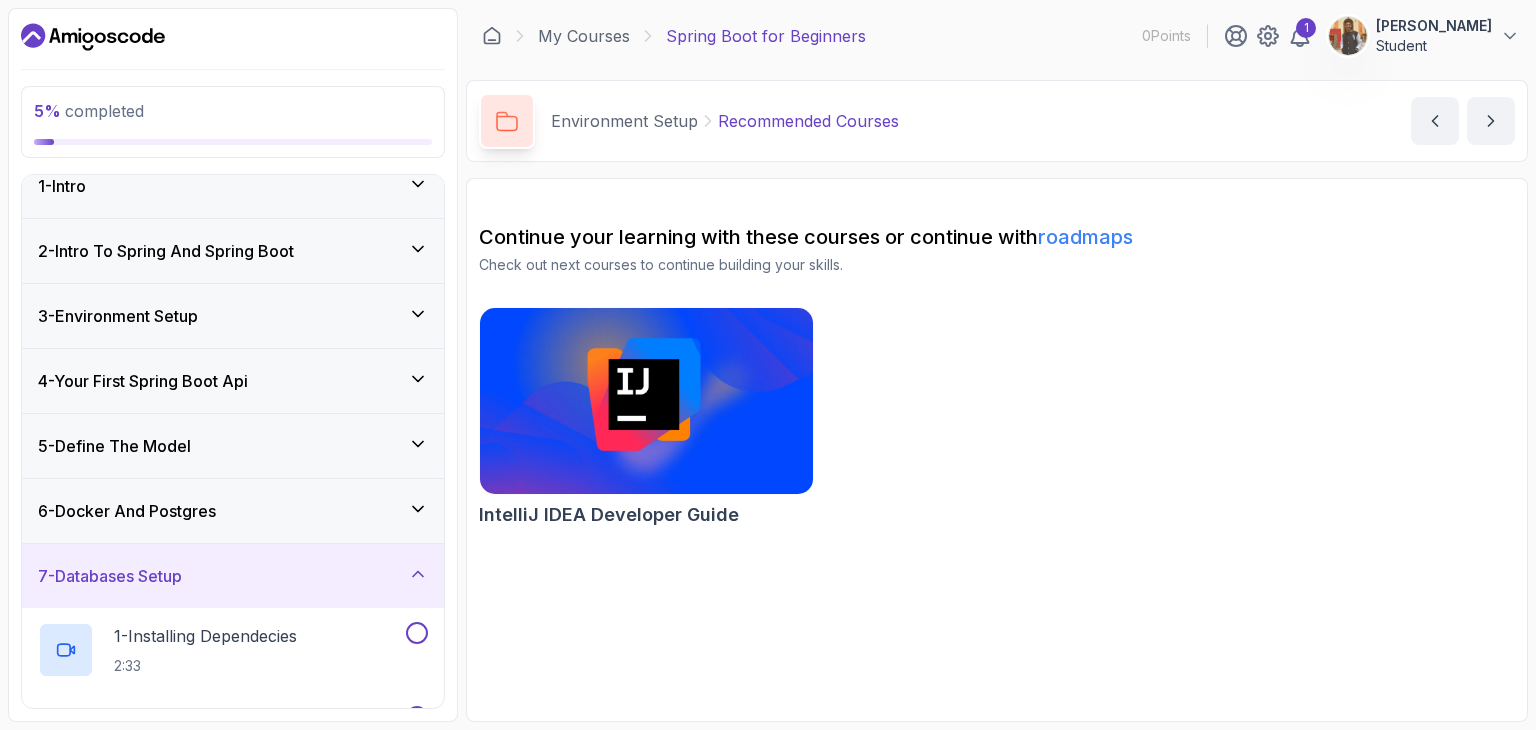 scroll, scrollTop: 0, scrollLeft: 0, axis: both 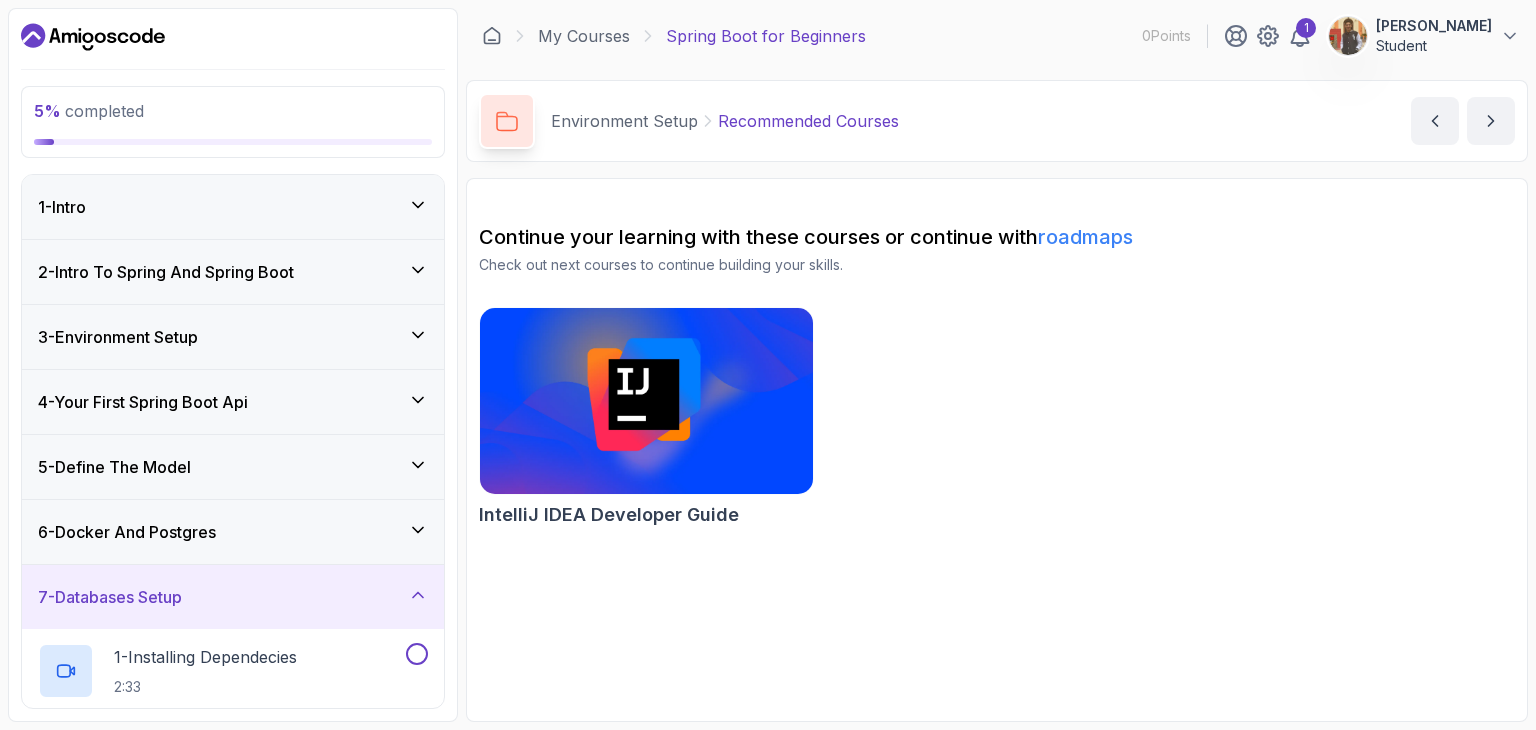 click on "7  -  Databases Setup" at bounding box center (233, 597) 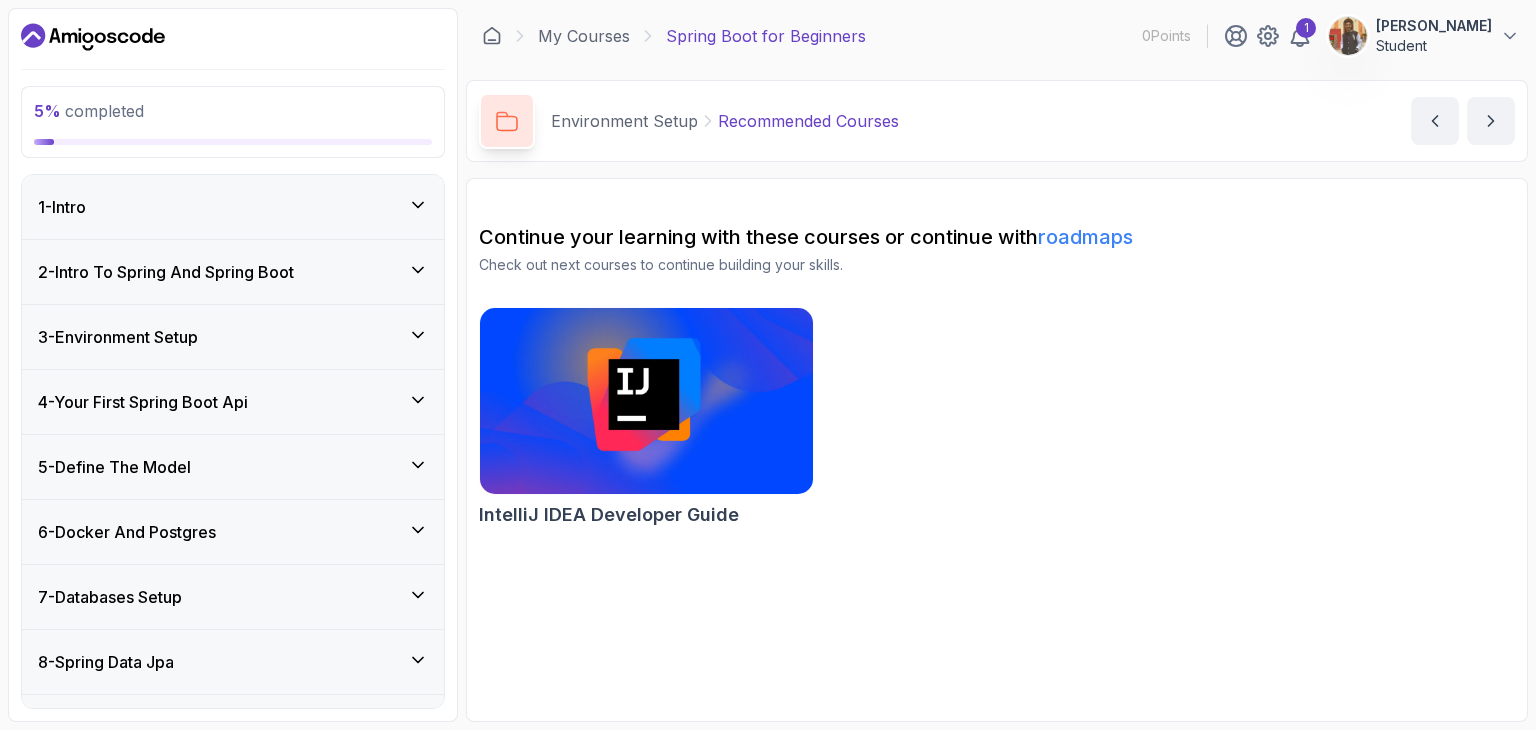 click on "2  -  Intro To Spring And Spring Boot" at bounding box center [166, 272] 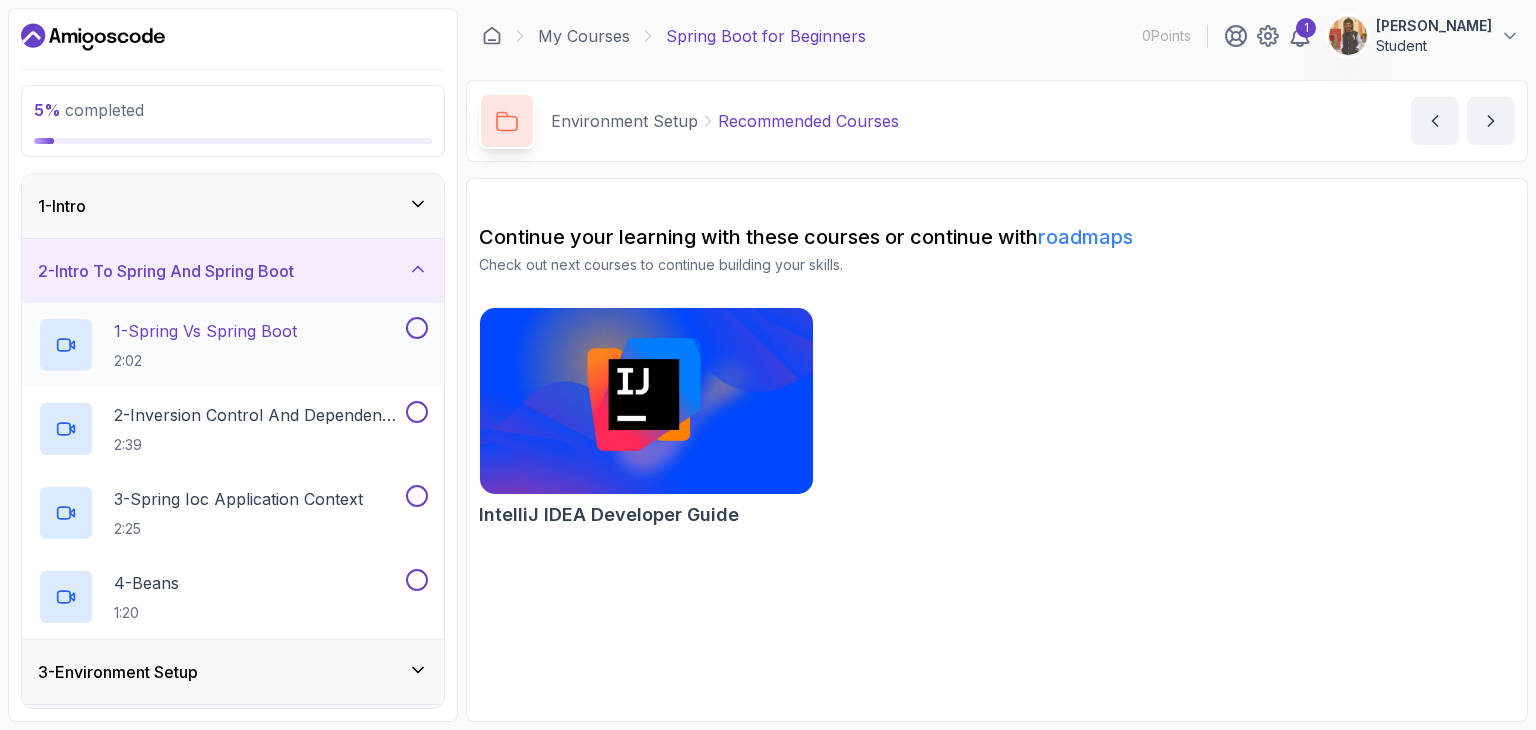 click on "1  -  Spring Vs Spring Boot" at bounding box center (205, 331) 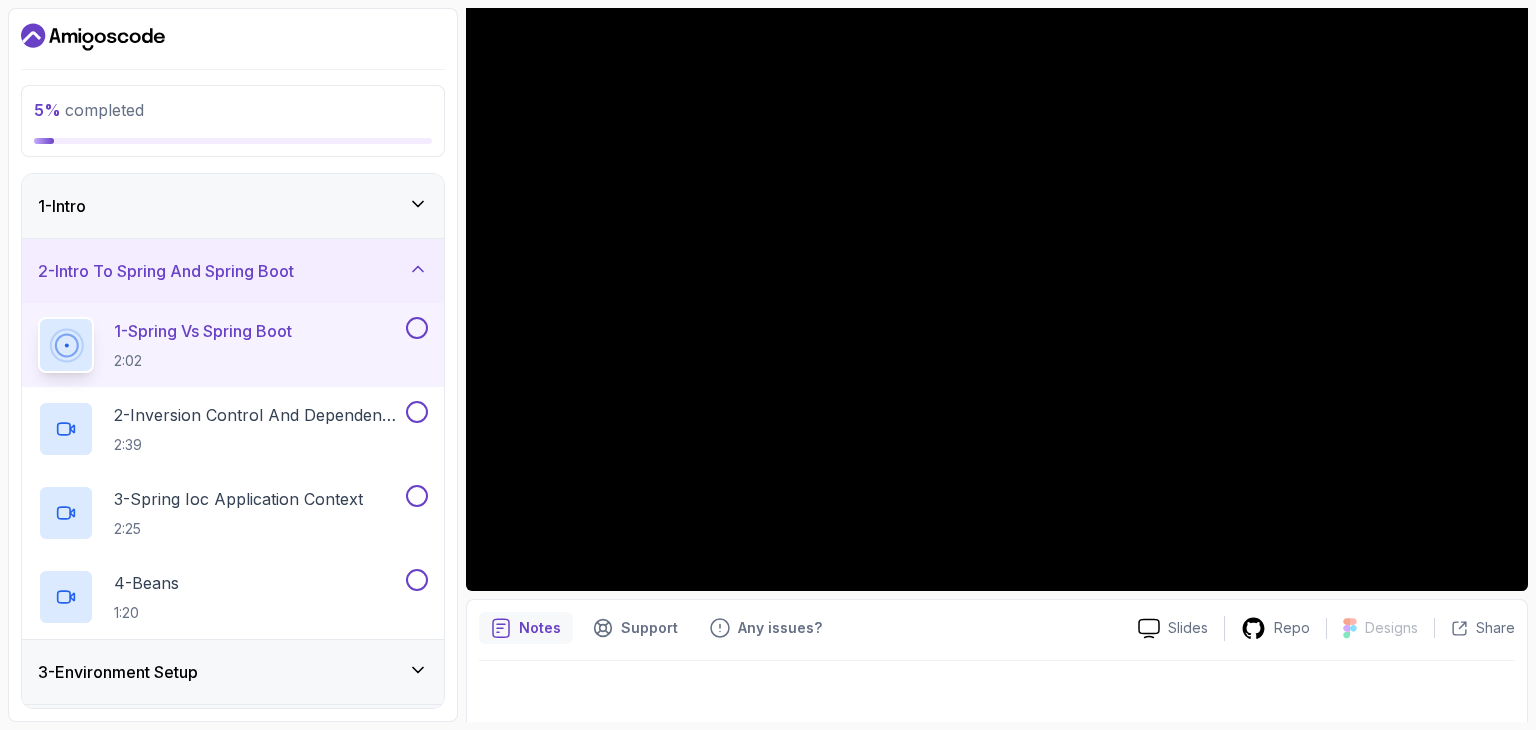 scroll, scrollTop: 192, scrollLeft: 0, axis: vertical 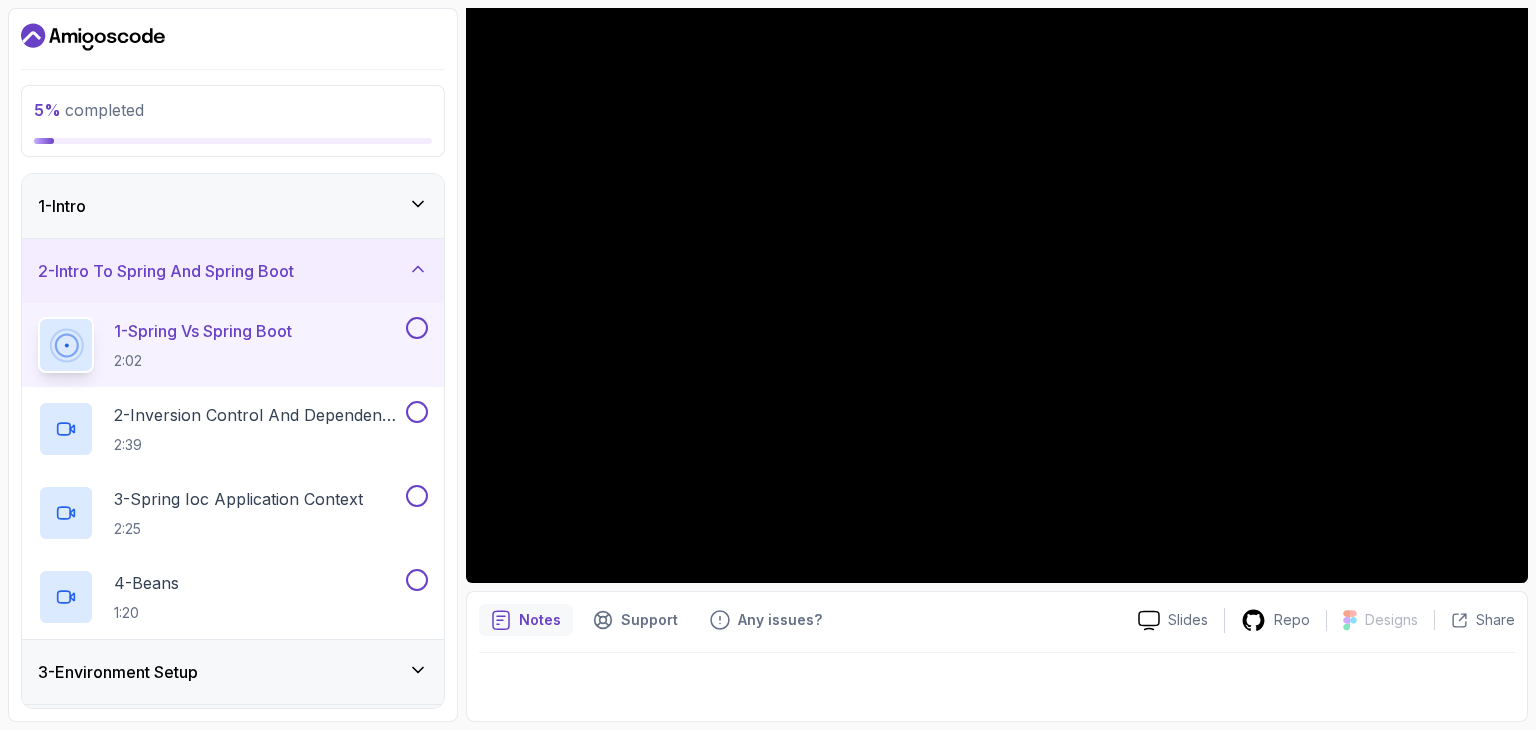 click on "Notes Support Any issues?" at bounding box center (800, 620) 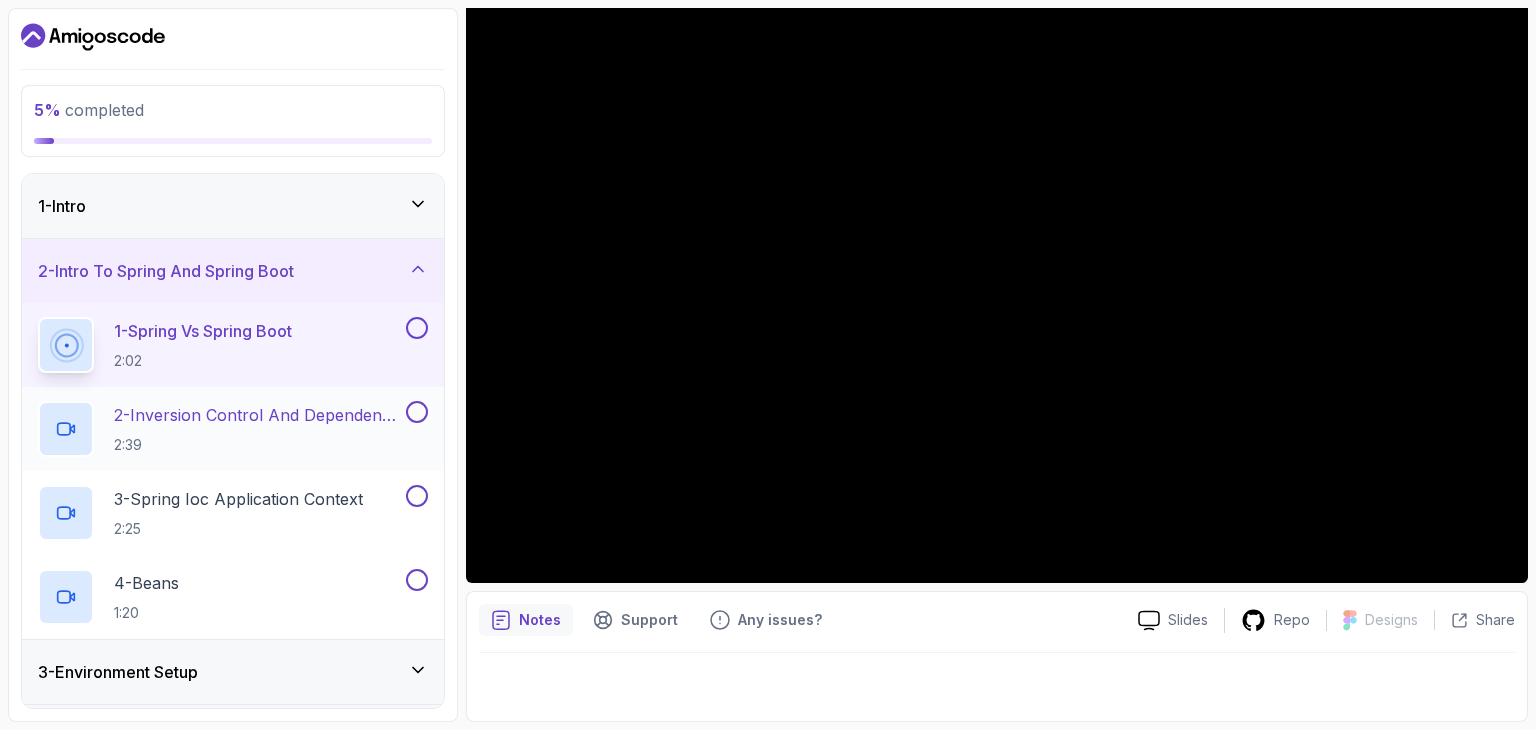 click on "2  -  Inversion Control And Dependency Injection" at bounding box center (258, 415) 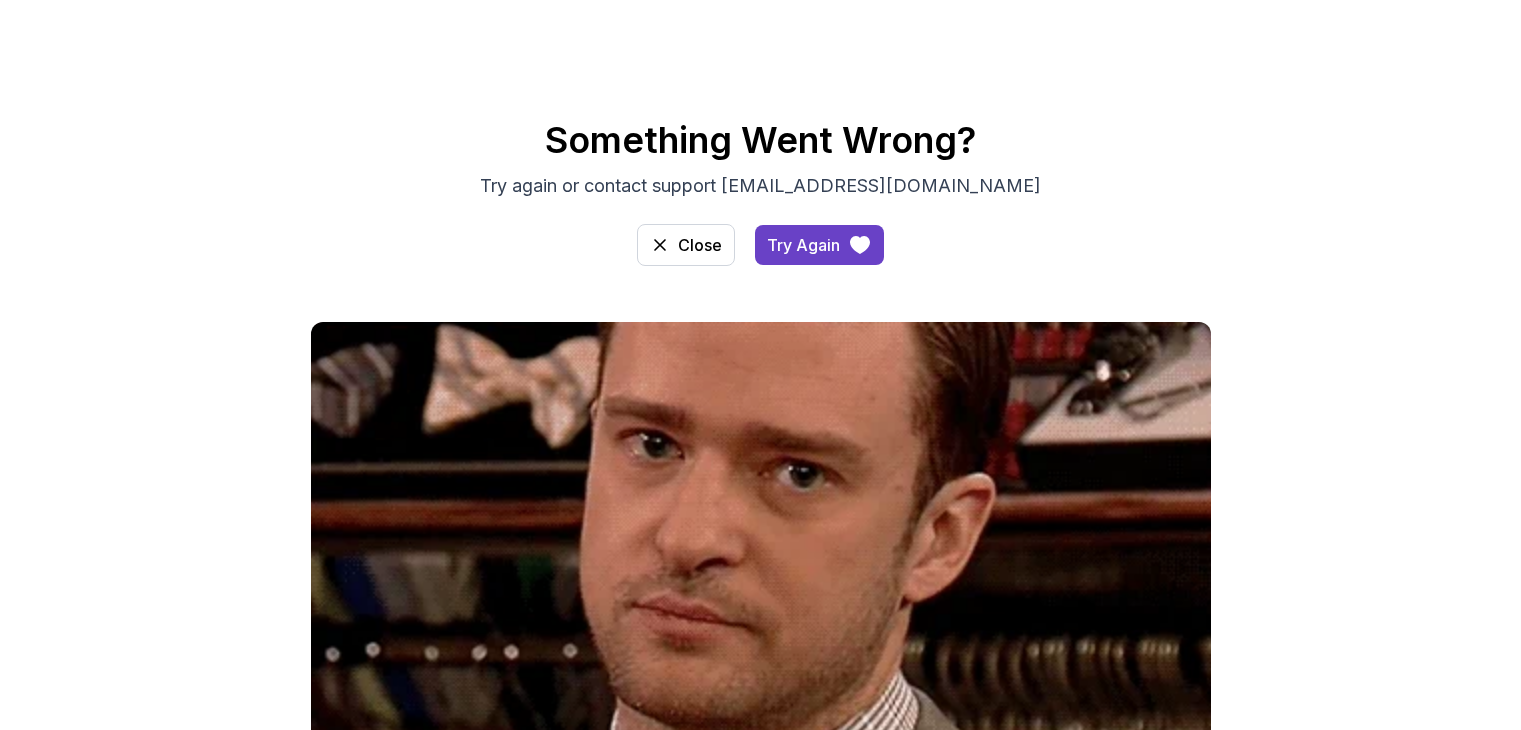 scroll, scrollTop: 0, scrollLeft: 0, axis: both 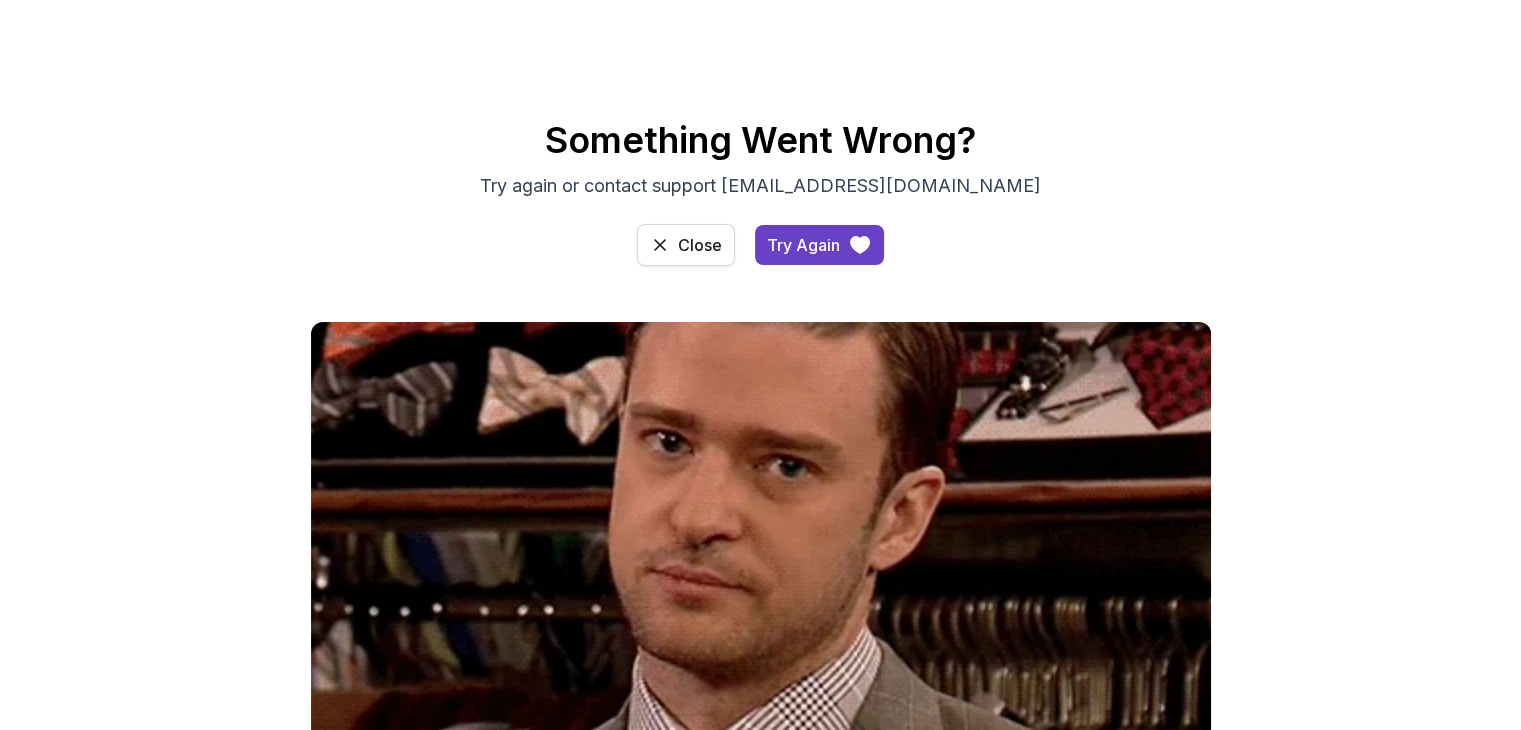 click on "Close" at bounding box center [700, 245] 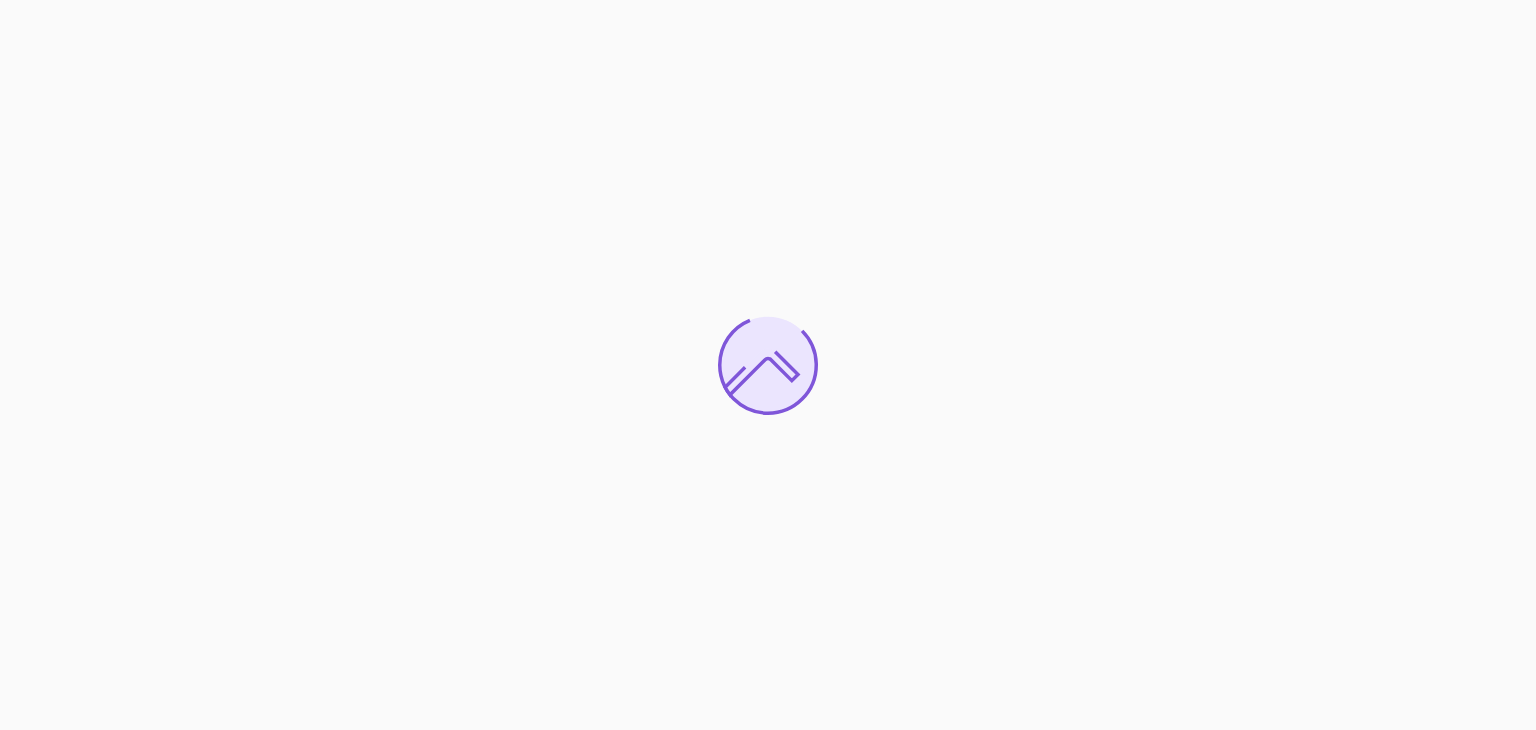 scroll, scrollTop: 0, scrollLeft: 0, axis: both 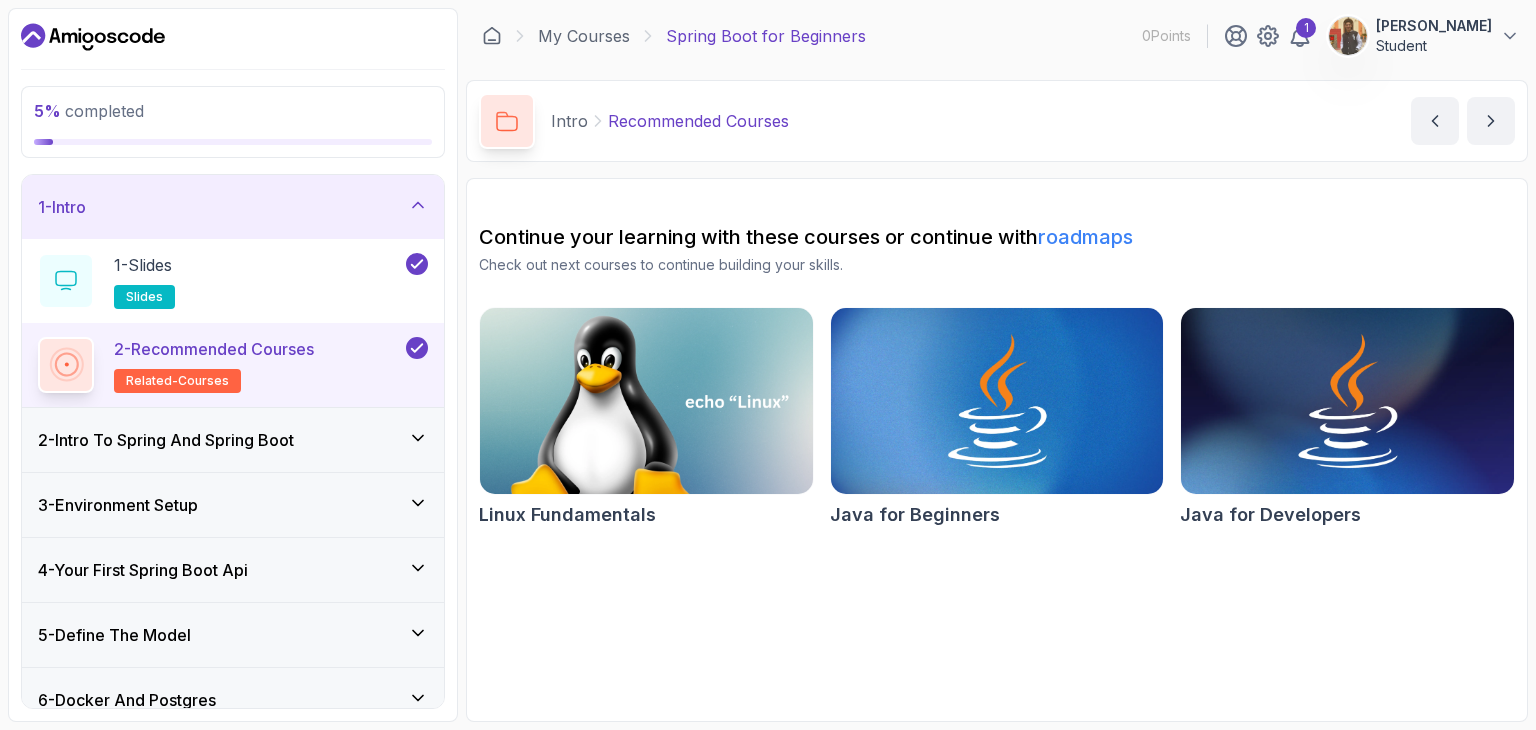 click on "2  -  Intro To Spring And Spring Boot" at bounding box center (166, 440) 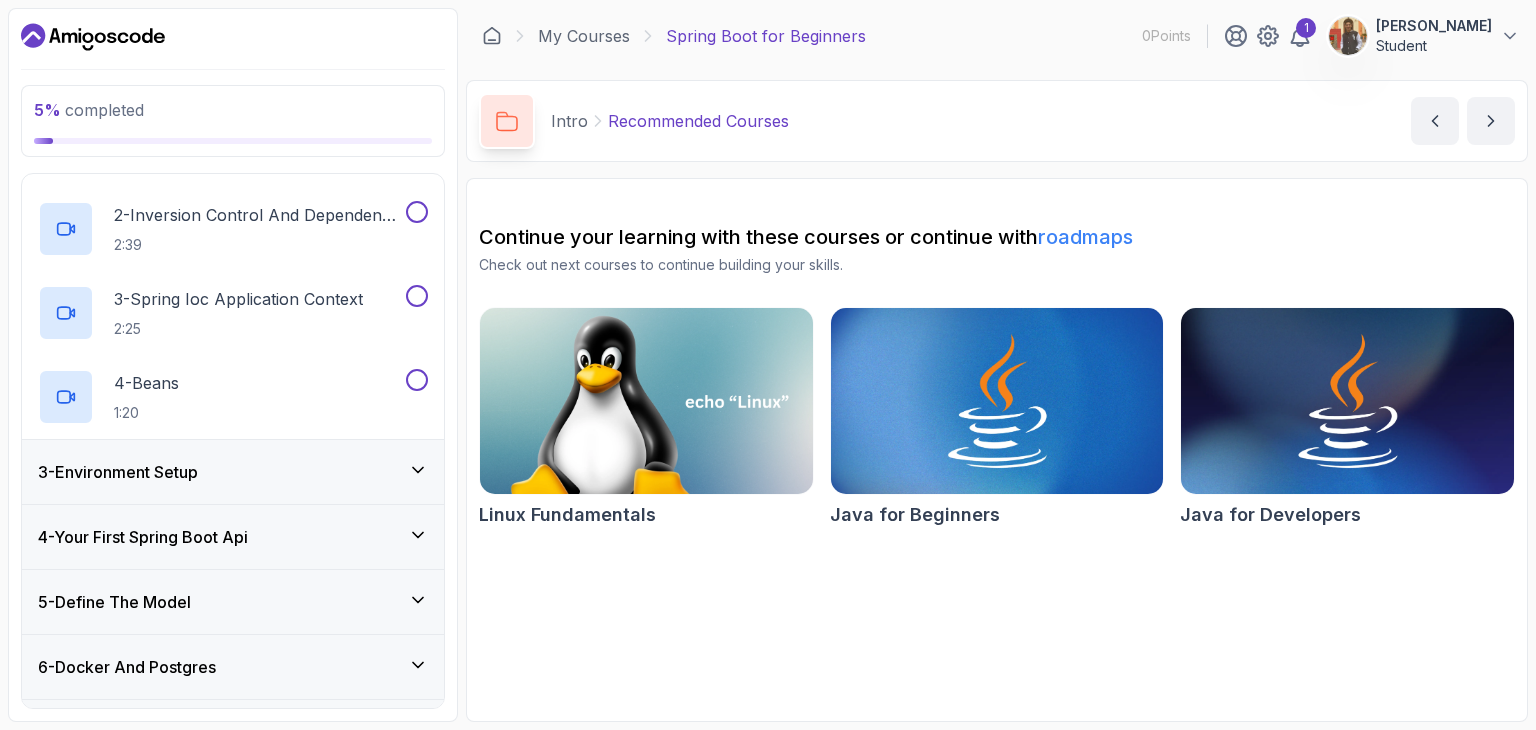 click on "3  -  Environment Setup" at bounding box center [233, 472] 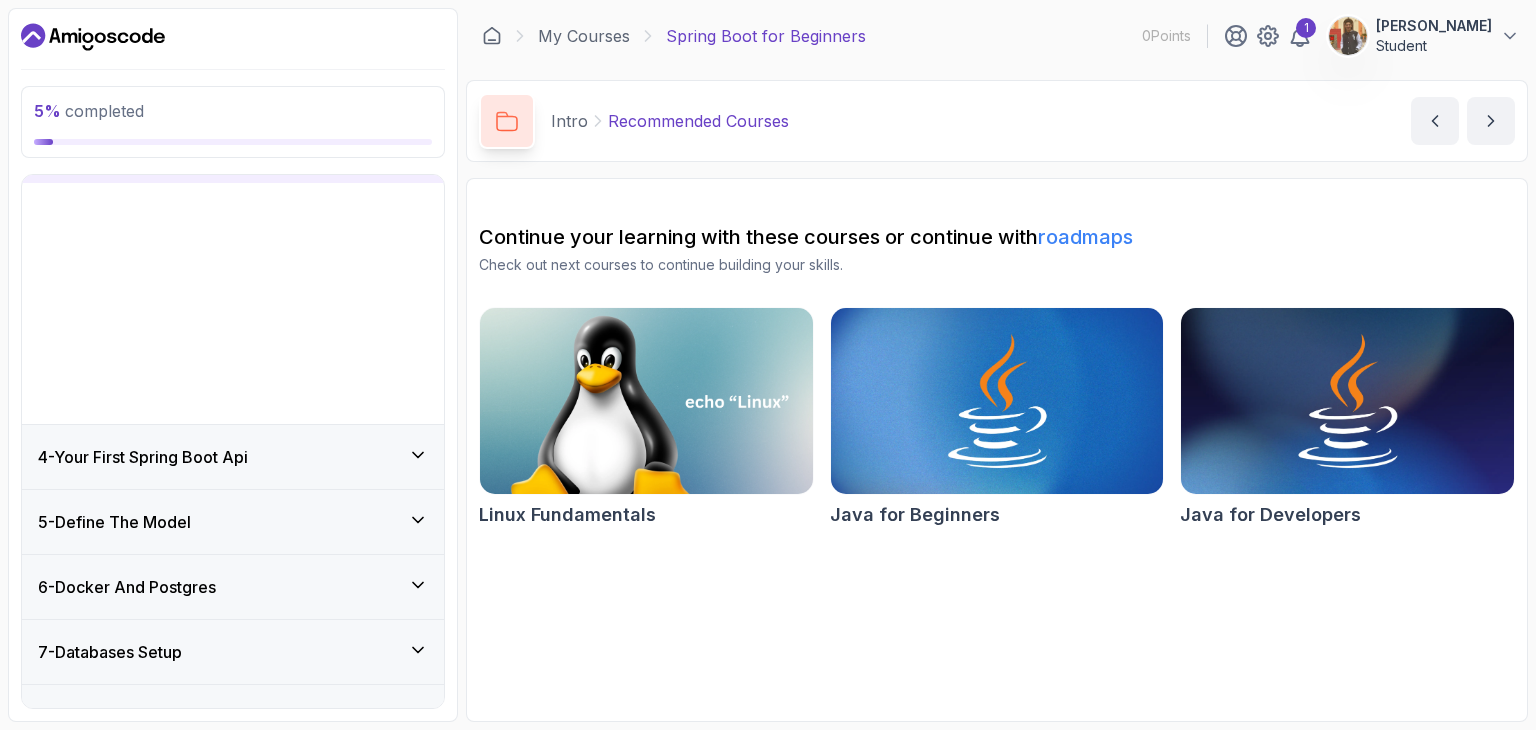 scroll, scrollTop: 149, scrollLeft: 0, axis: vertical 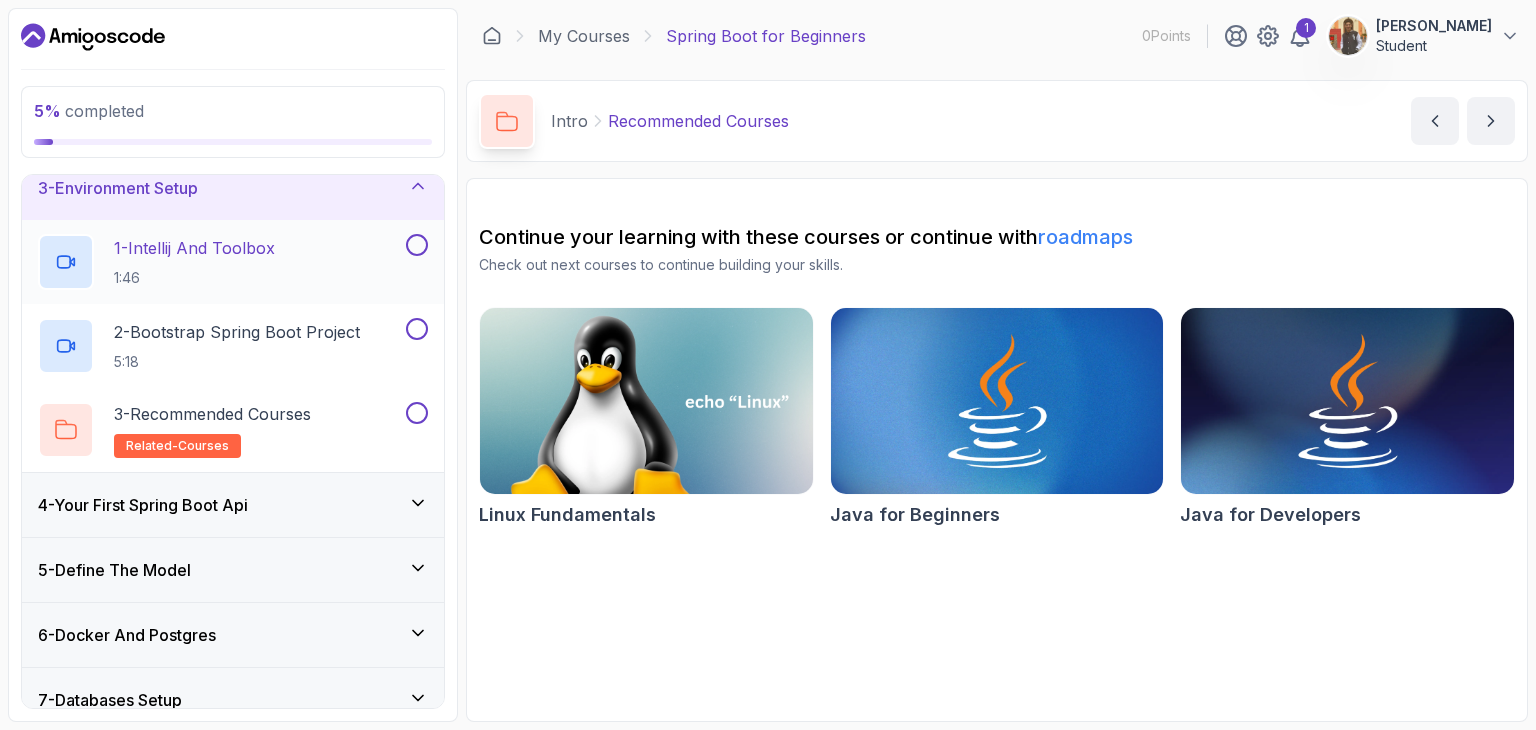 click on "1  -  Intellij And Toolbox" at bounding box center [194, 248] 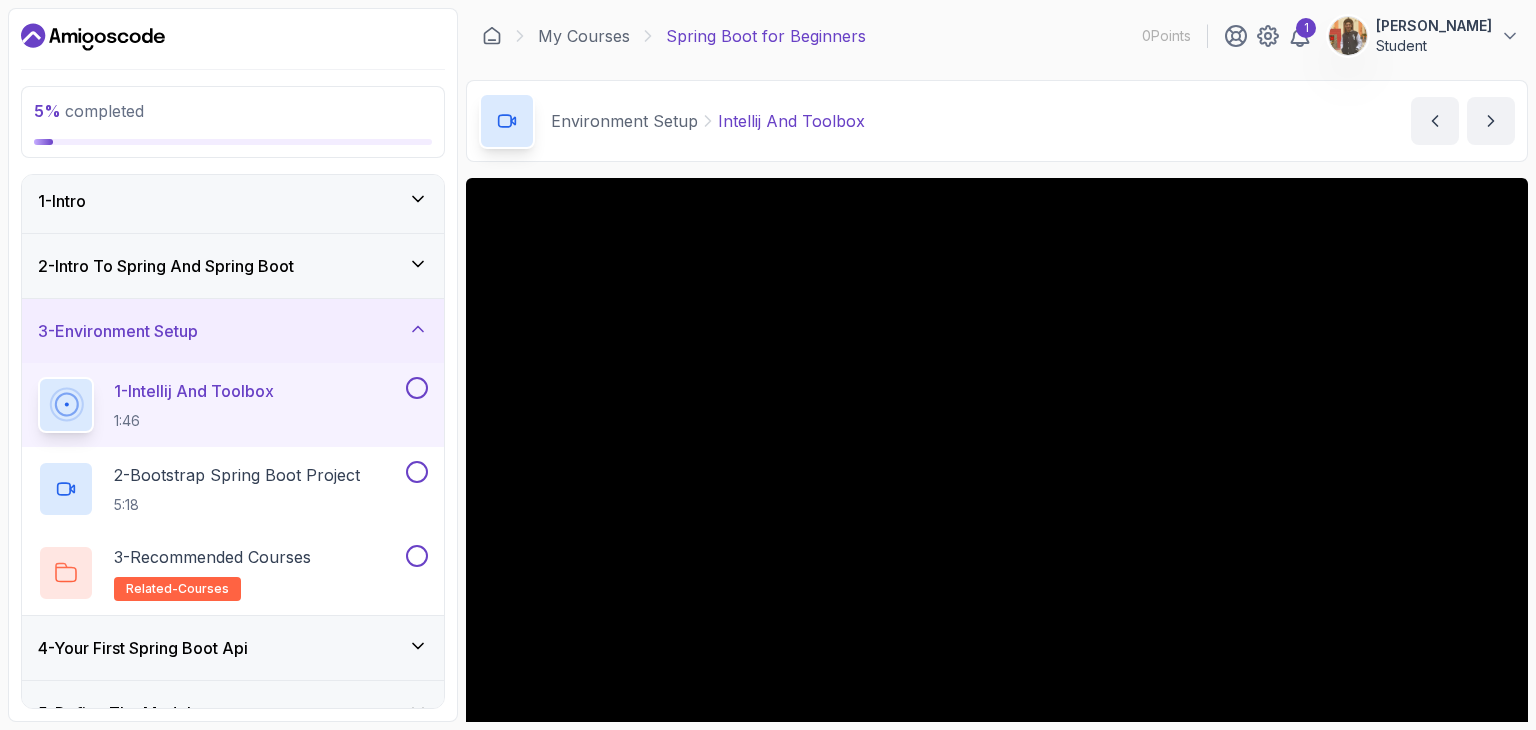 scroll, scrollTop: 0, scrollLeft: 0, axis: both 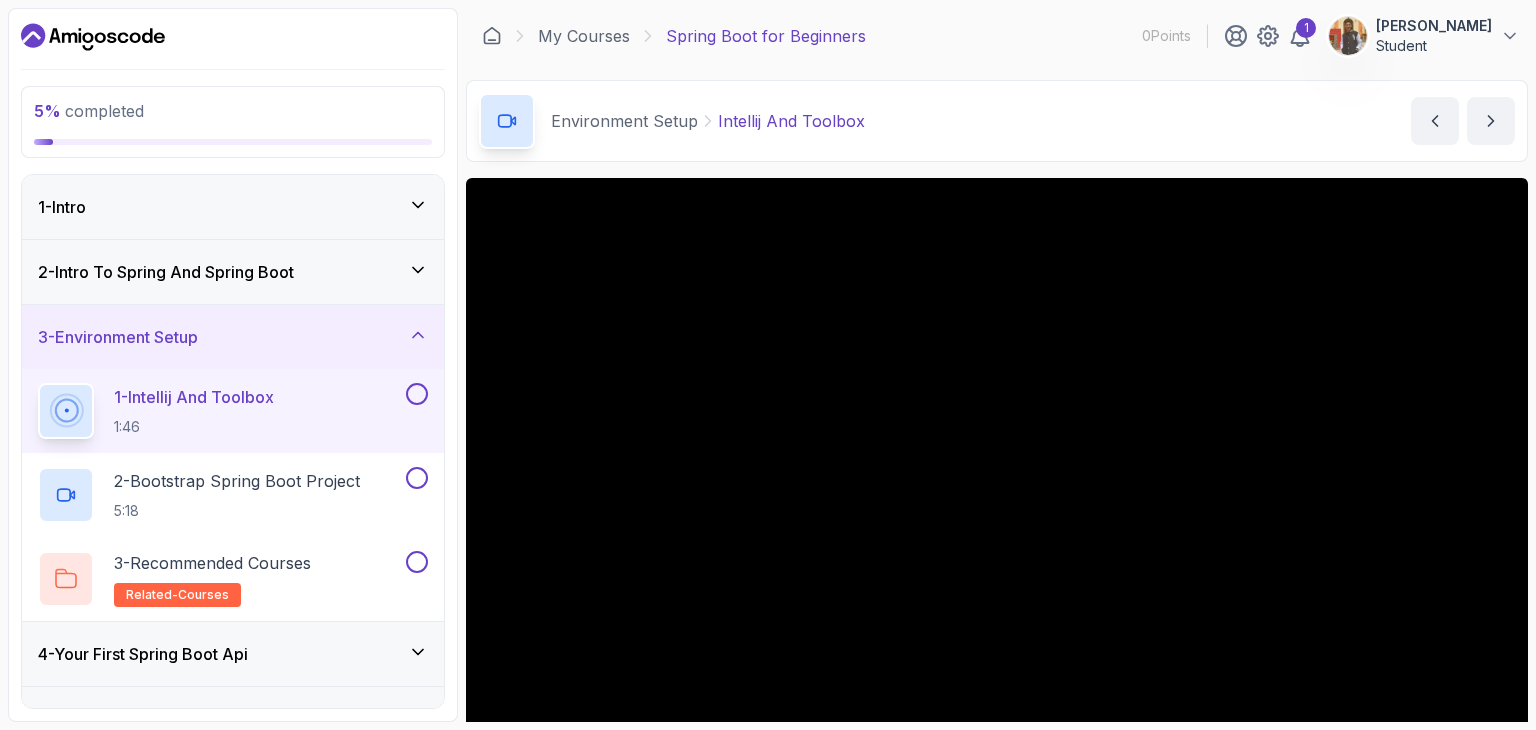 click on "2  -  Intro To Spring And Spring Boot" at bounding box center (233, 272) 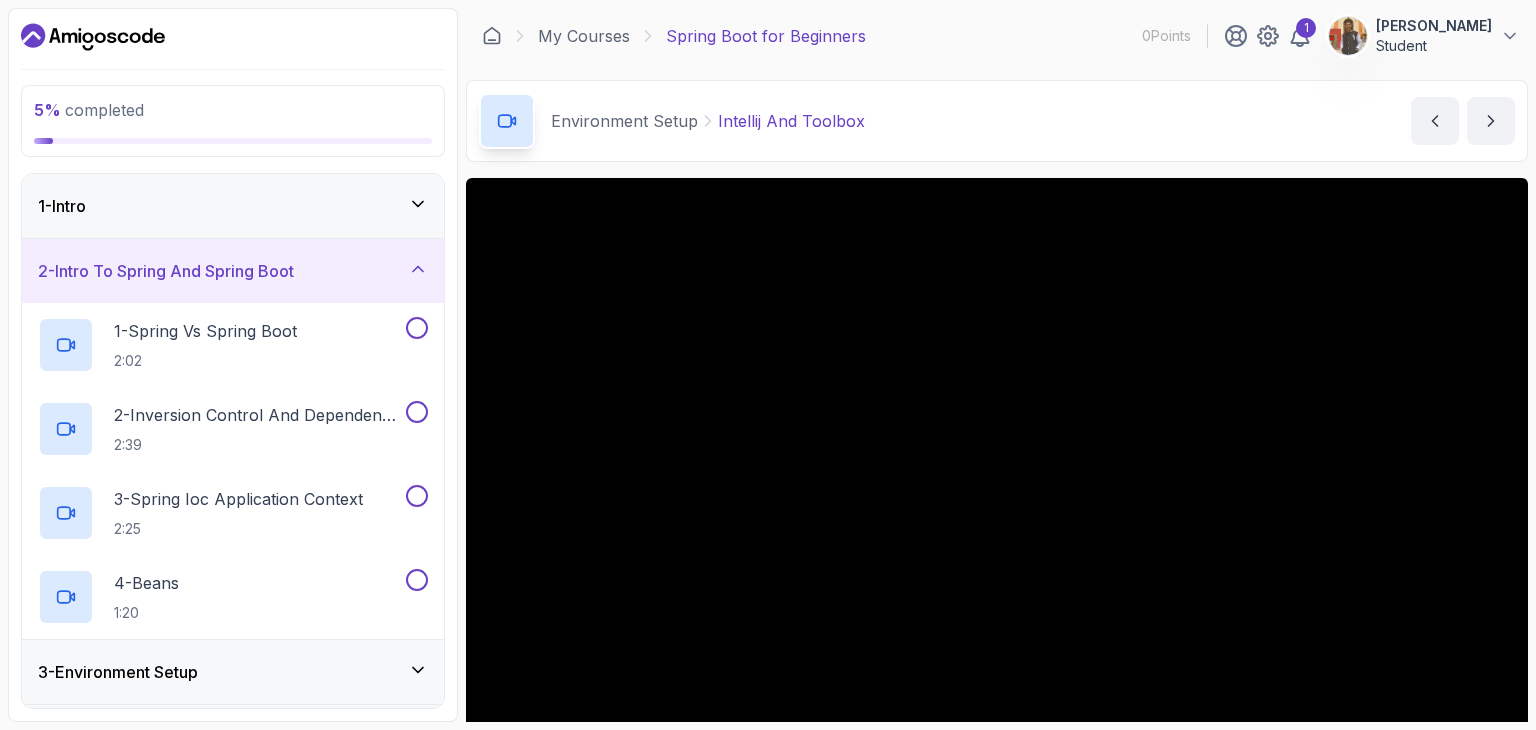click on "1  -  Intro" at bounding box center (233, 206) 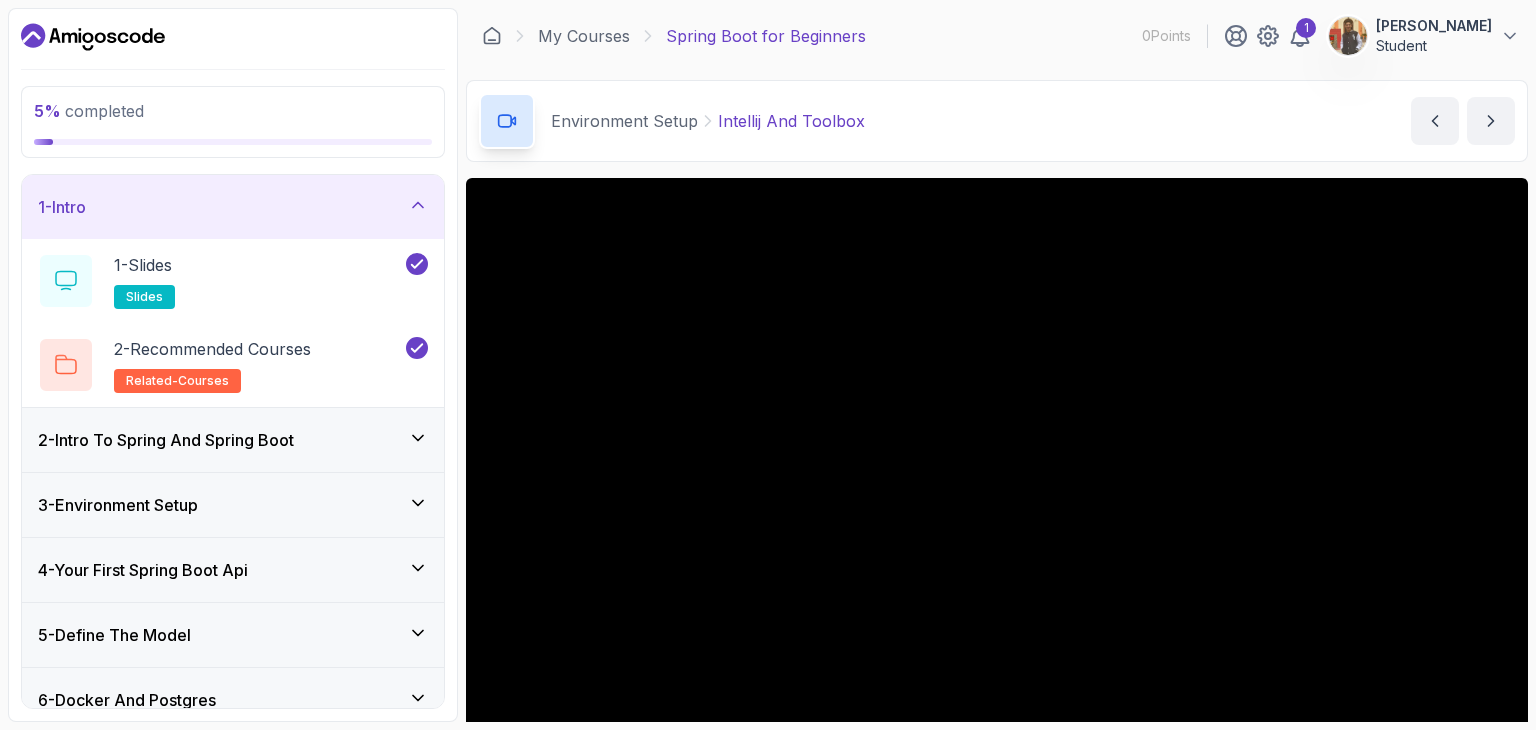 click on "2  -  Intro To Spring And Spring Boot" at bounding box center [233, 440] 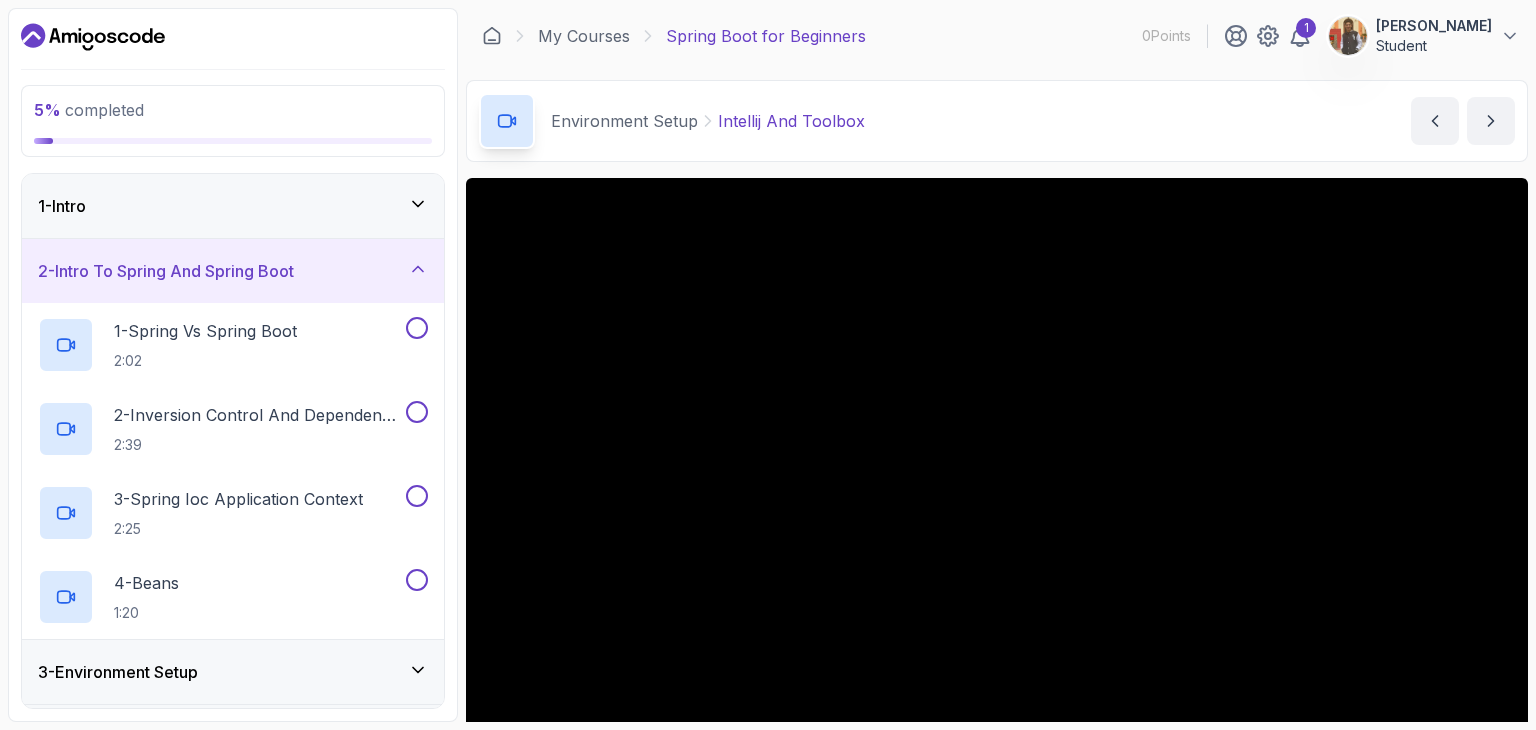 click on "1  -  Intro" at bounding box center [233, 206] 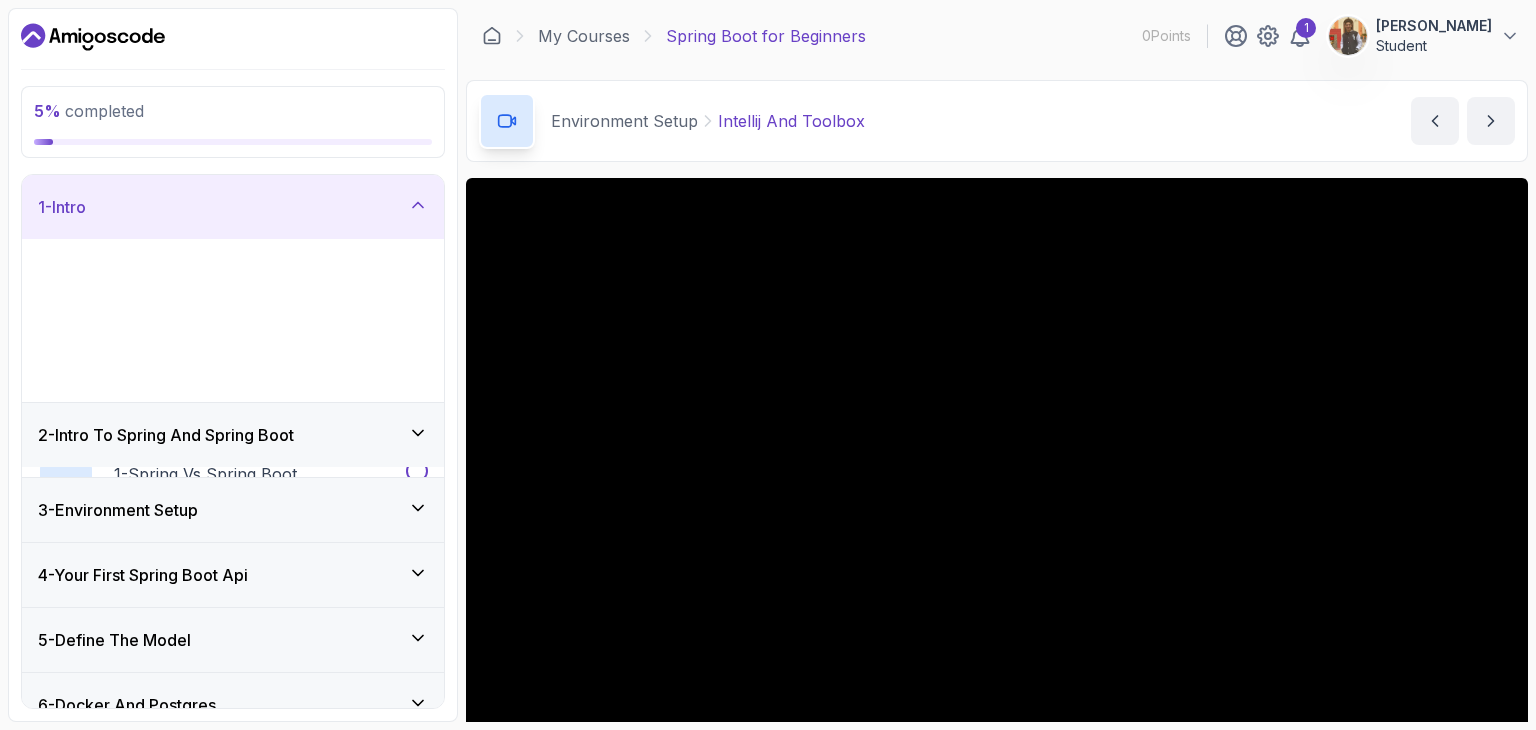 click on "1  -  Slides slides" at bounding box center (220, 281) 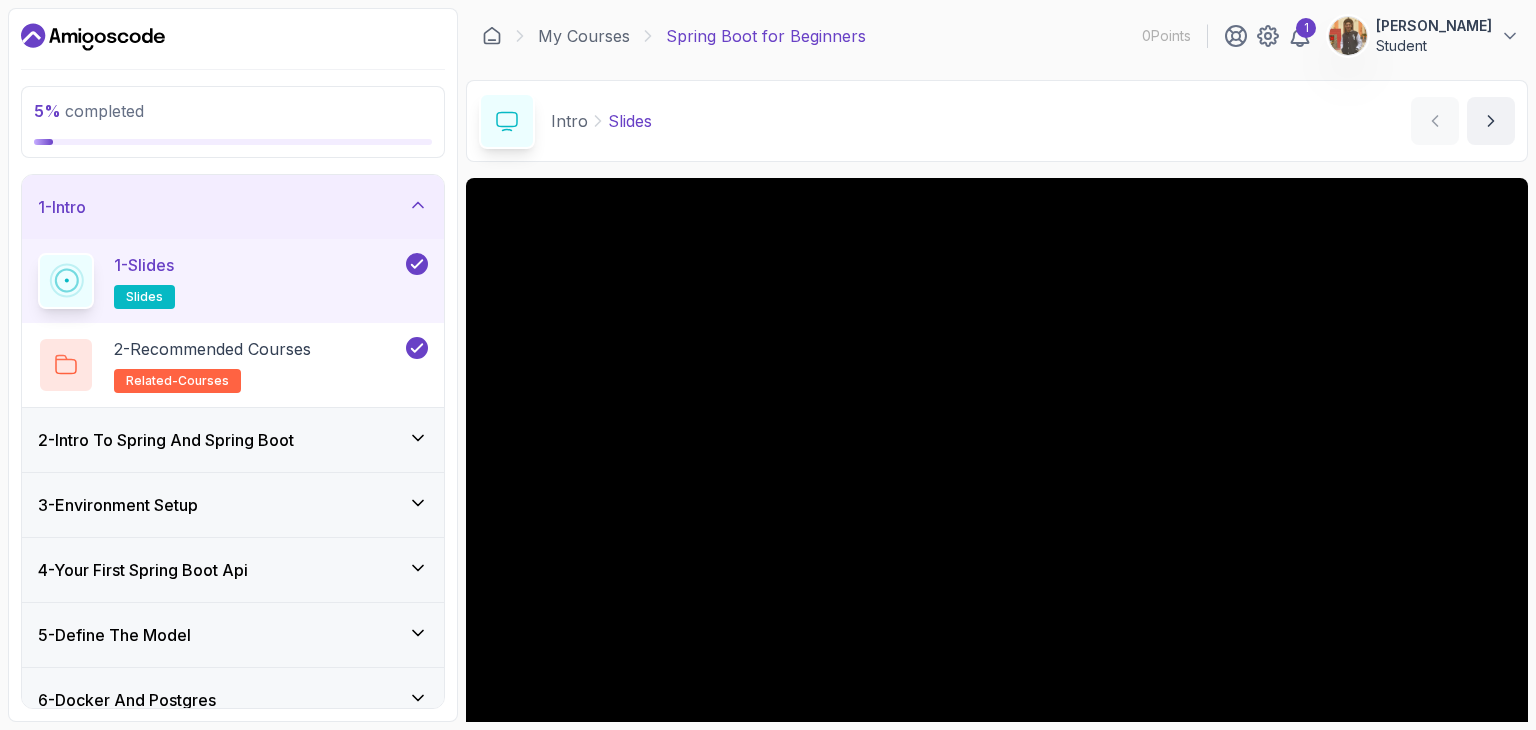 click on "2  -  Intro To Spring And Spring Boot" at bounding box center [233, 440] 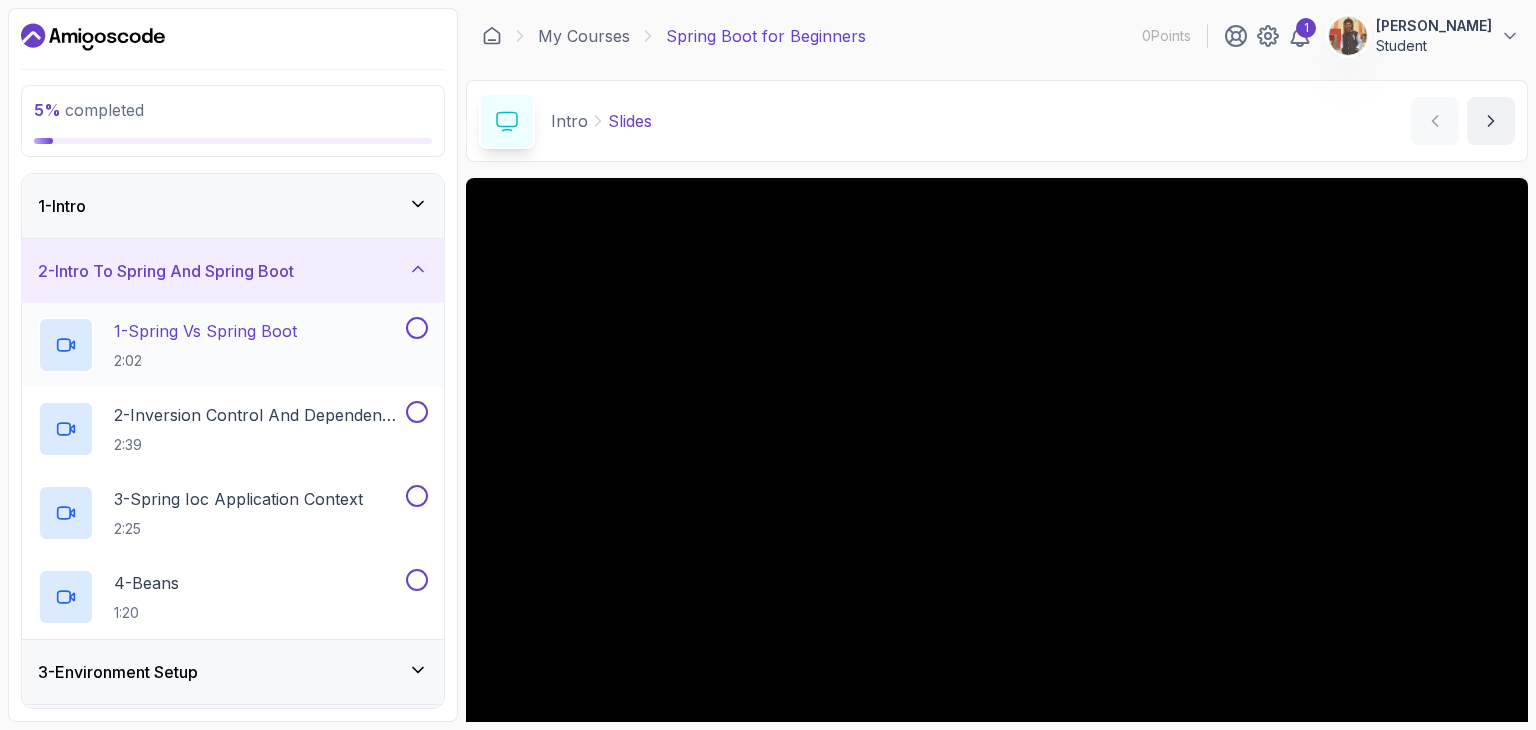 click on "2:02" at bounding box center [205, 361] 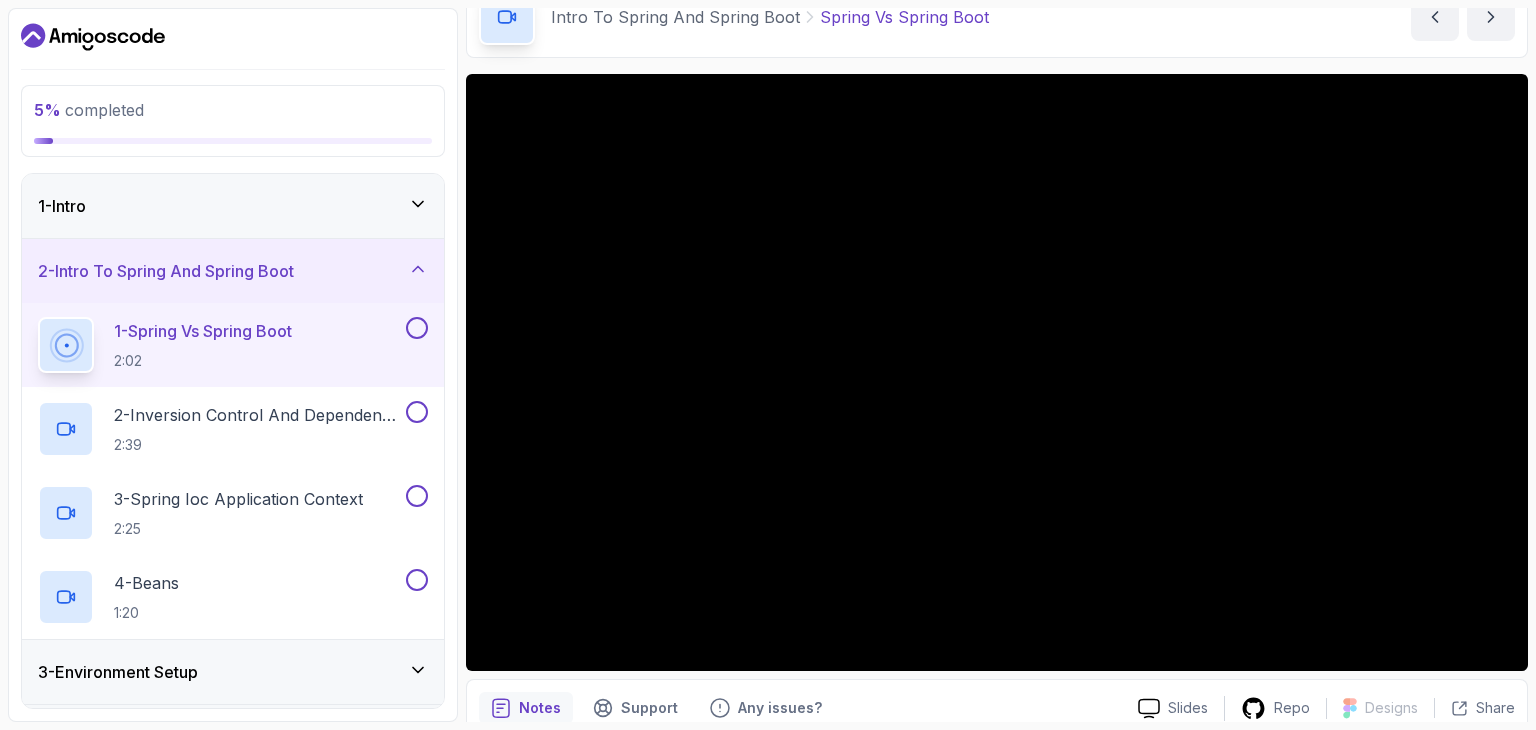 scroll, scrollTop: 0, scrollLeft: 0, axis: both 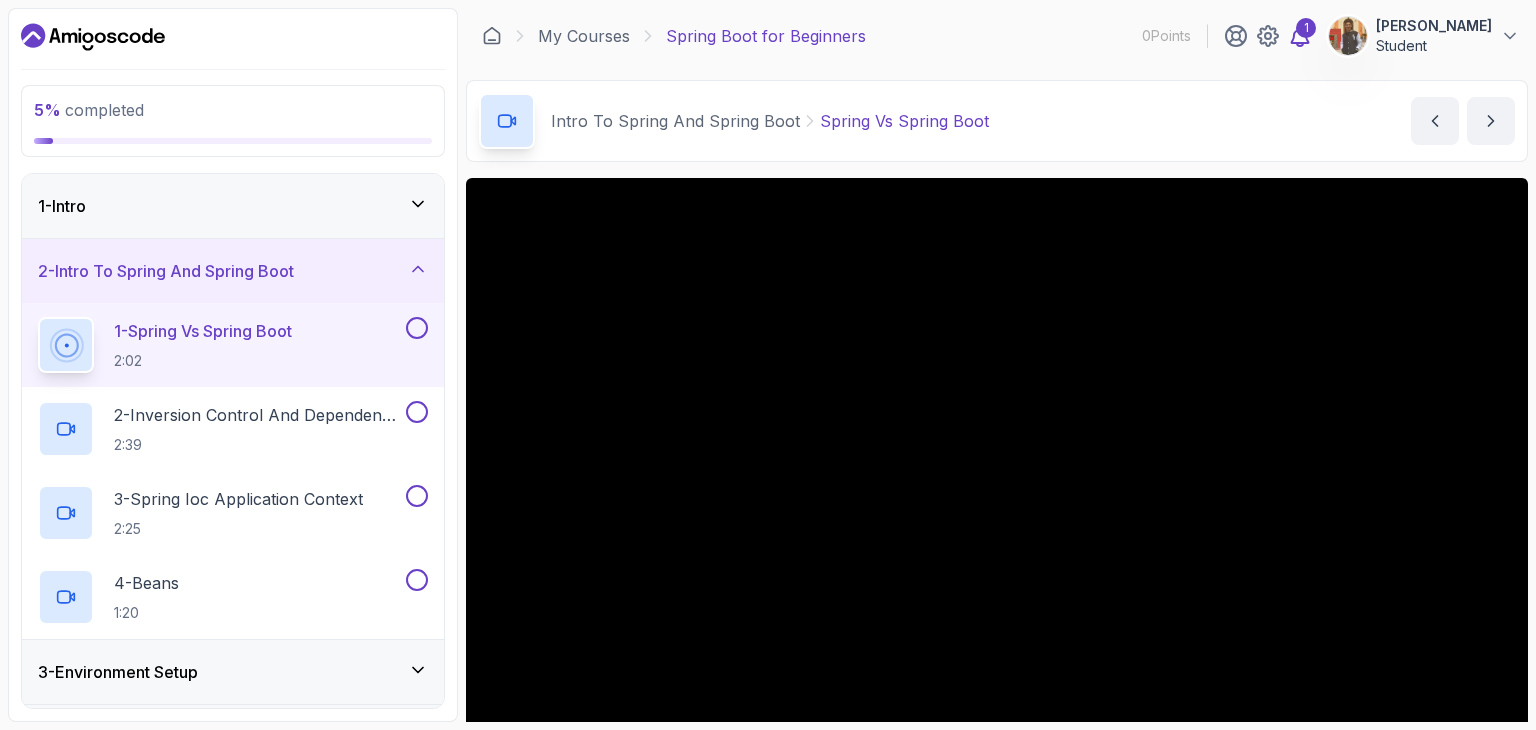 click 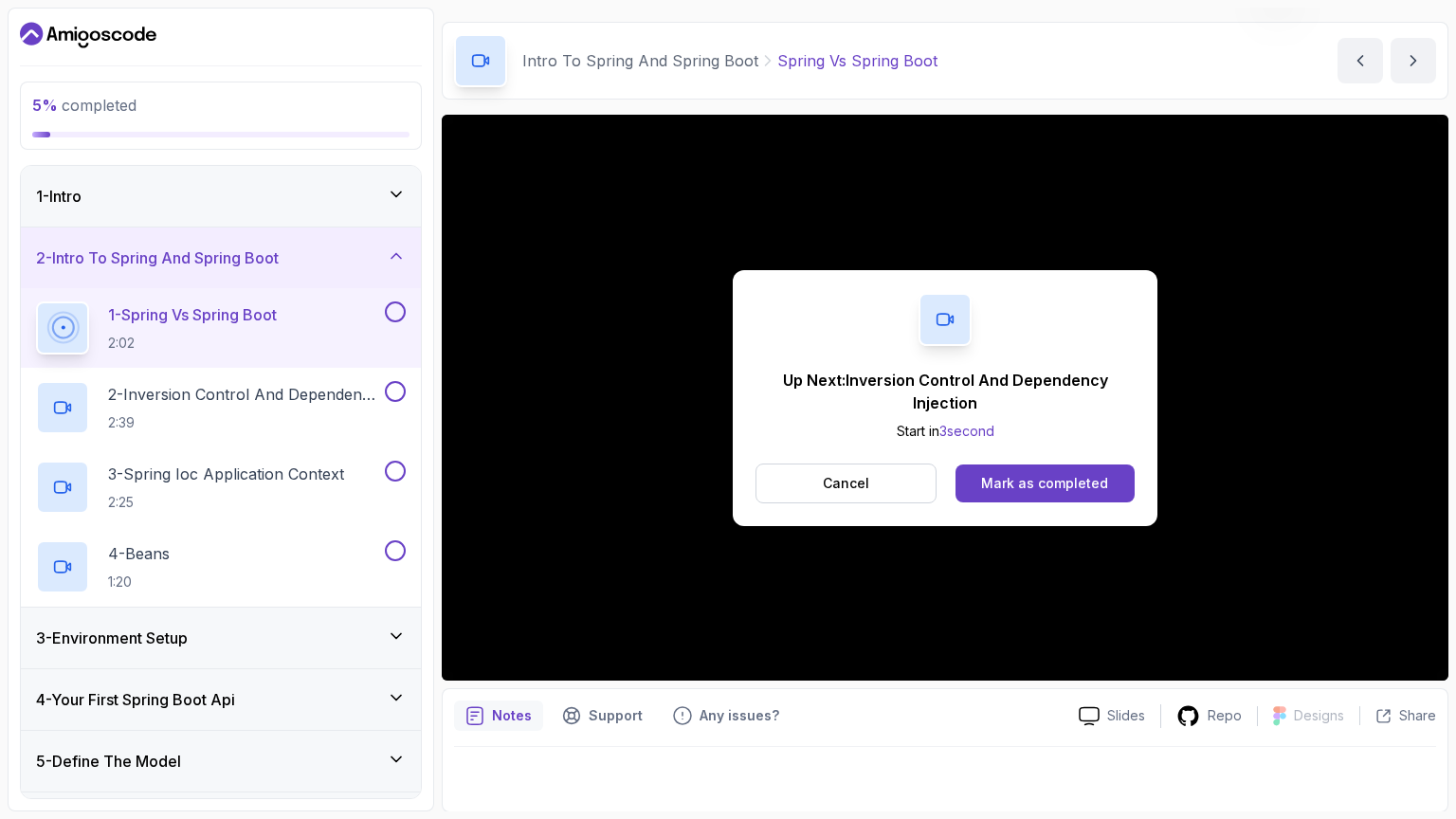 scroll, scrollTop: 95, scrollLeft: 0, axis: vertical 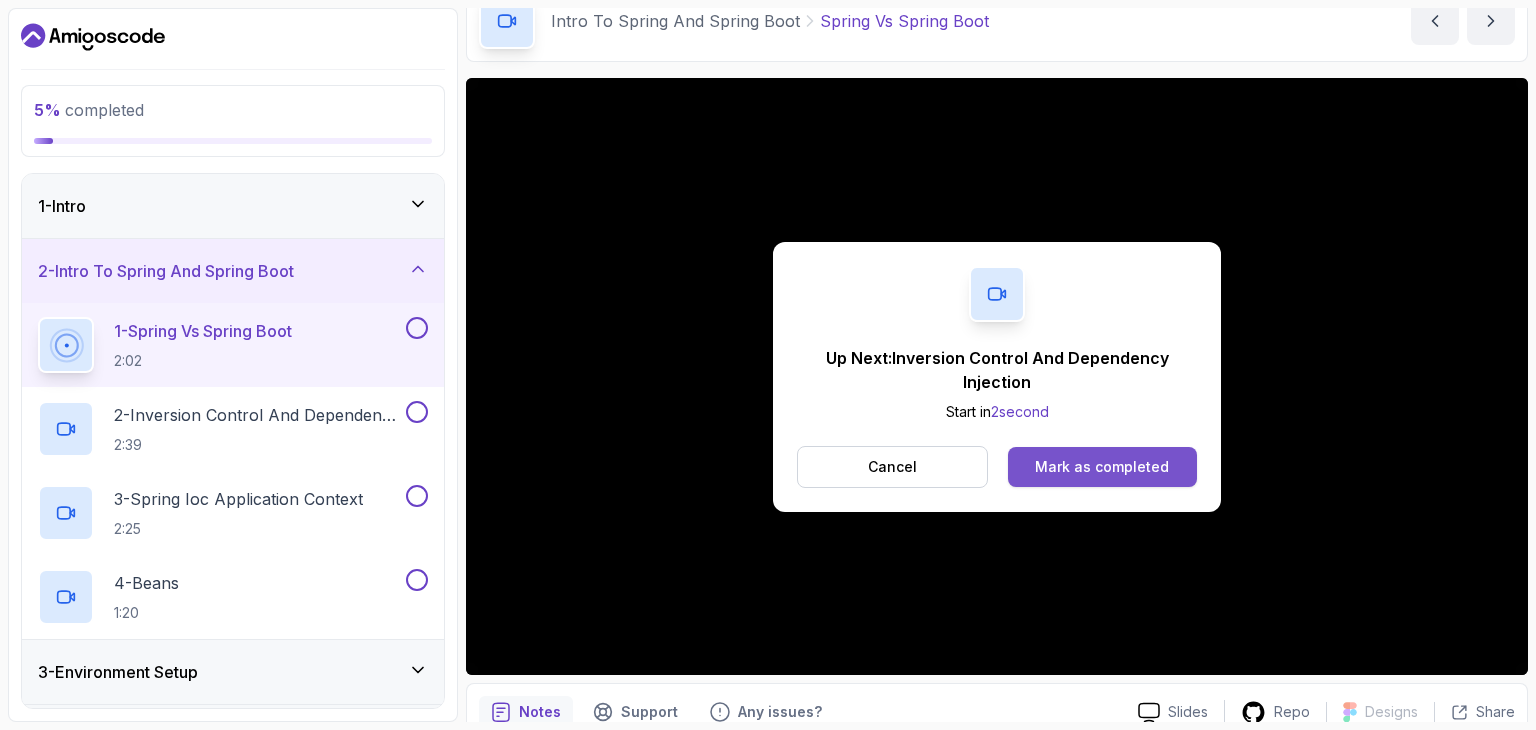 click on "Mark as completed" at bounding box center (1102, 467) 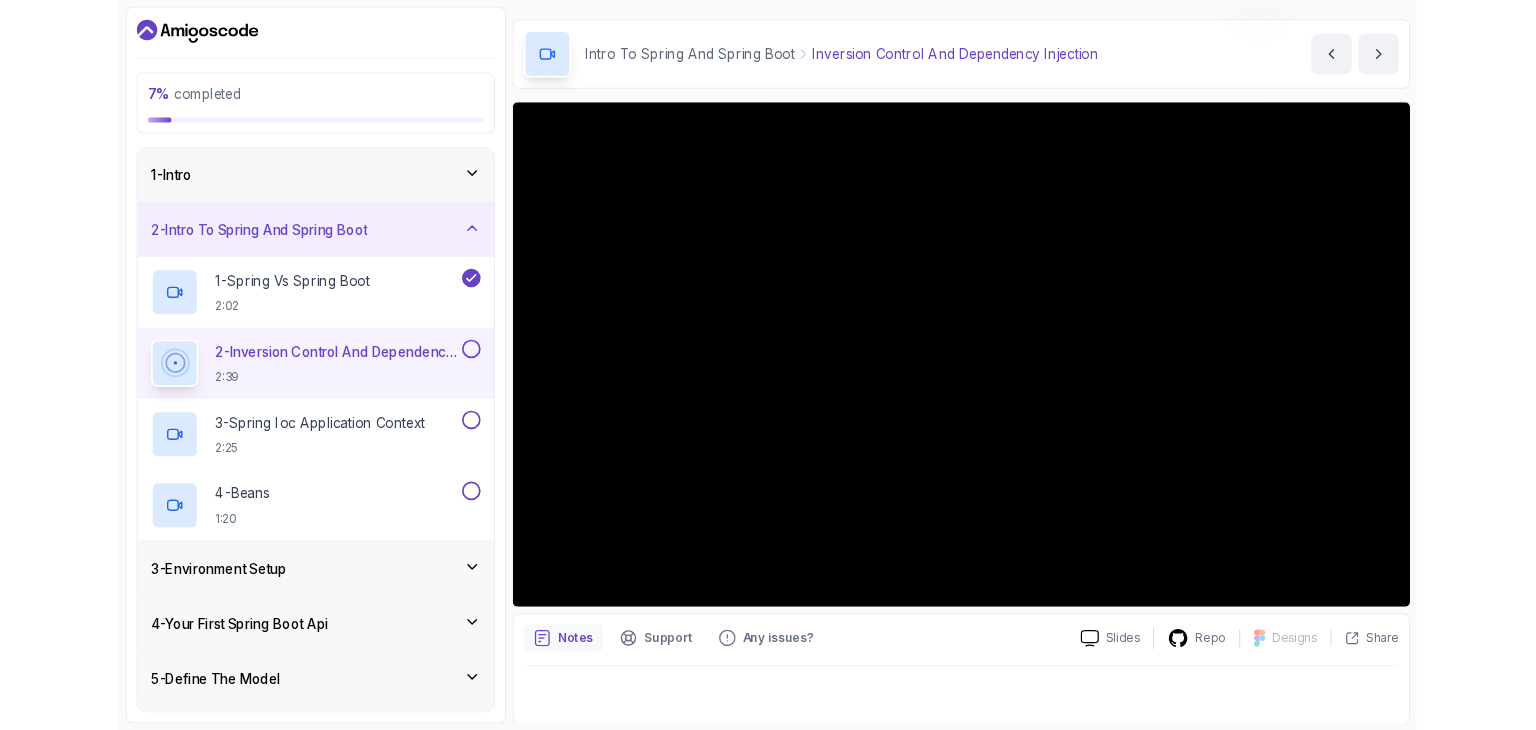 scroll, scrollTop: 100, scrollLeft: 0, axis: vertical 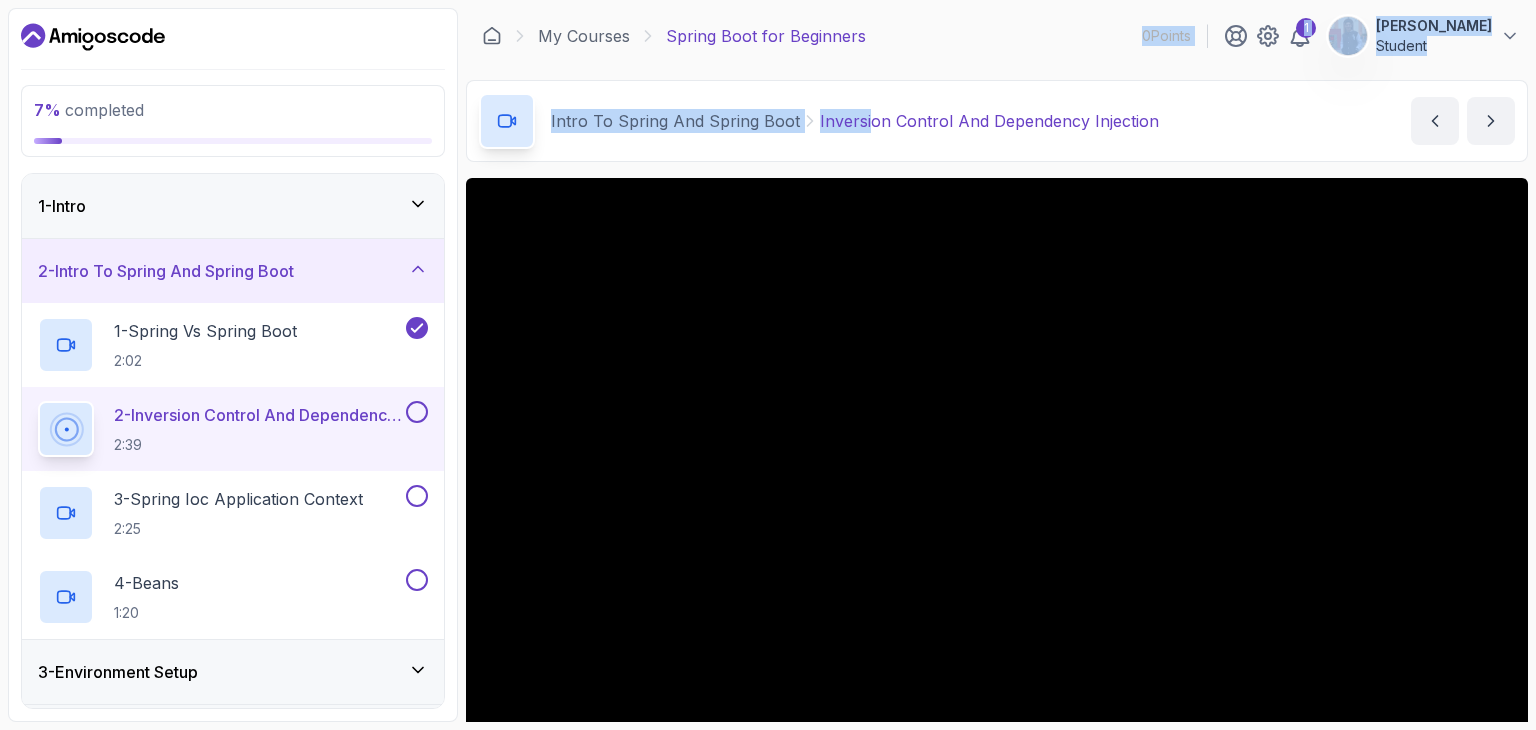 drag, startPoint x: 838, startPoint y: 33, endPoint x: 904, endPoint y: -22, distance: 85.91275 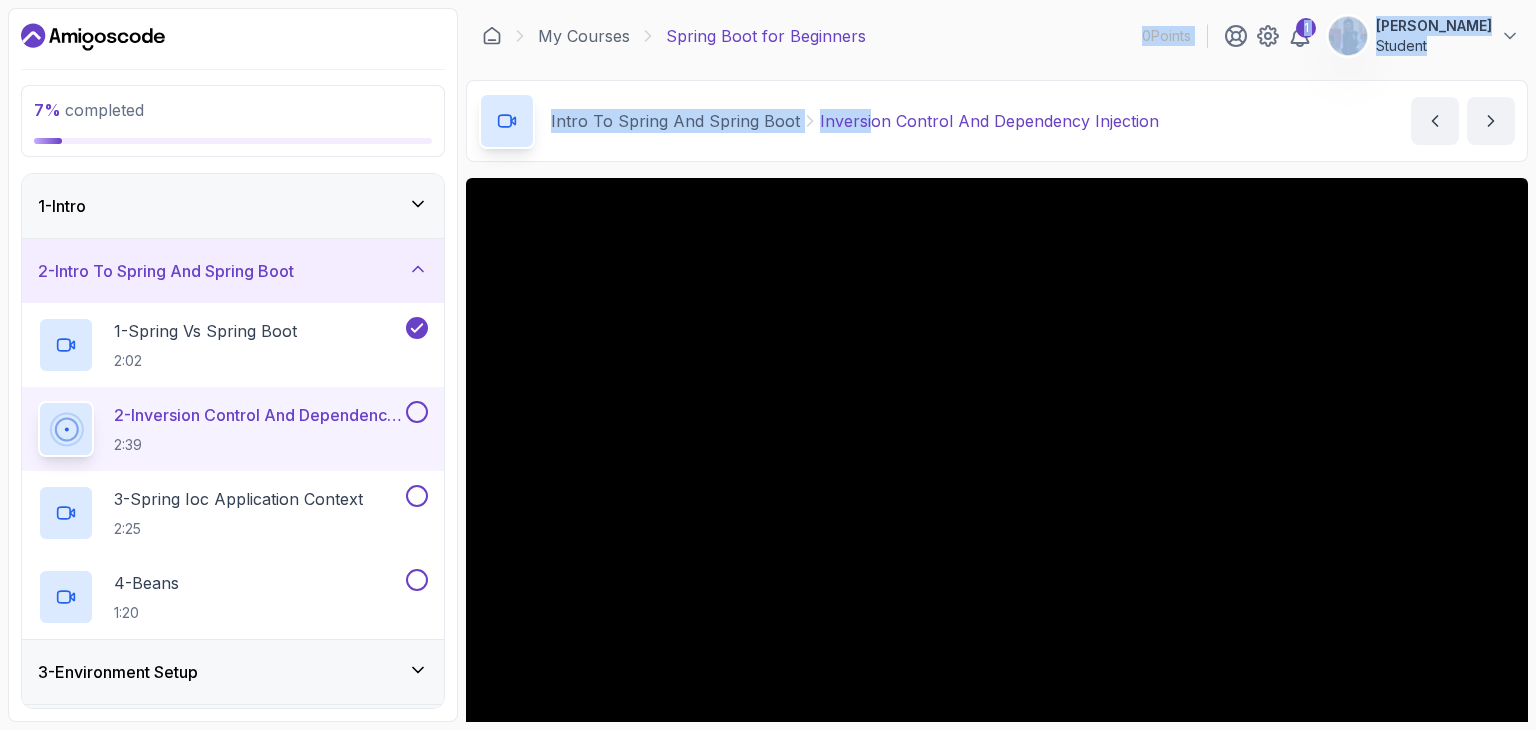click on "7 % completed 1  -  Intro 2  -  Intro To Spring And Spring Boot 1  -  Spring Vs Spring Boot 2:02 2  -  Inversion Control And Dependency Injection 2:39 3  -  Spring Ioc Application Context 2:25 4  -  Beans 1:20 3  -  Environment Setup 4  -  Your First Spring Boot Api 5  -  Define The Model 6  -  Docker And Postgres 7  -  Databases Setup 8  -  Spring Data Jpa 9  -  Crud 10  -  Exercises 11  -  Artificial Intelligence 12  -  Outro My Courses Spring Boot for Beginners 0  Points 1 Bavly Ramy Student 2 - Intro To Spring And Spring Boot  7 % completed Intro To Spring And Spring Boot Inversion Control And Dependency Injection Inversion Control And Dependency Injection by  nelson Slides Repo Designs Design not available Share Notes Support Any issues? Slides Repo Designs Design not available Share" at bounding box center [768, 365] 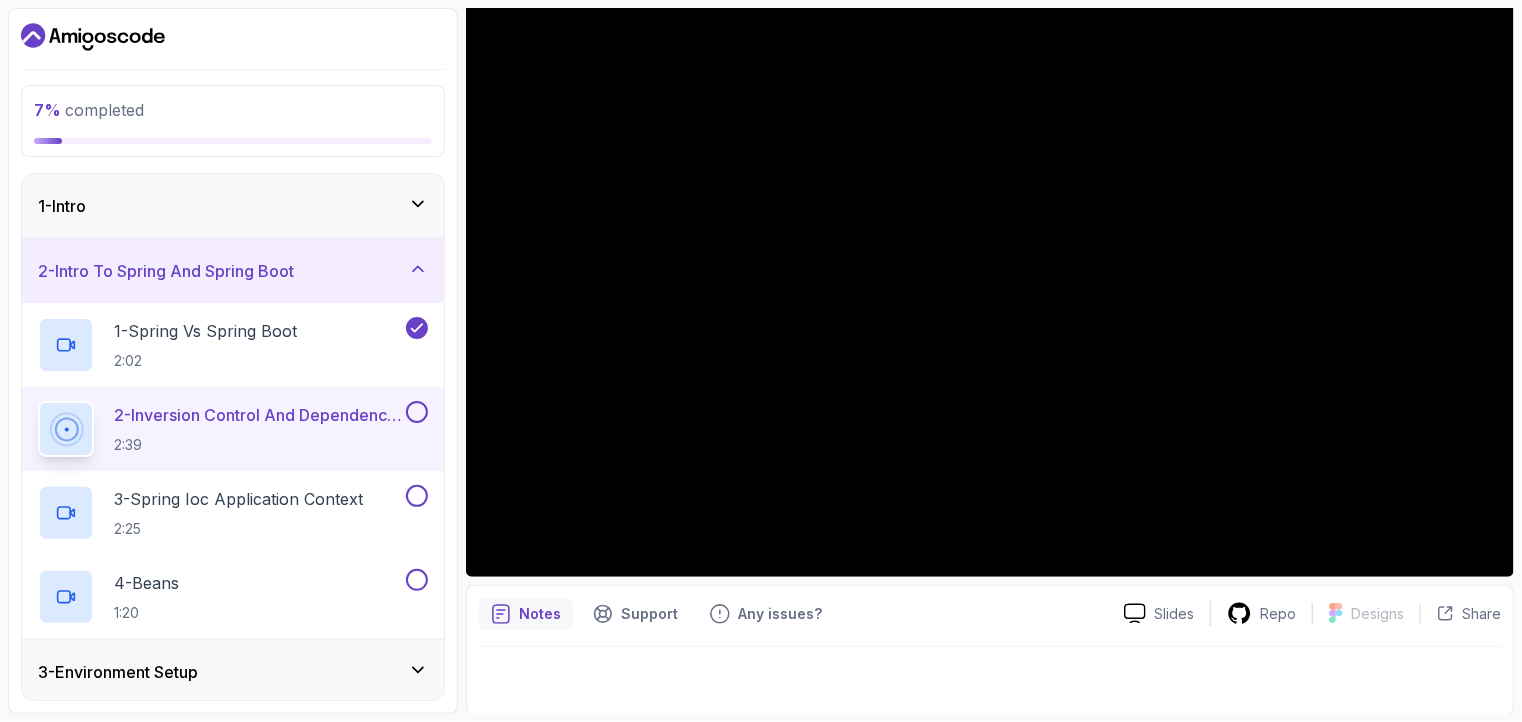 scroll, scrollTop: 57, scrollLeft: 0, axis: vertical 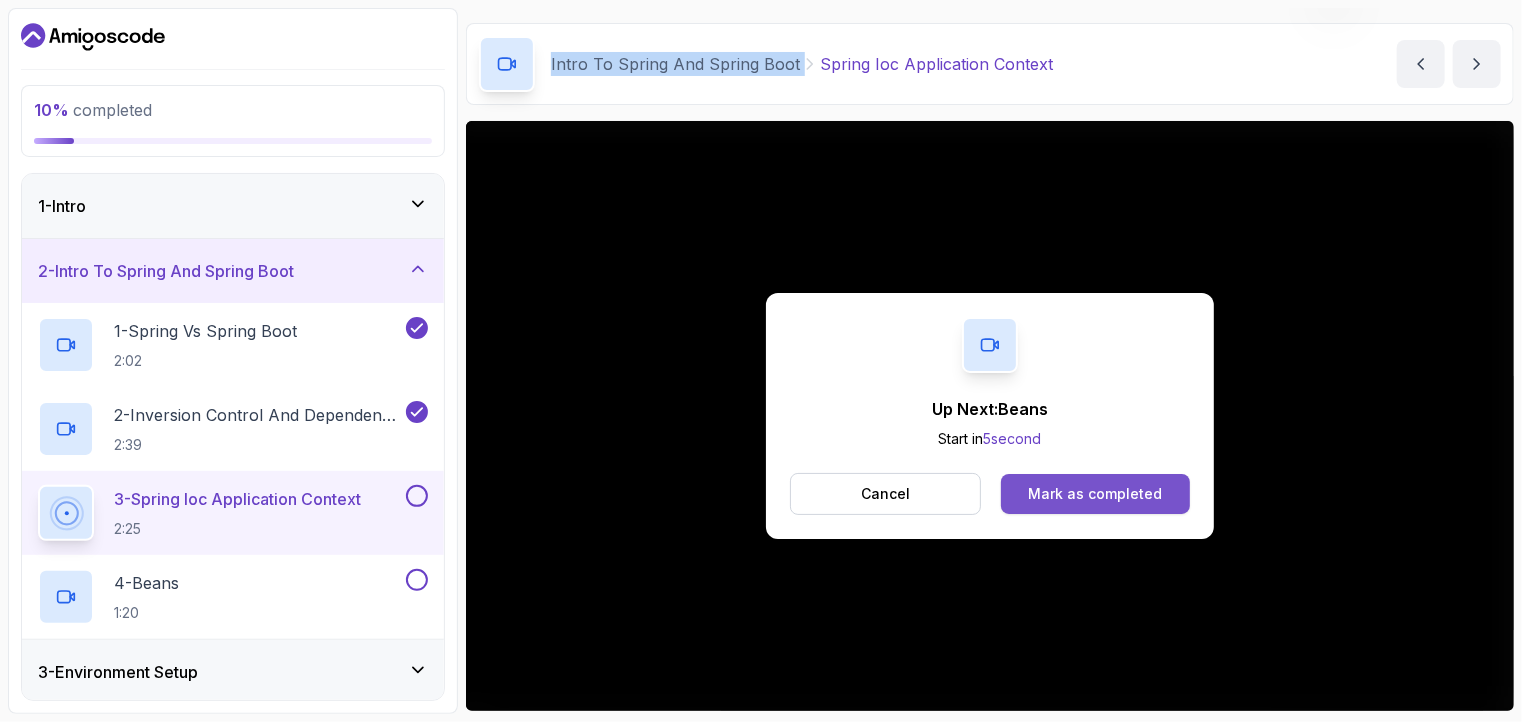 click on "Mark as completed" at bounding box center (1095, 494) 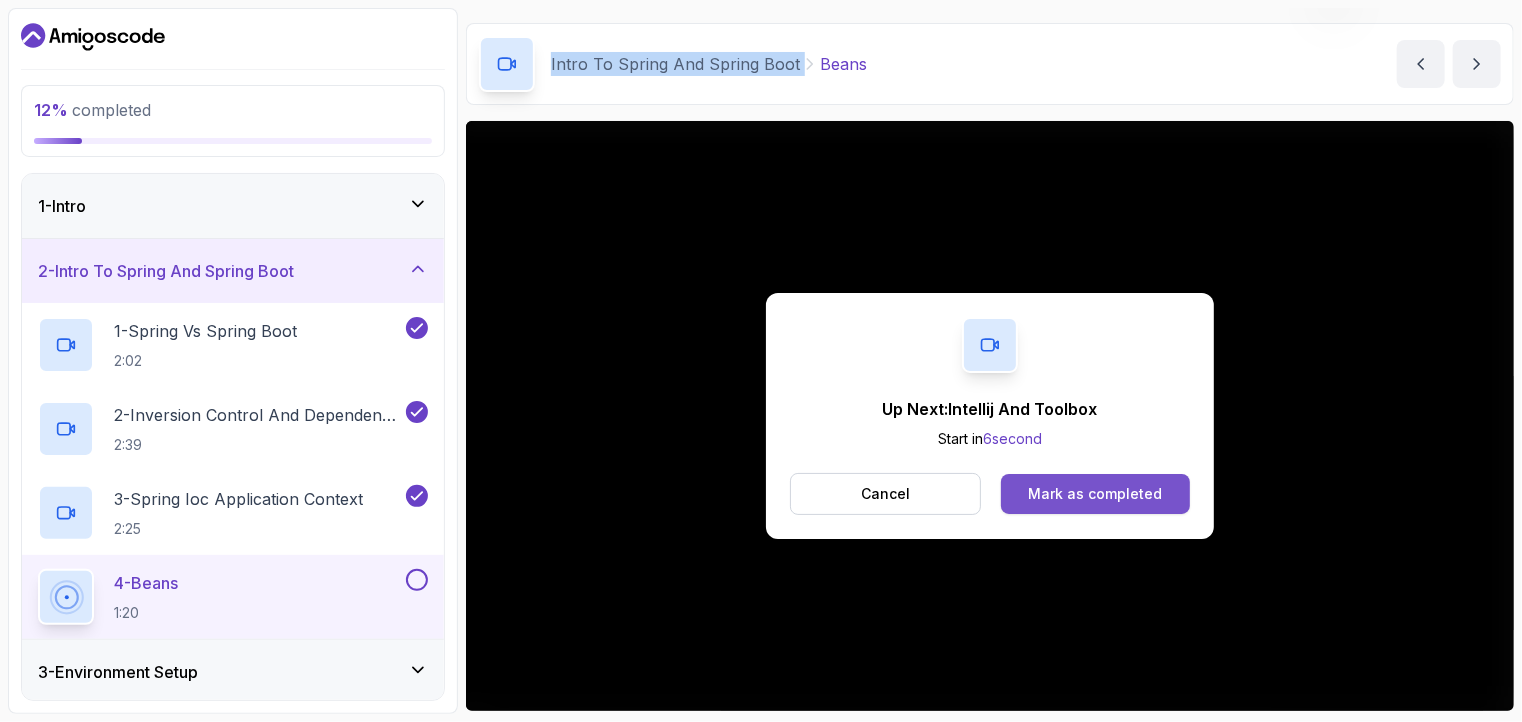 click on "Mark as completed" at bounding box center (1095, 494) 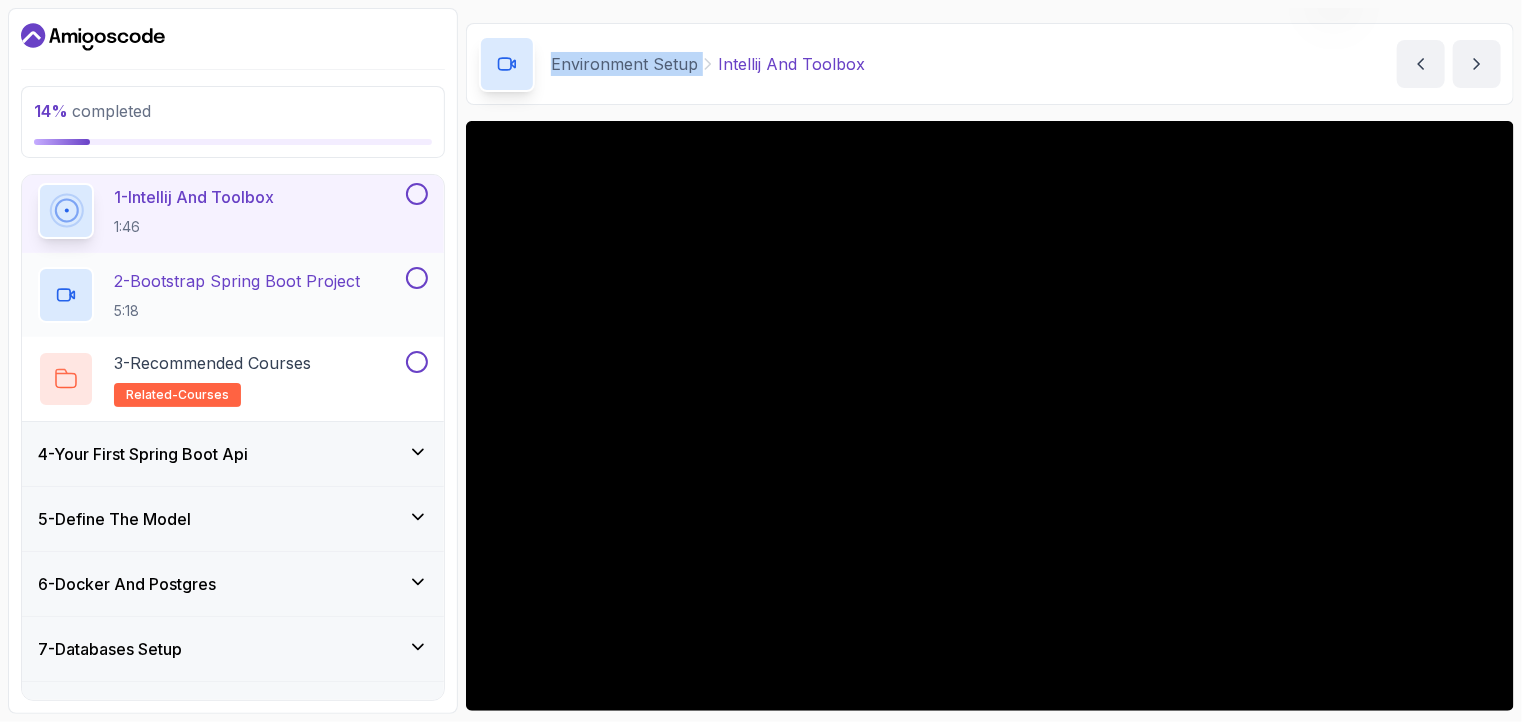 scroll, scrollTop: 202, scrollLeft: 0, axis: vertical 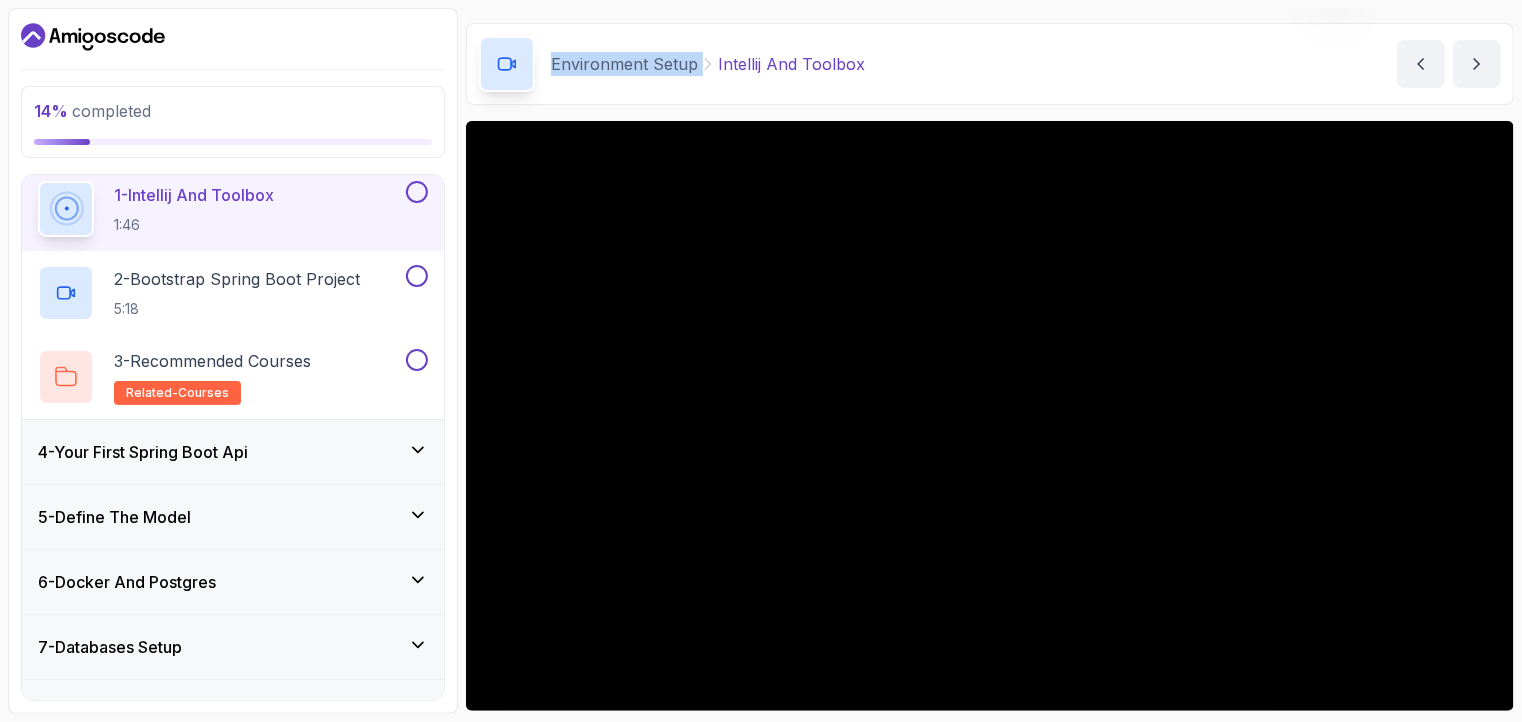 click on "4  -  Your First Spring Boot Api" at bounding box center (233, 452) 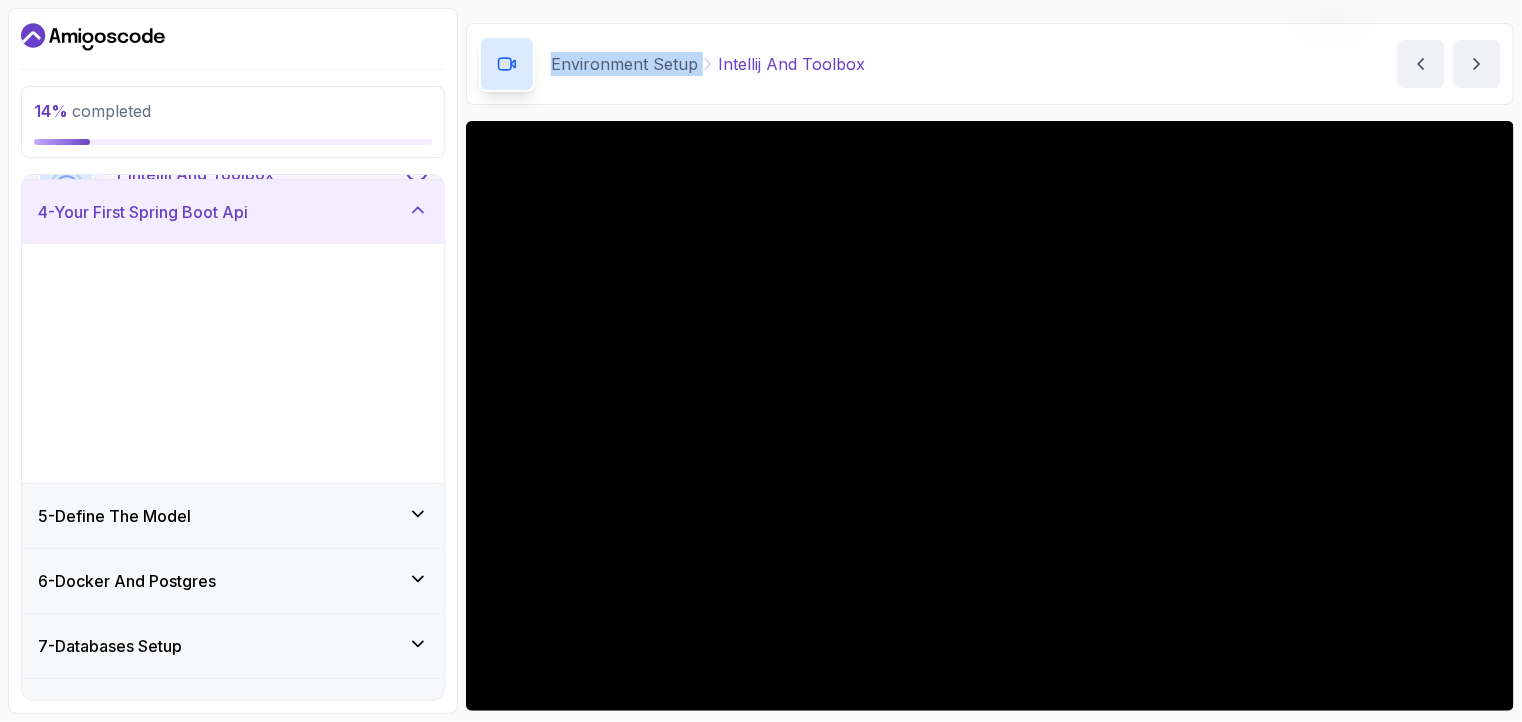 scroll, scrollTop: 194, scrollLeft: 0, axis: vertical 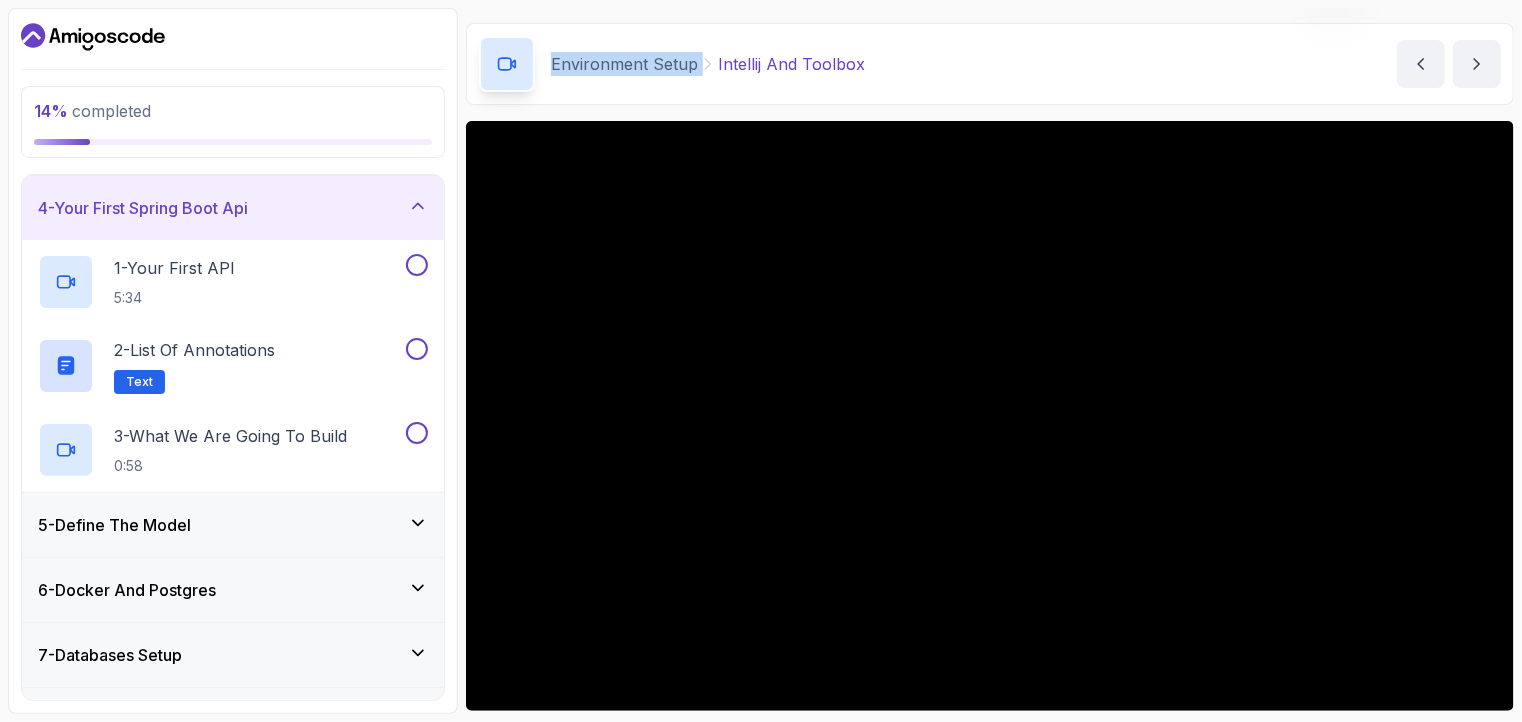 click on "4  -  Your First Spring Boot Api" at bounding box center [143, 208] 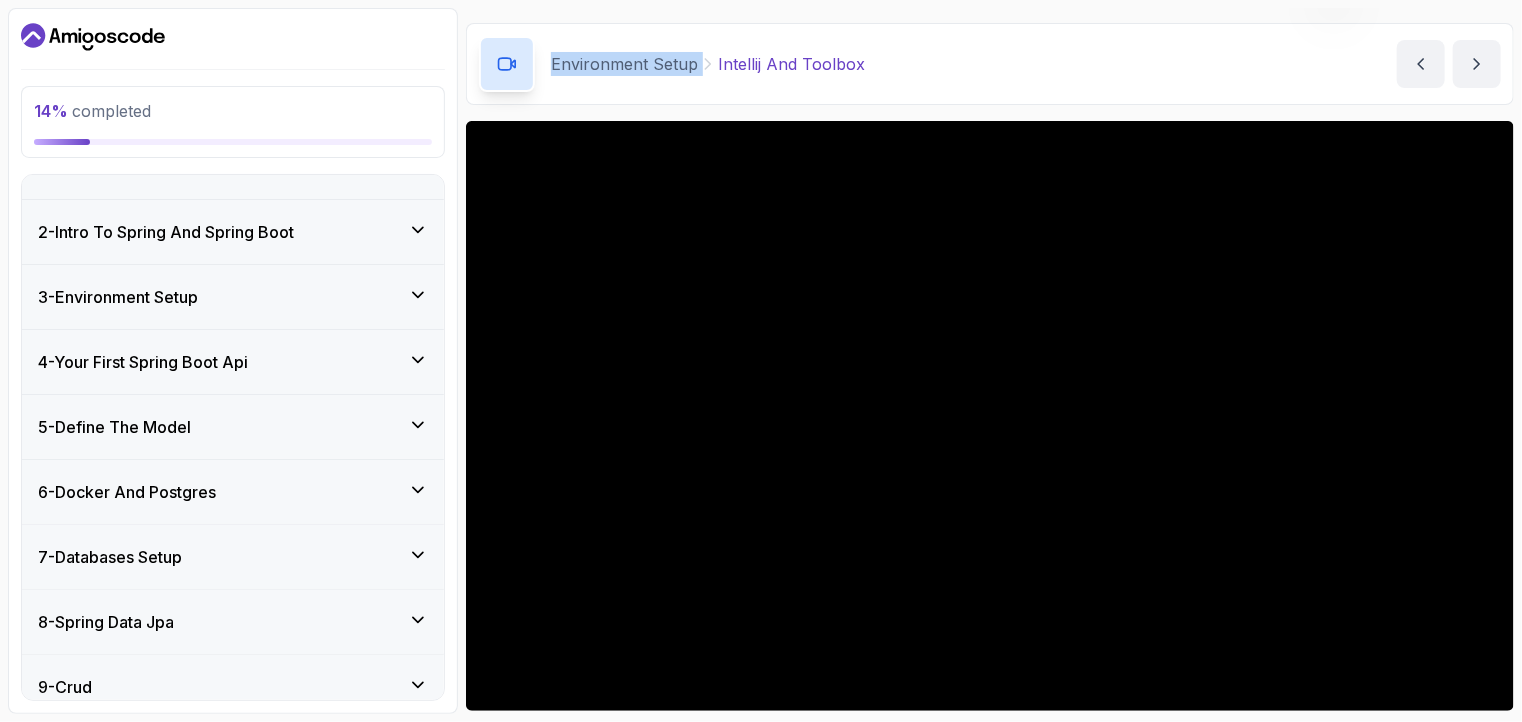 scroll, scrollTop: 0, scrollLeft: 0, axis: both 